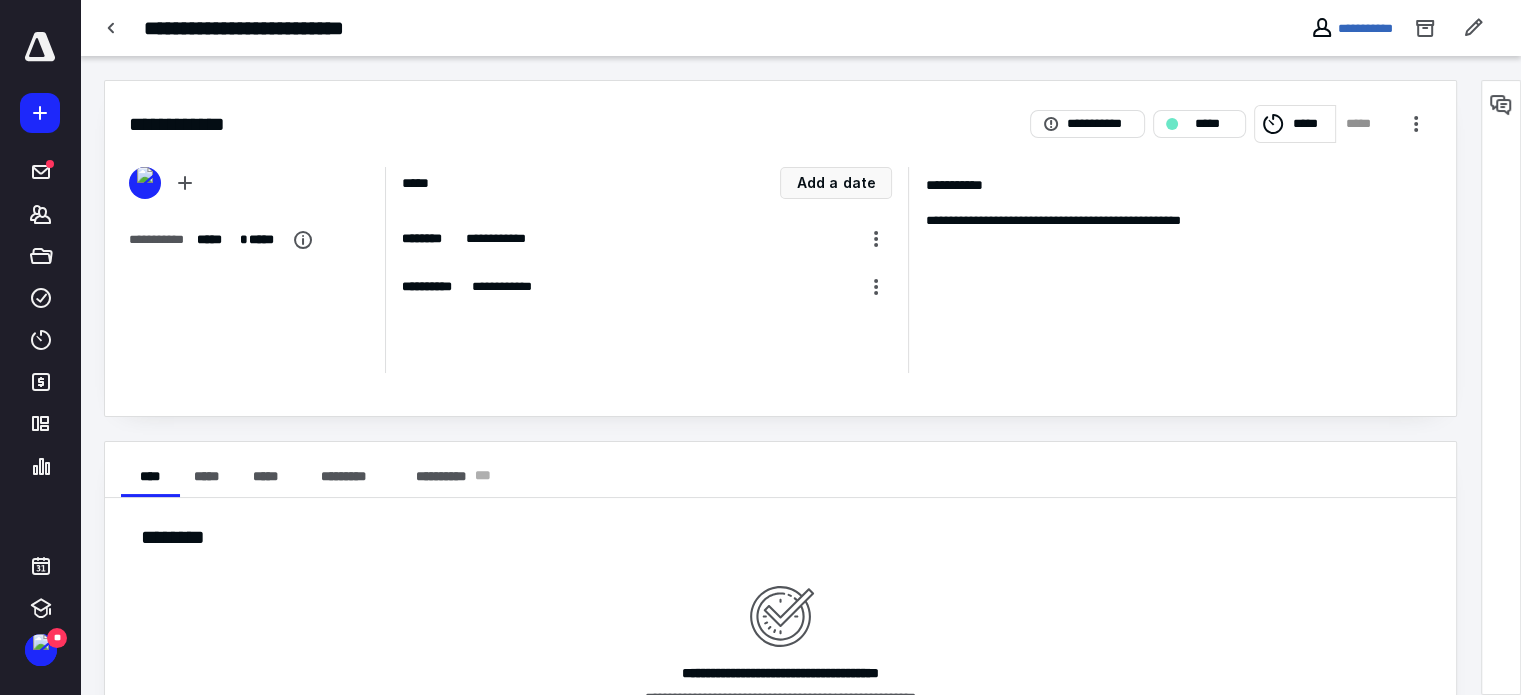 scroll, scrollTop: 0, scrollLeft: 0, axis: both 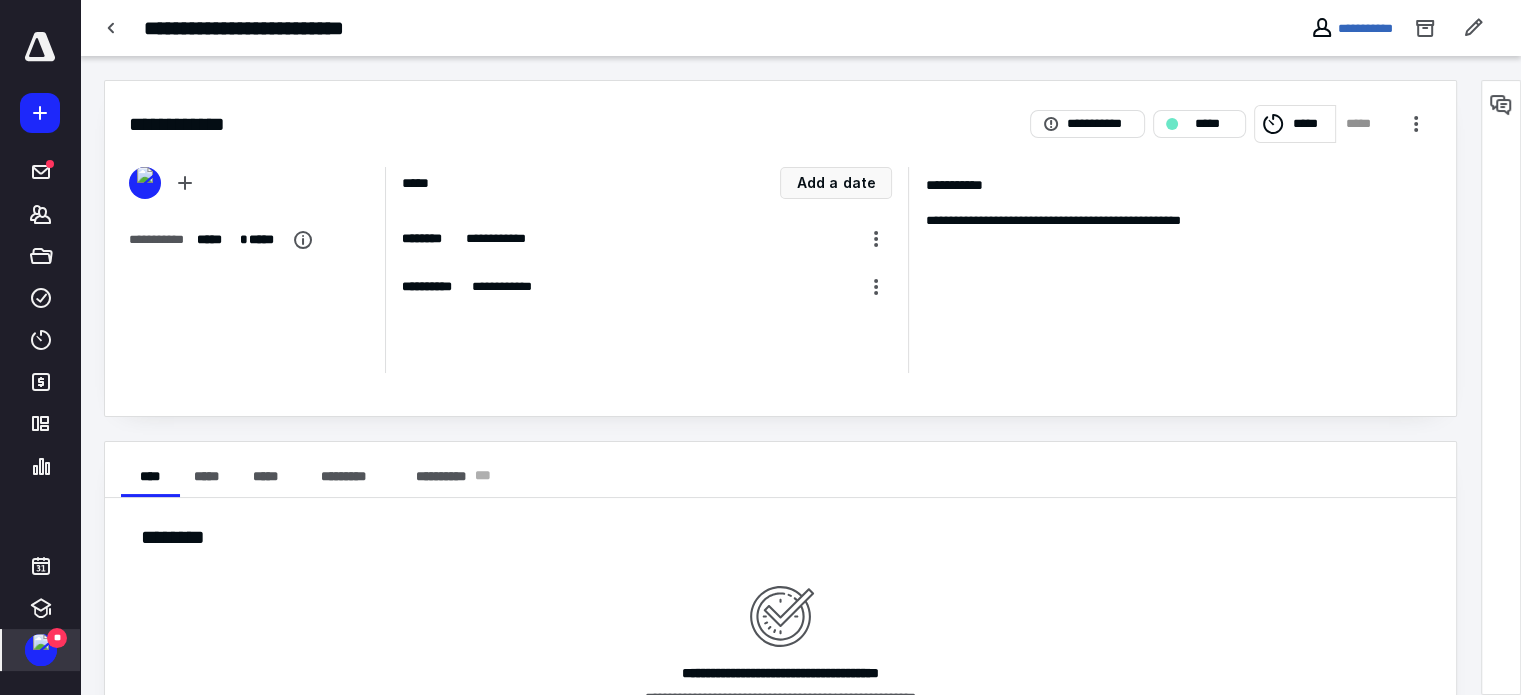 click at bounding box center (41, 642) 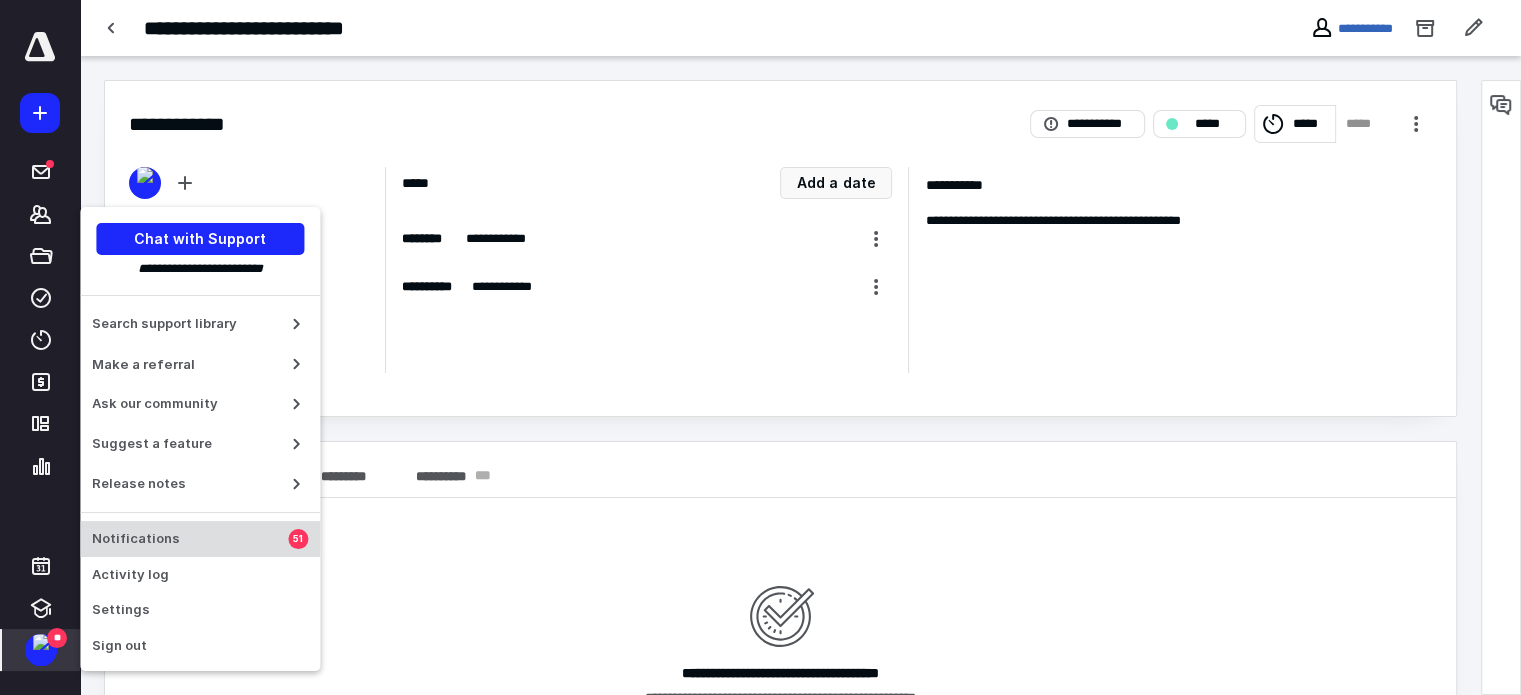 click on "Notifications 51" at bounding box center [200, 539] 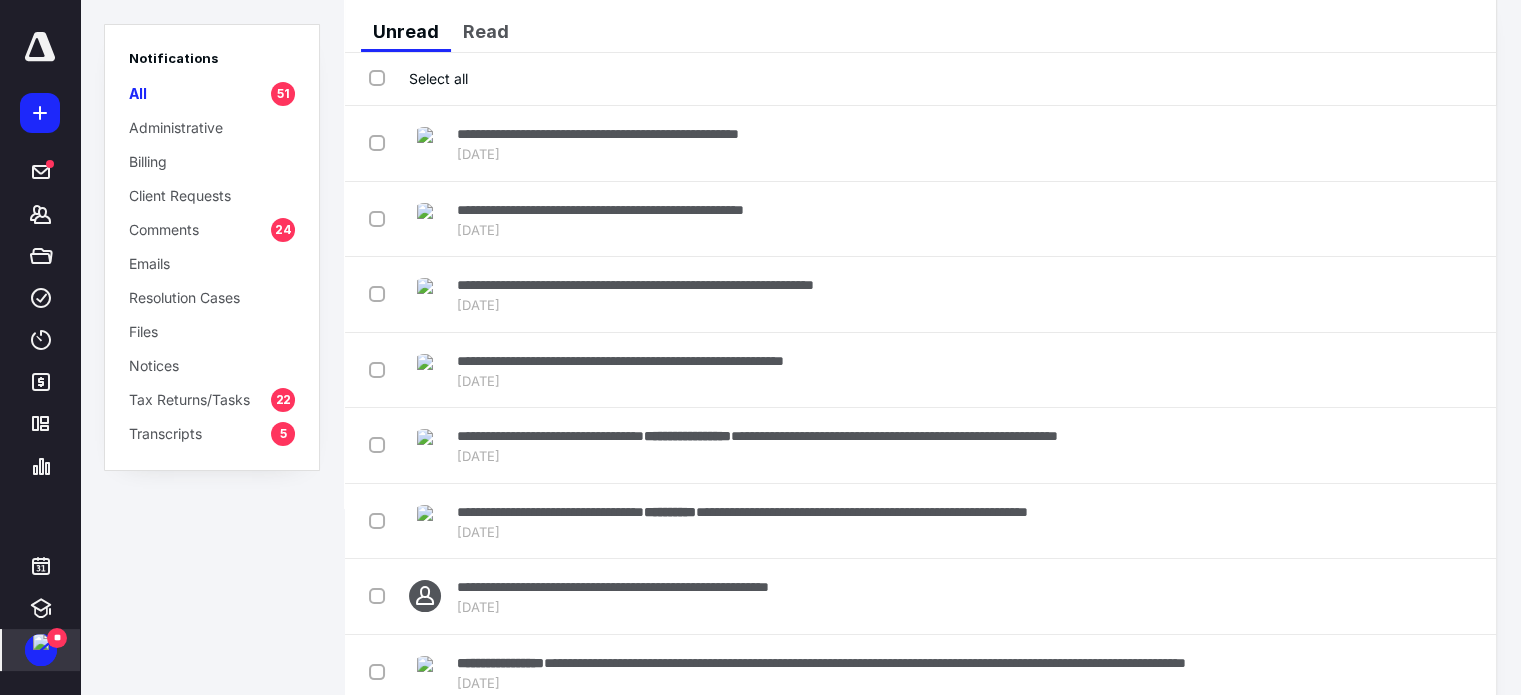 scroll, scrollTop: 0, scrollLeft: 0, axis: both 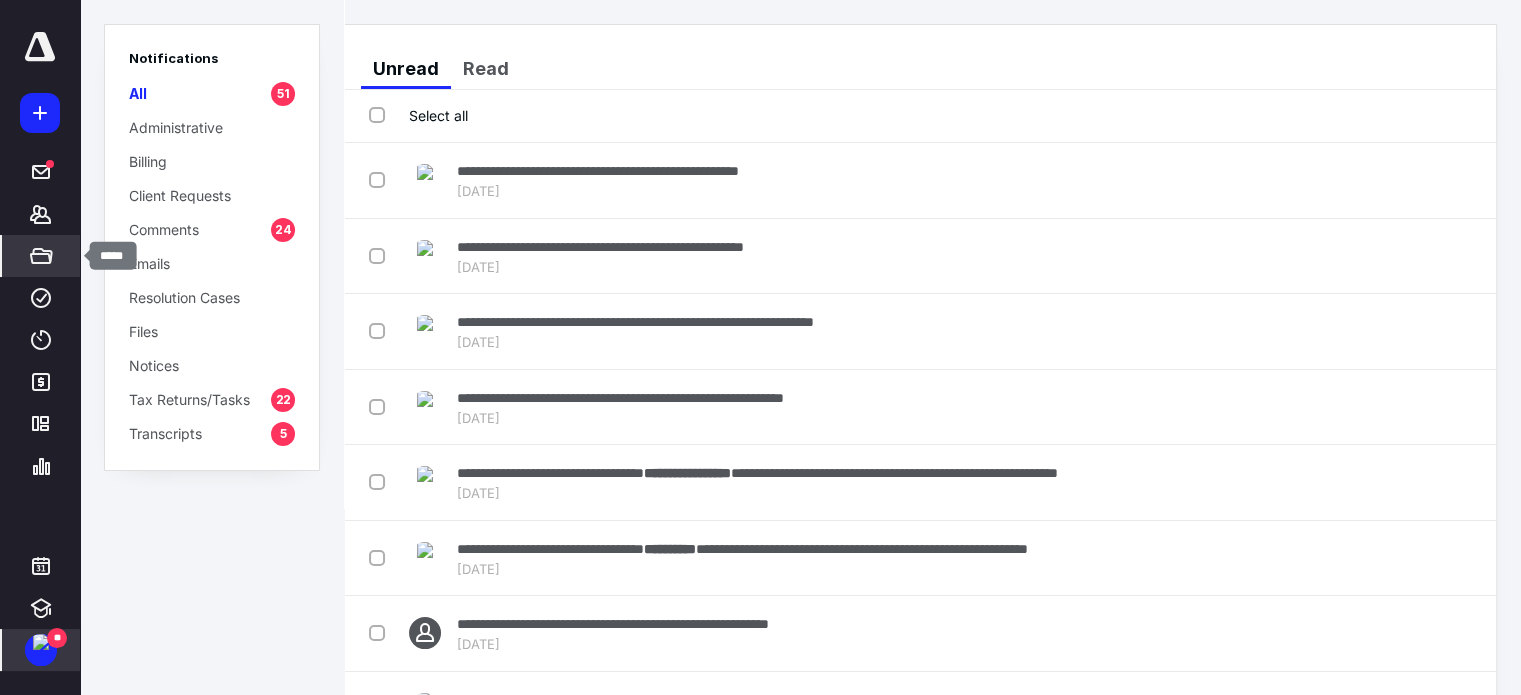 click 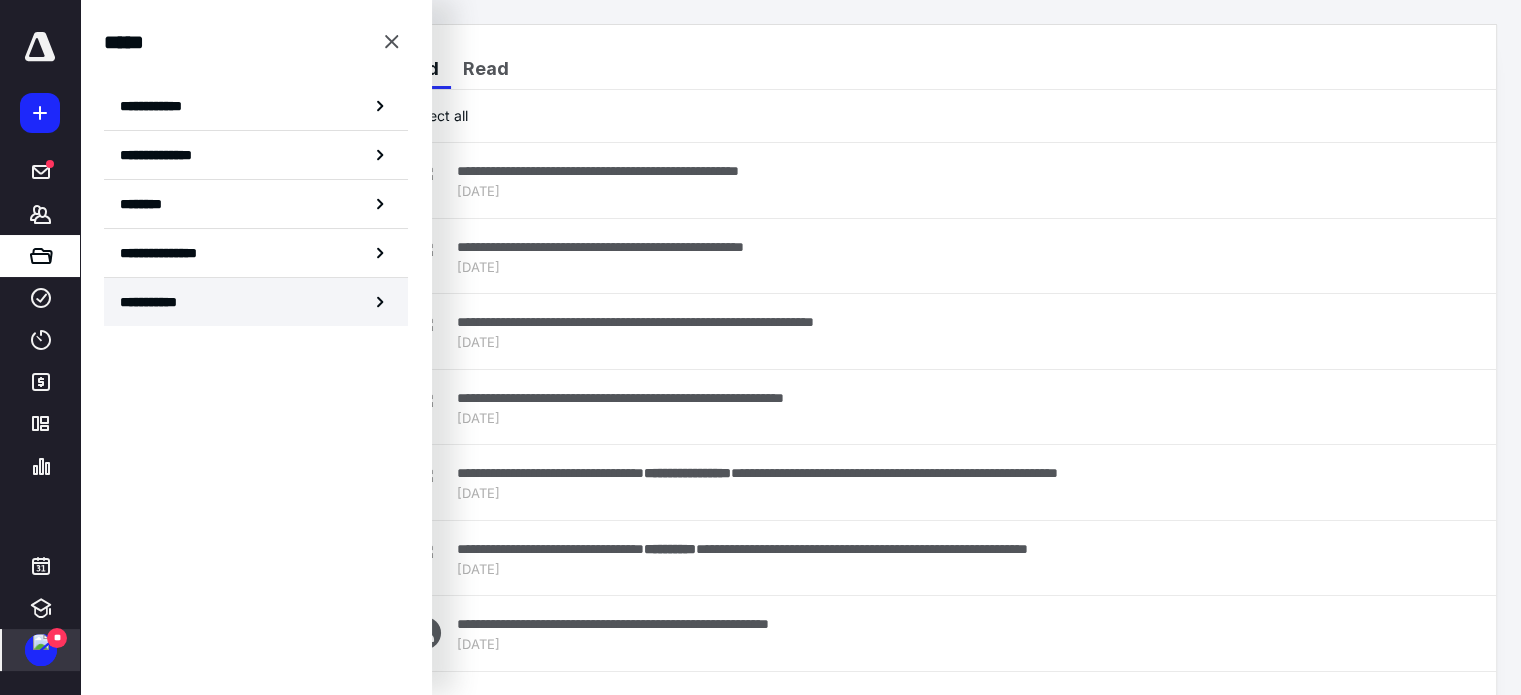 click on "**********" at bounding box center (256, 302) 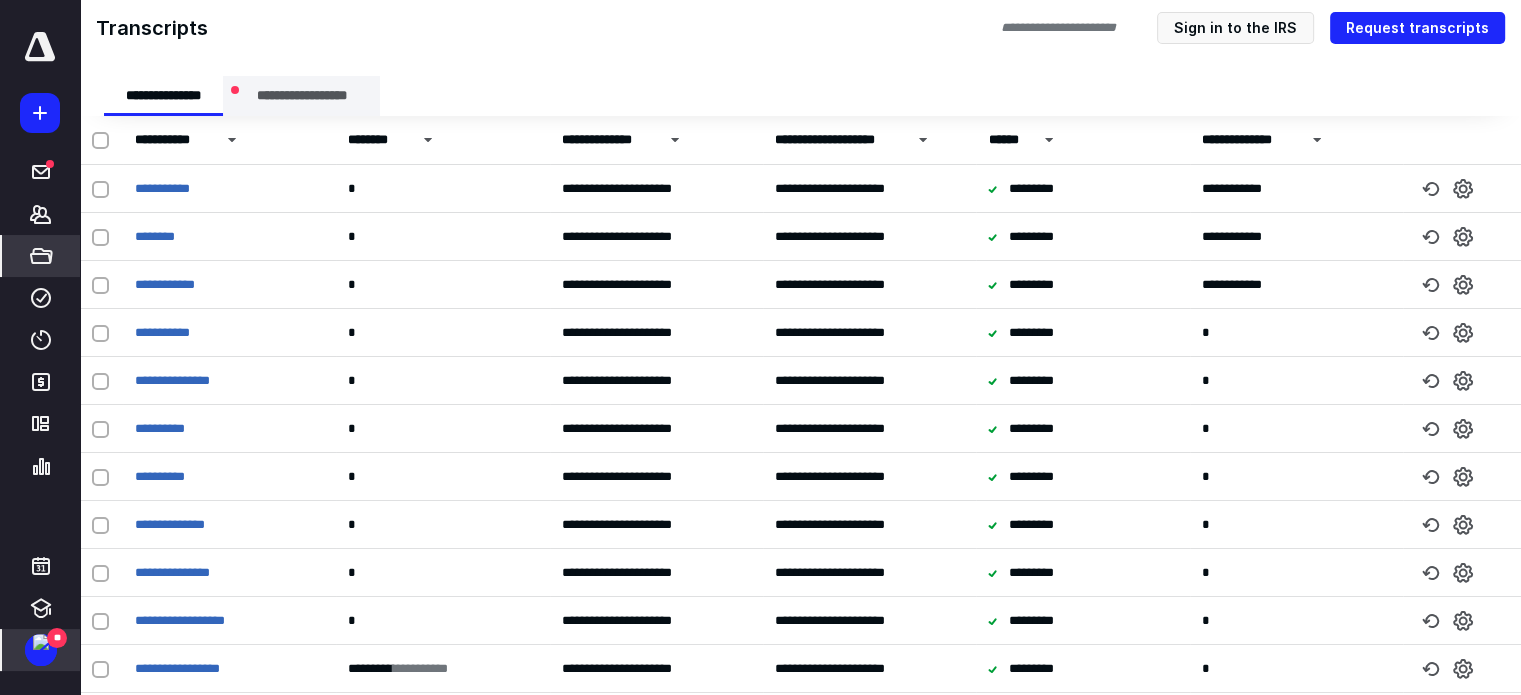 click on "**********" at bounding box center [302, 96] 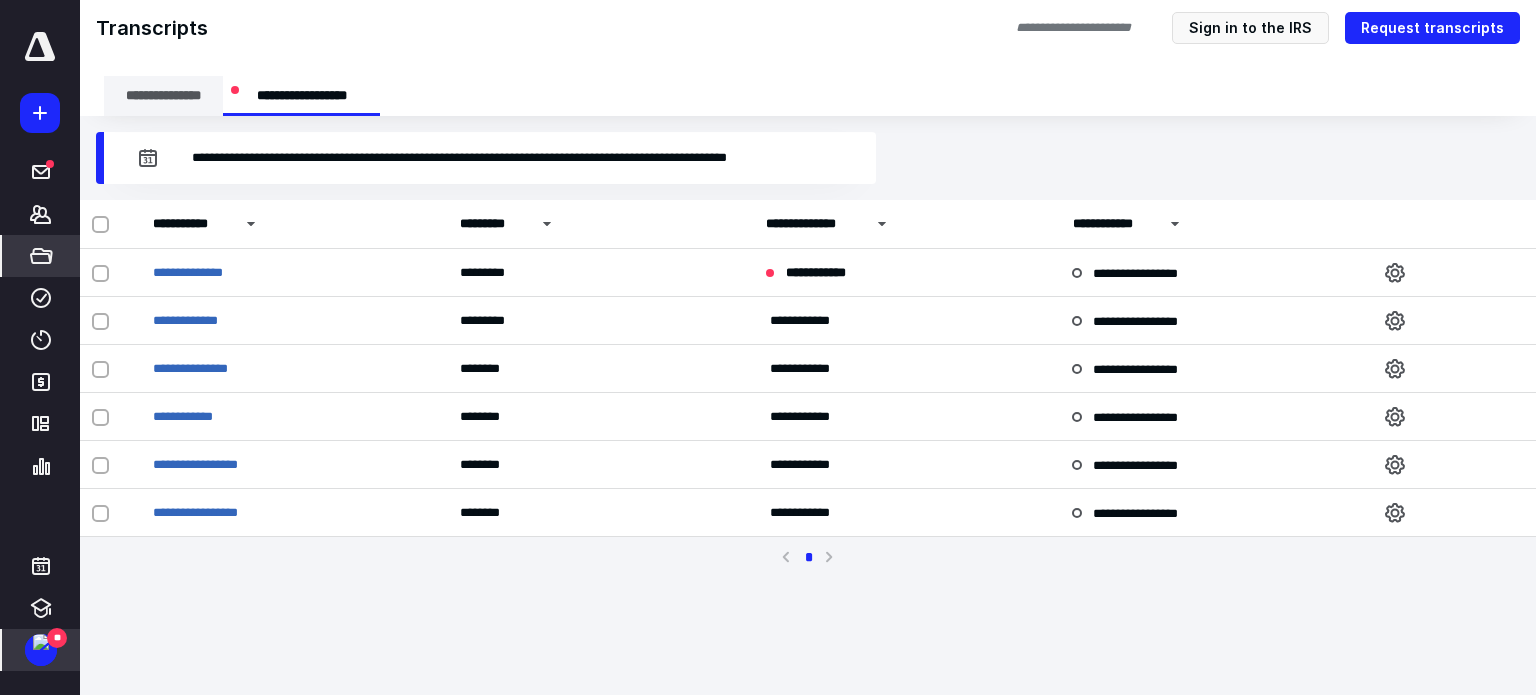 click on "**********" at bounding box center (163, 96) 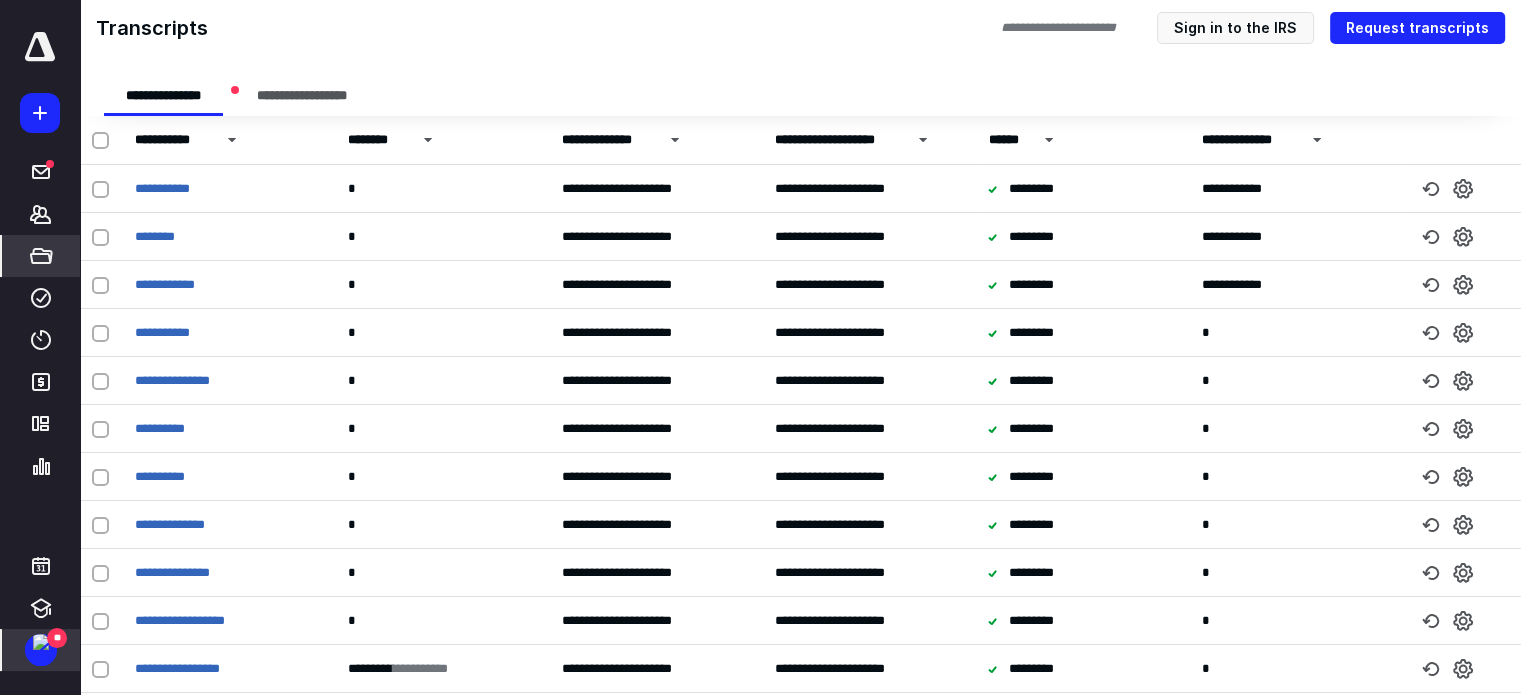 click 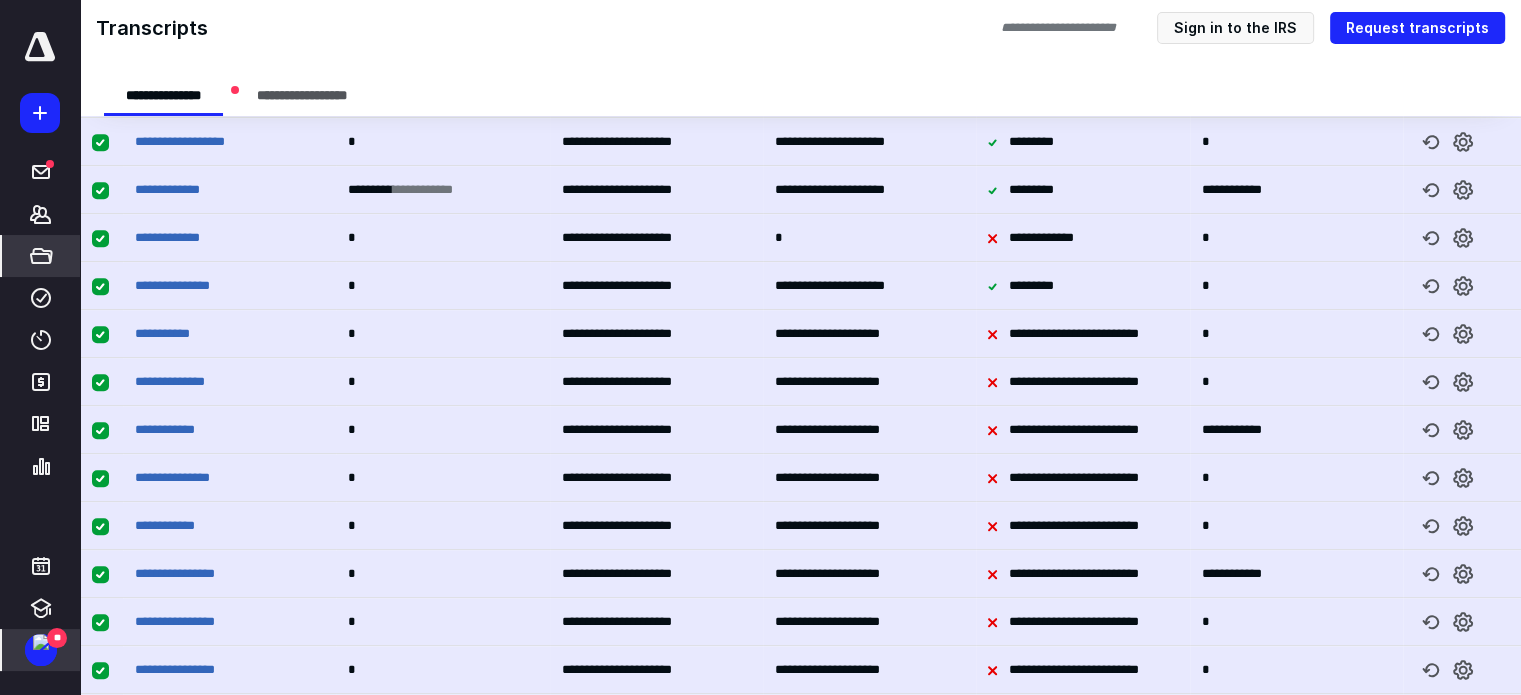 scroll, scrollTop: 0, scrollLeft: 0, axis: both 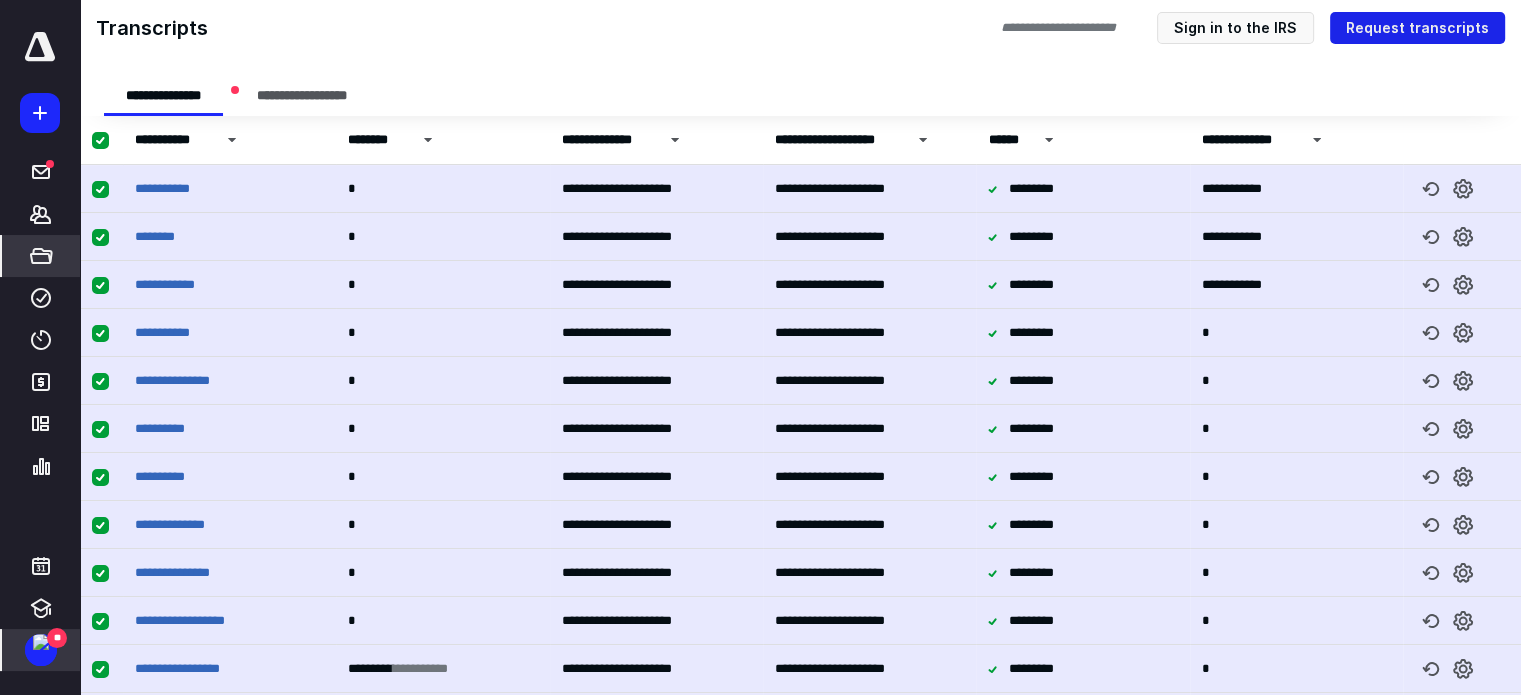 click on "Request transcripts" at bounding box center (1417, 28) 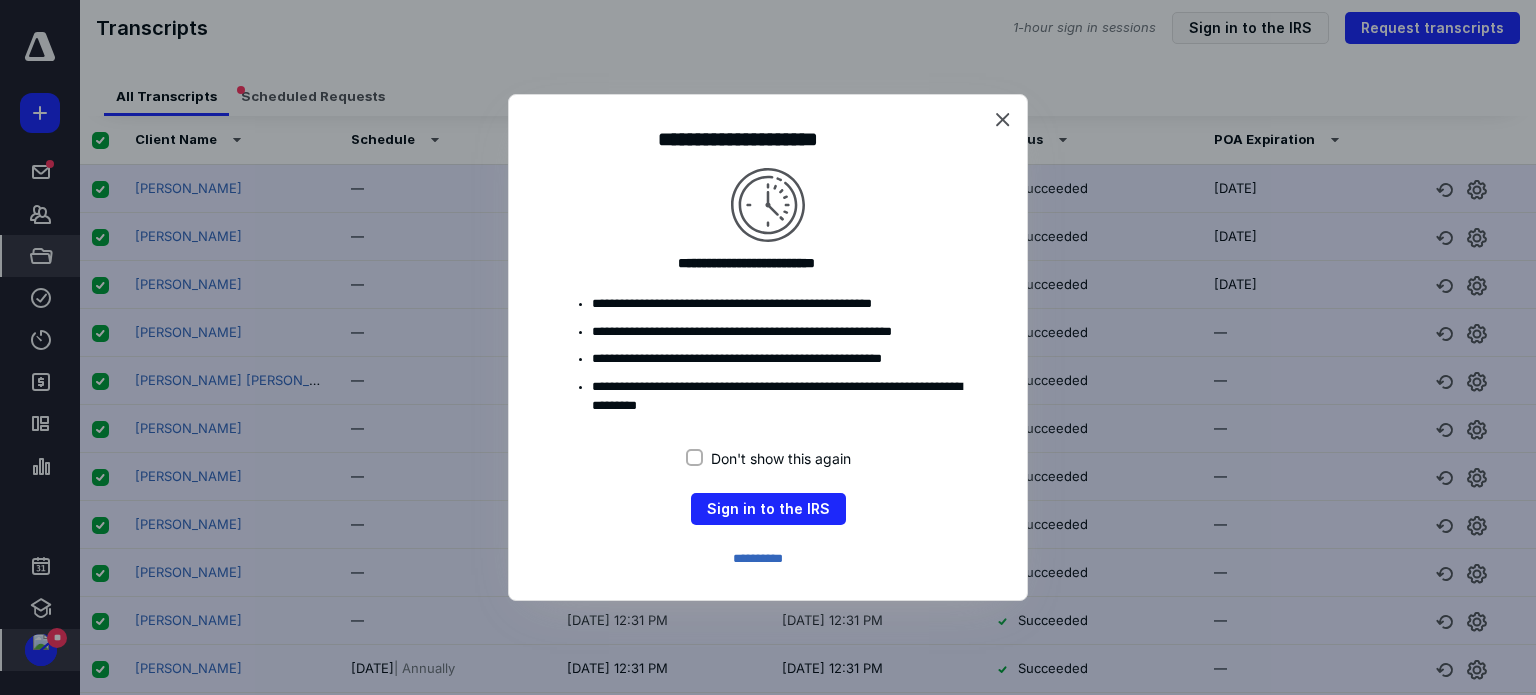 click 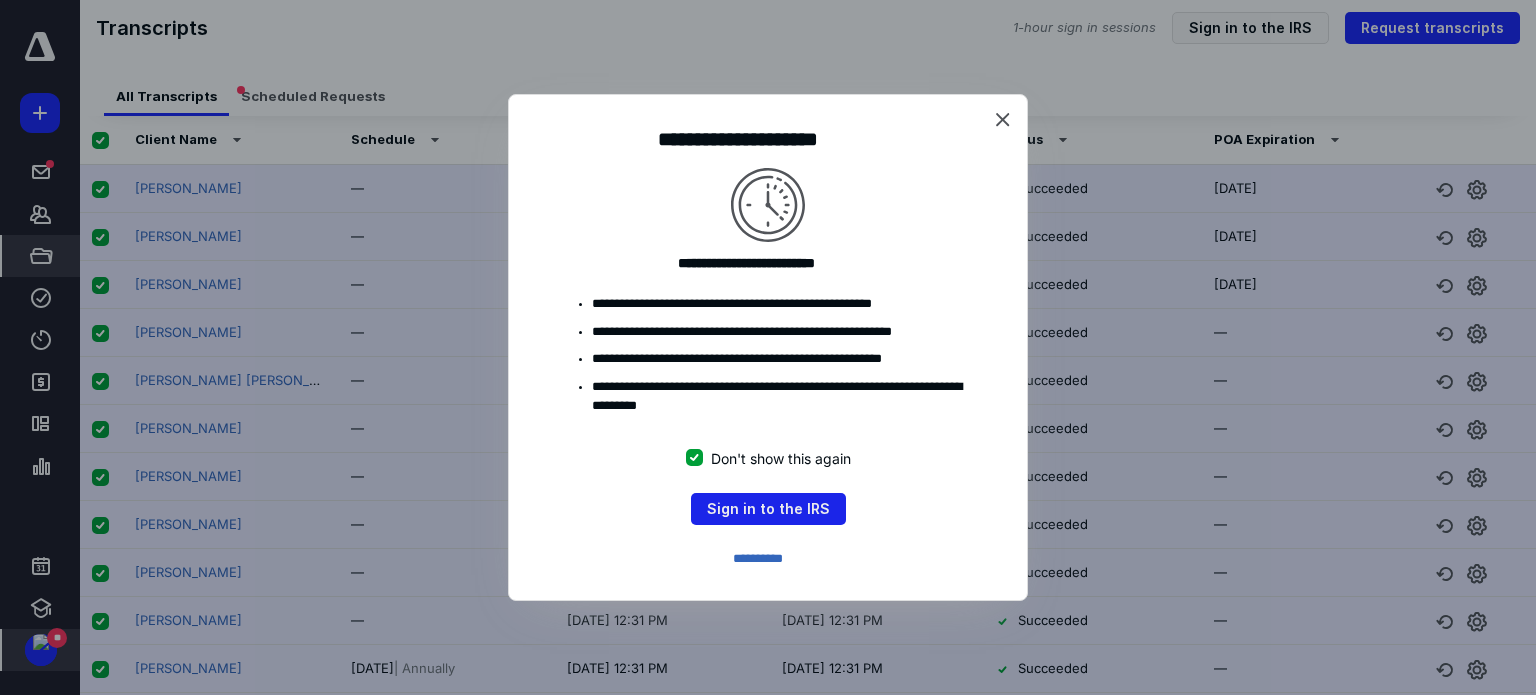 click on "Sign in to the IRS" at bounding box center (768, 509) 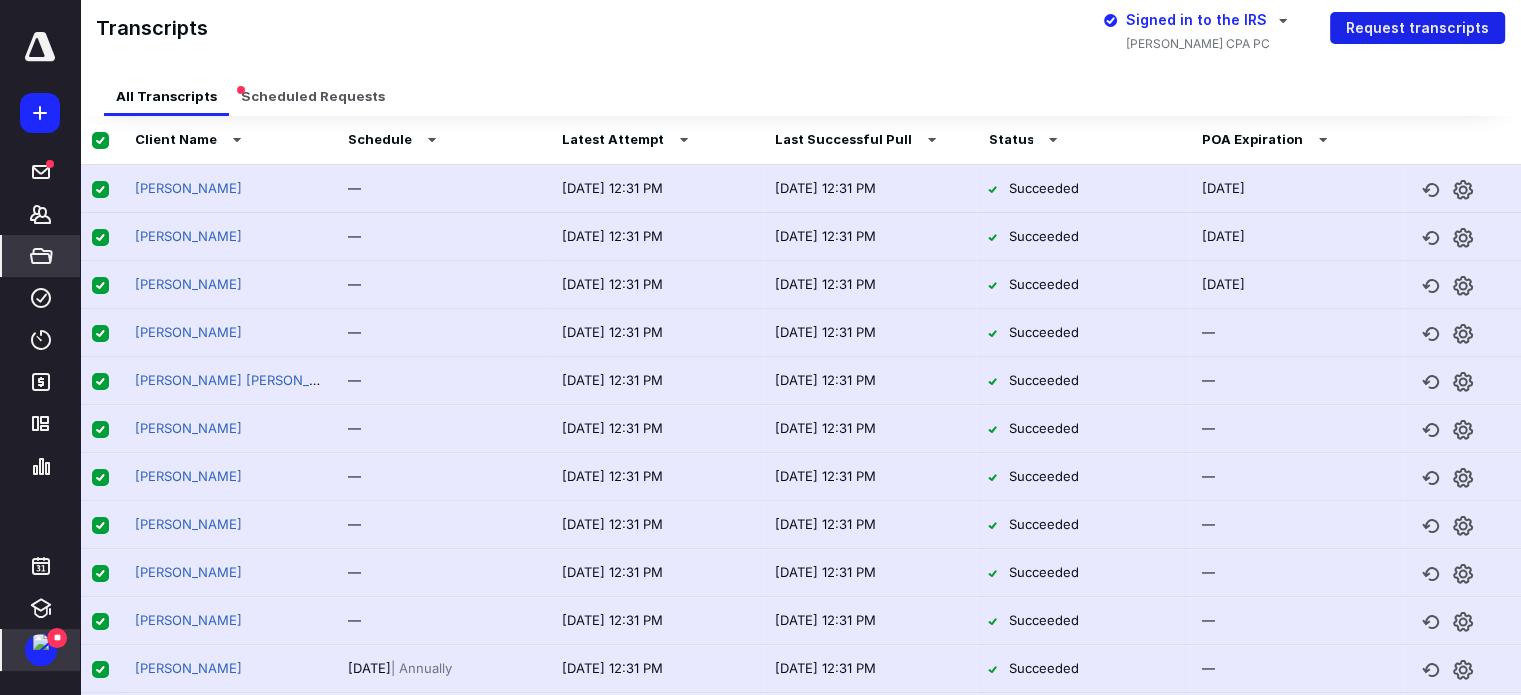 click on "Request transcripts" at bounding box center (1417, 28) 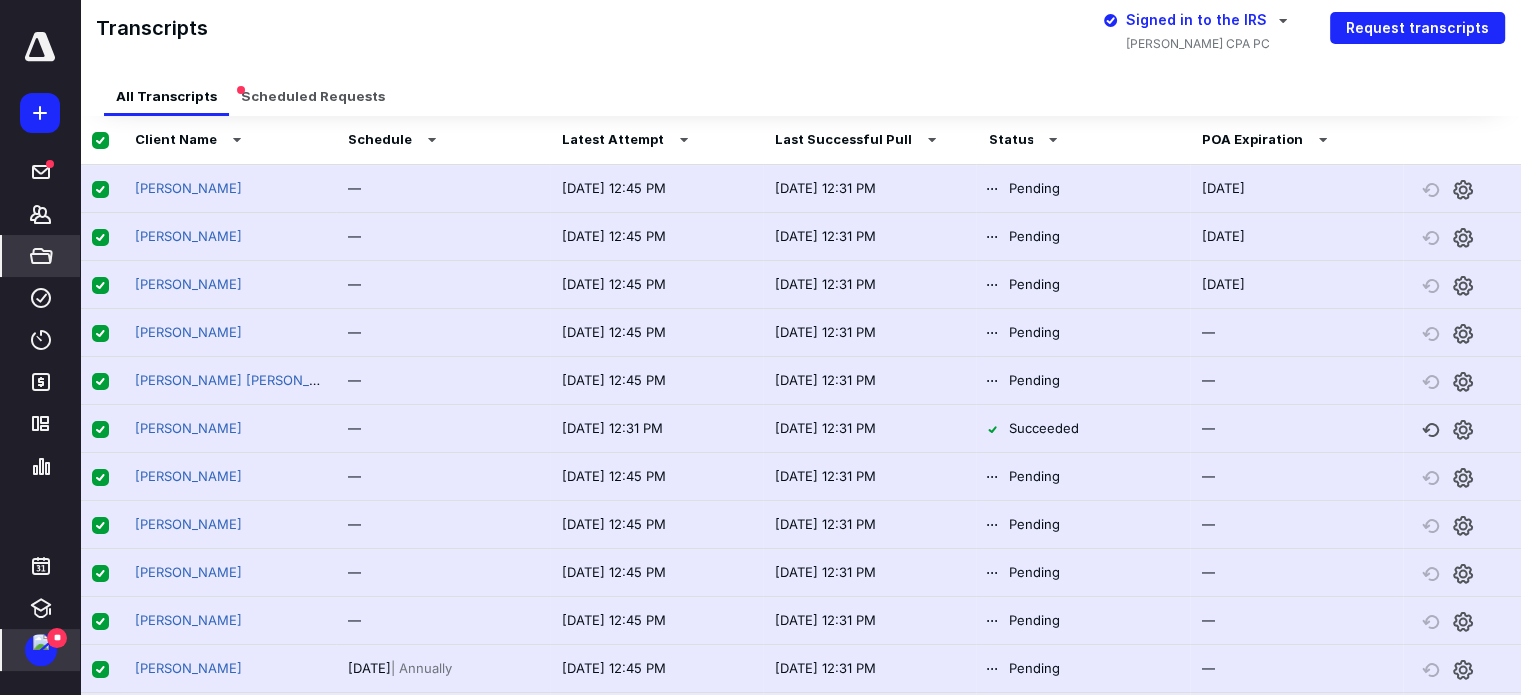 checkbox on "false" 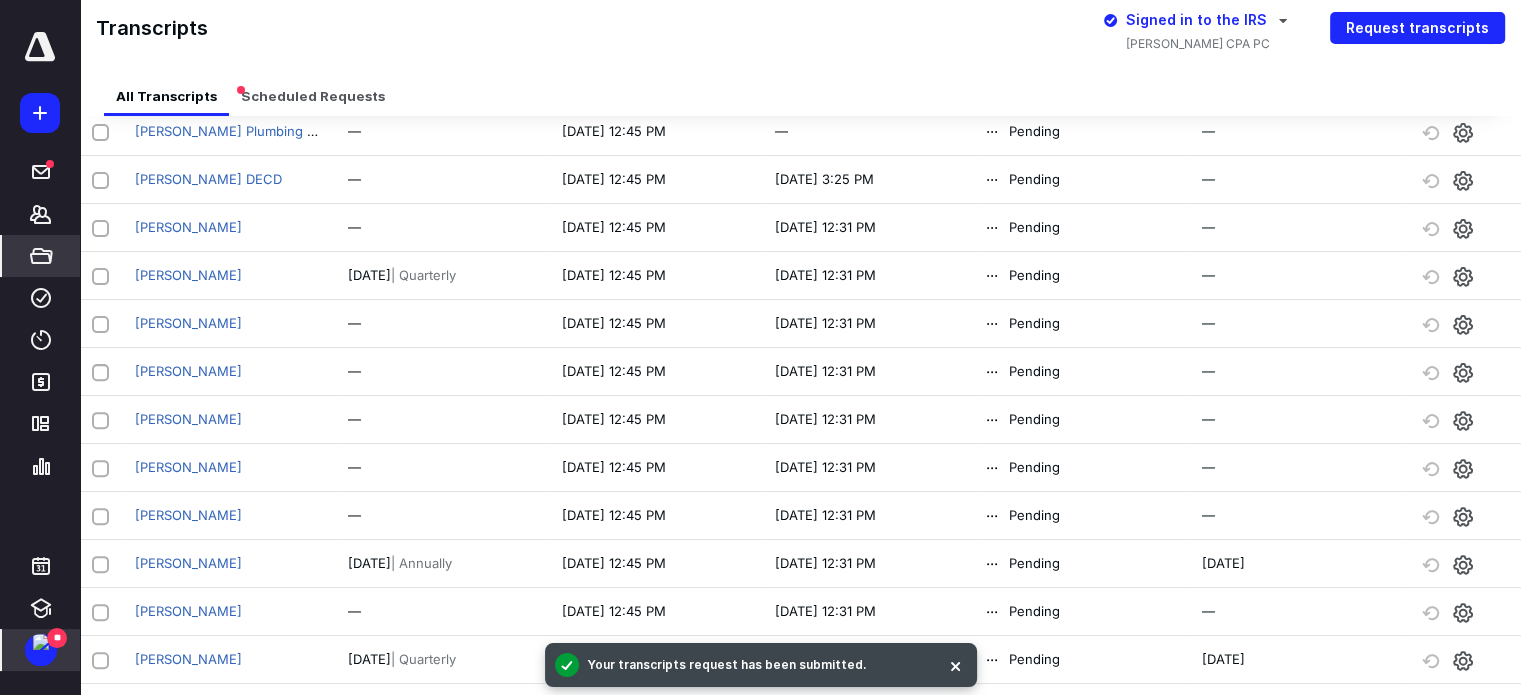 scroll, scrollTop: 0, scrollLeft: 0, axis: both 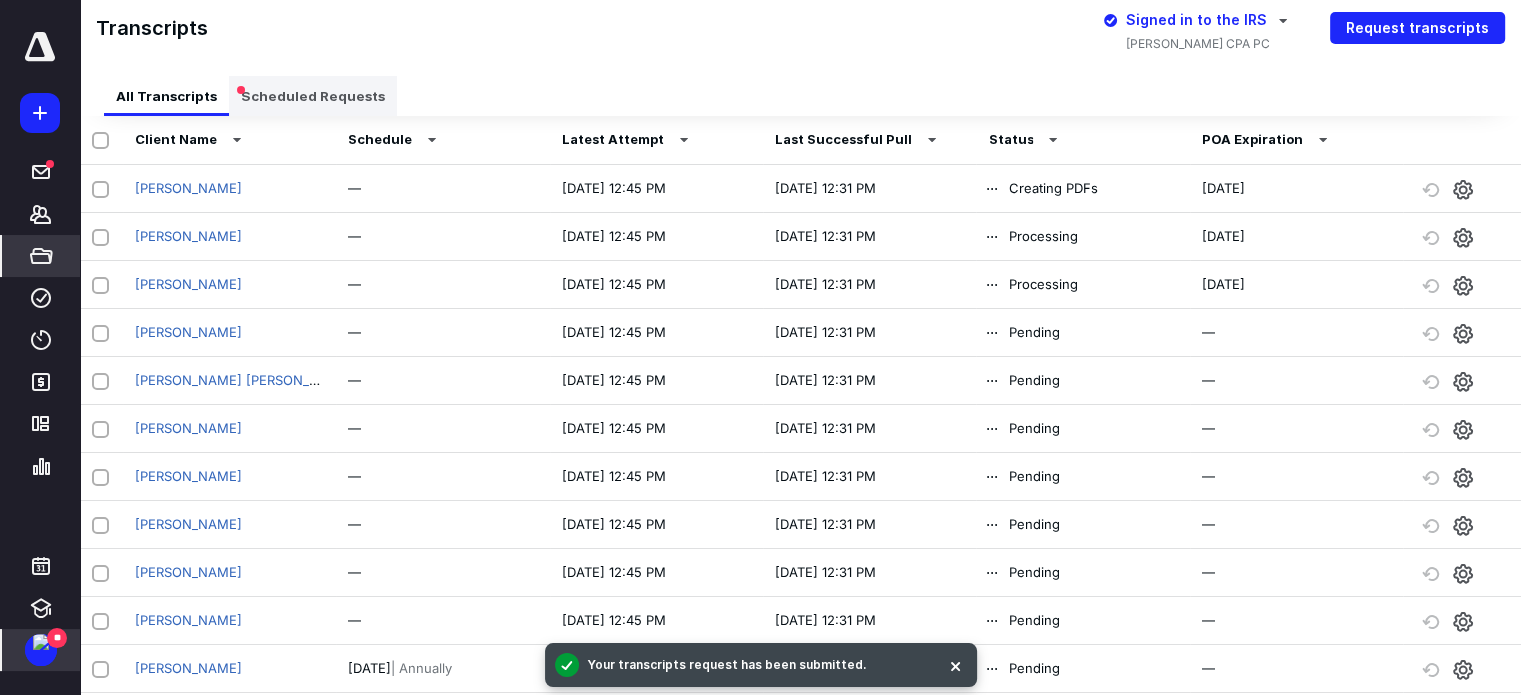 click on "Scheduled Requests" at bounding box center (313, 96) 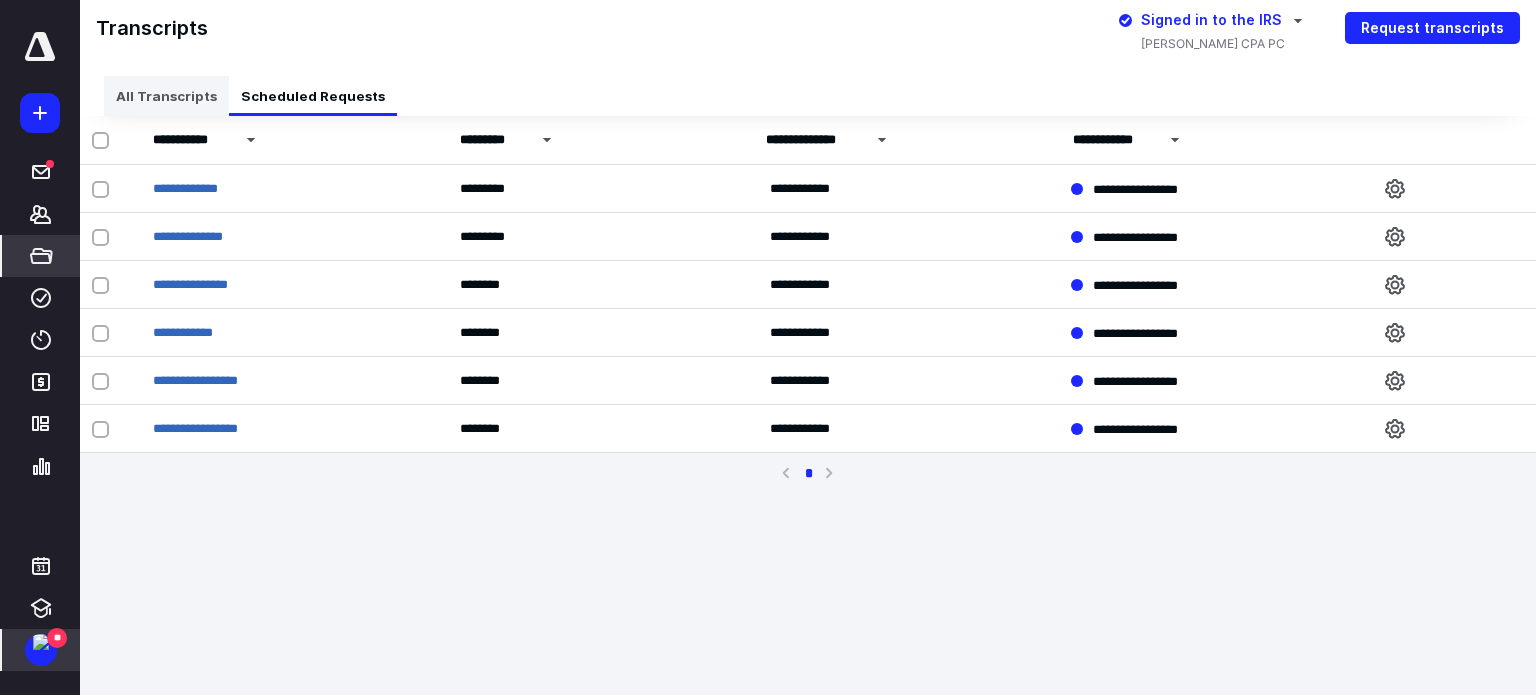 click on "All Transcripts" at bounding box center (166, 96) 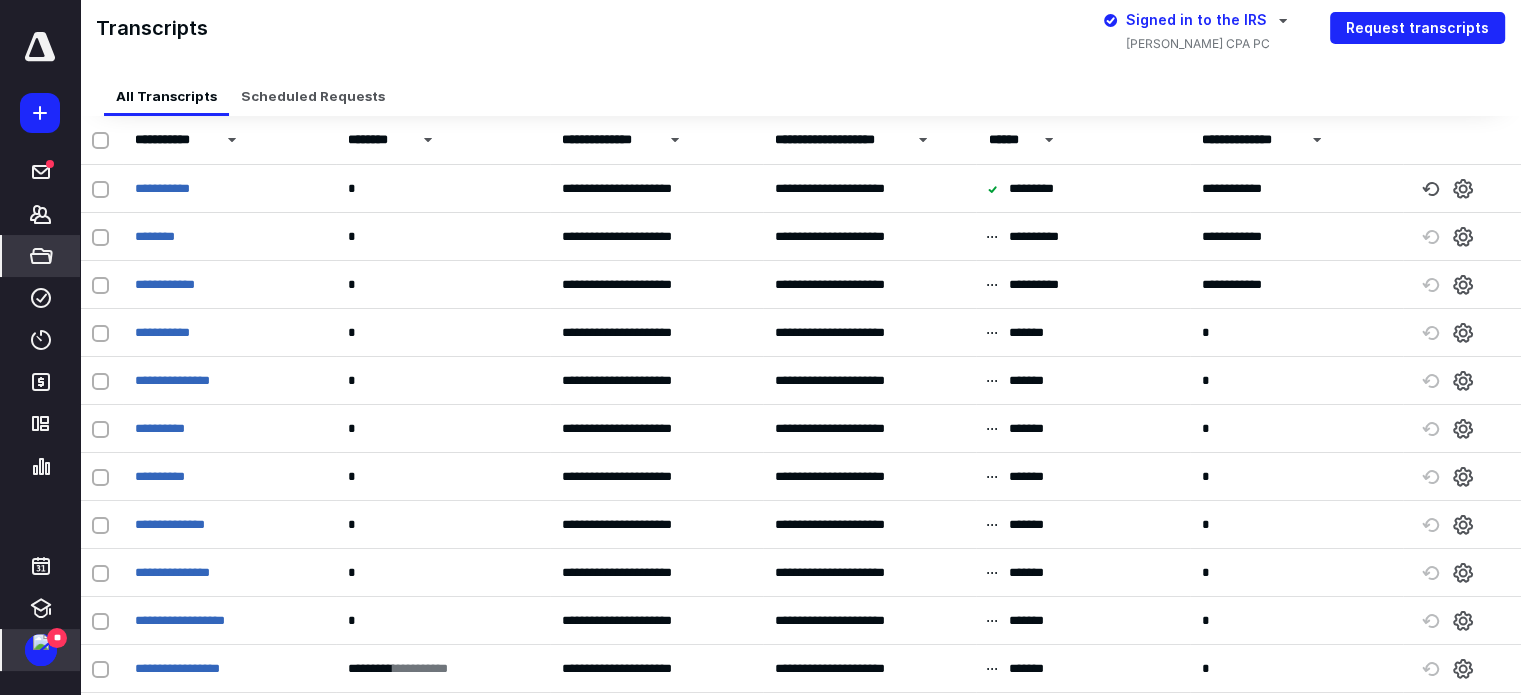 click at bounding box center [41, 642] 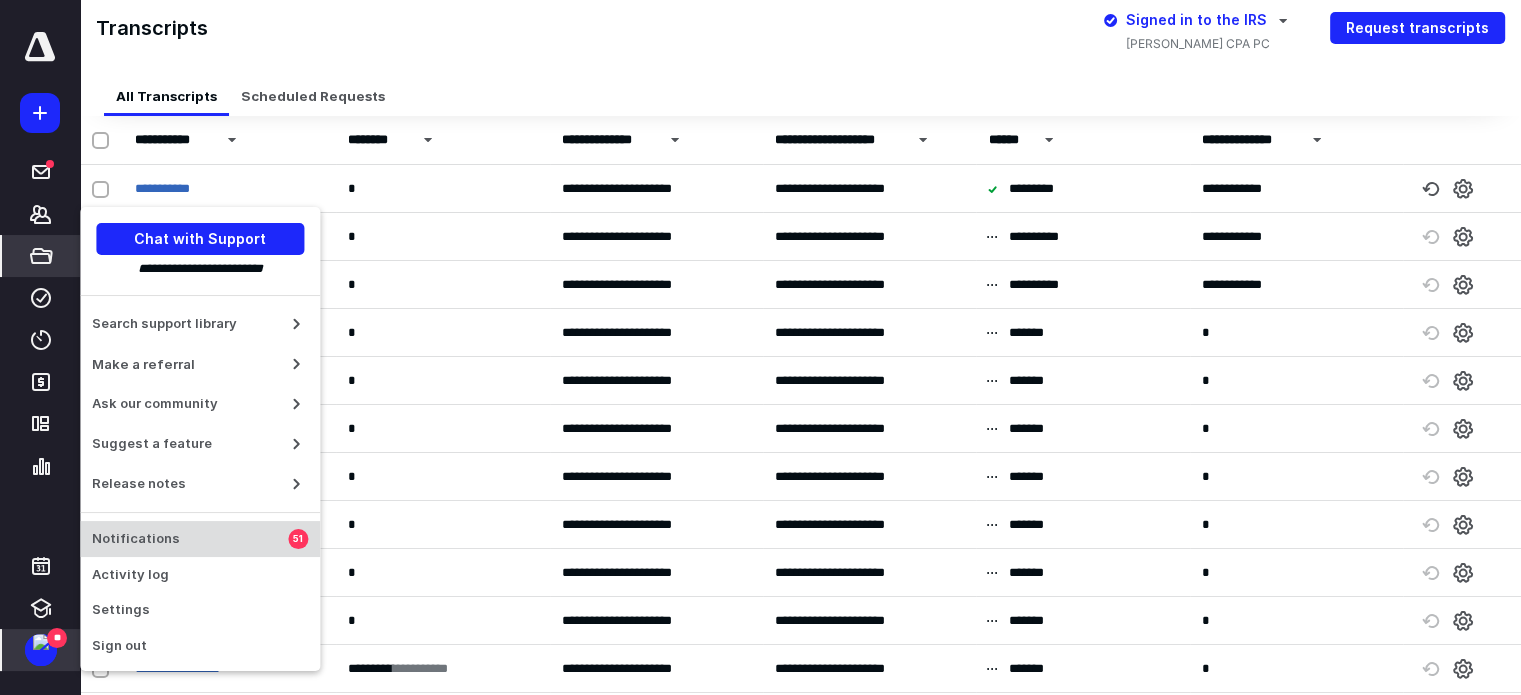 click on "Notifications 51" at bounding box center [200, 539] 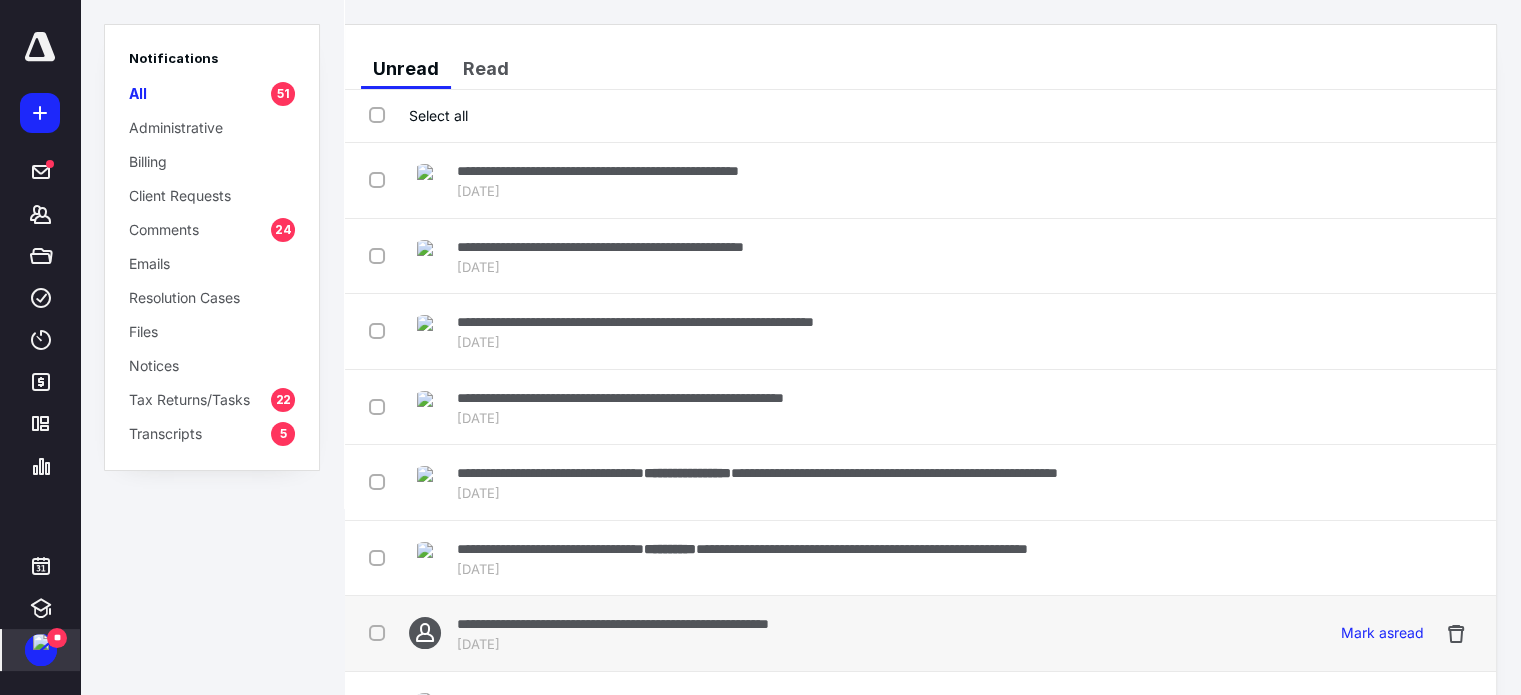 scroll, scrollTop: 266, scrollLeft: 0, axis: vertical 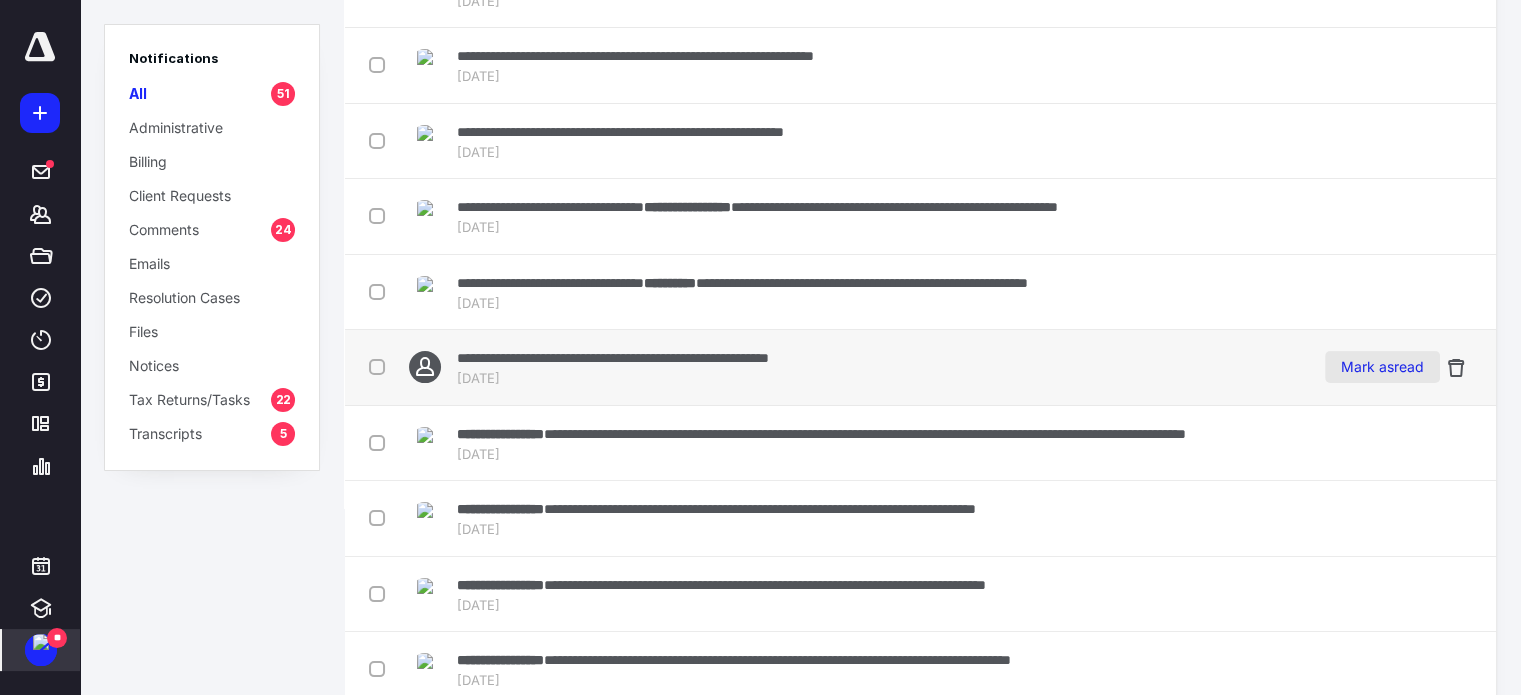 click on "Mark as  read" at bounding box center [1382, 367] 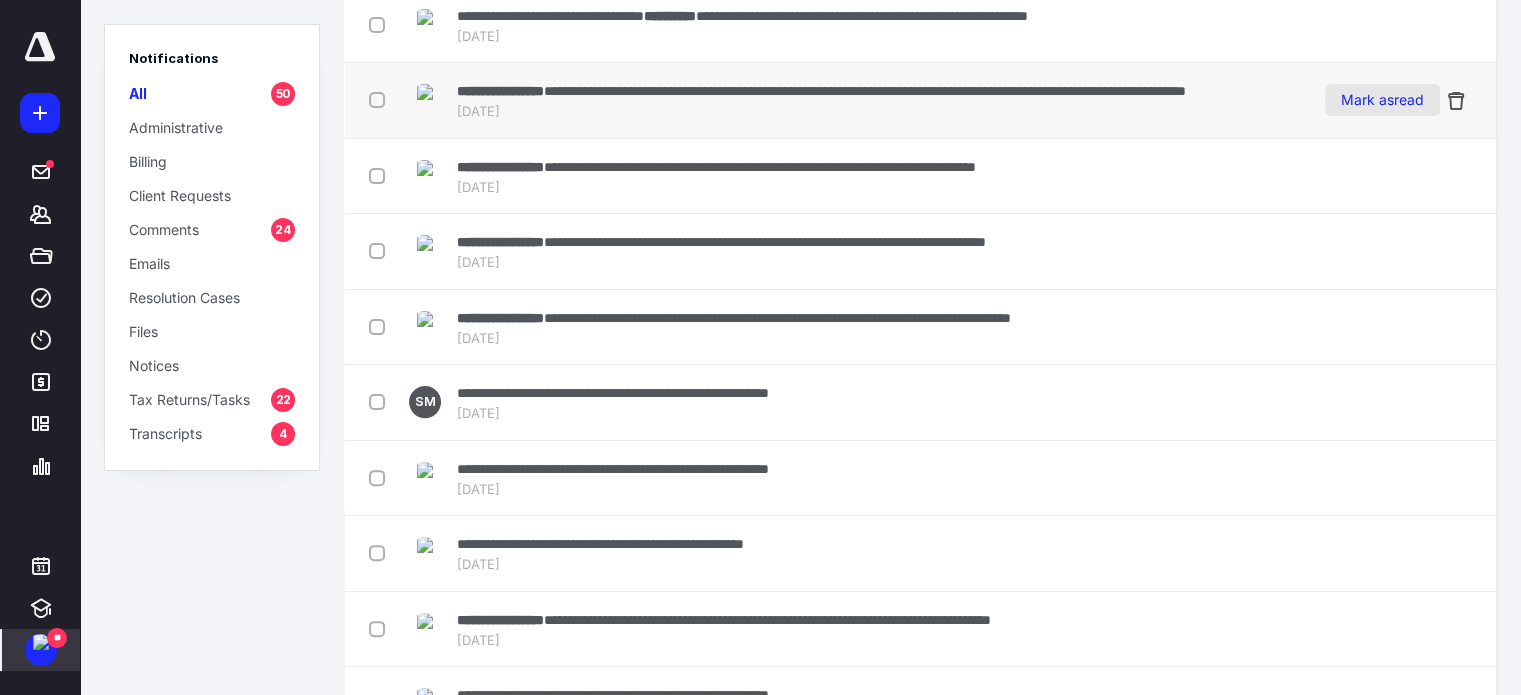 scroll, scrollTop: 800, scrollLeft: 0, axis: vertical 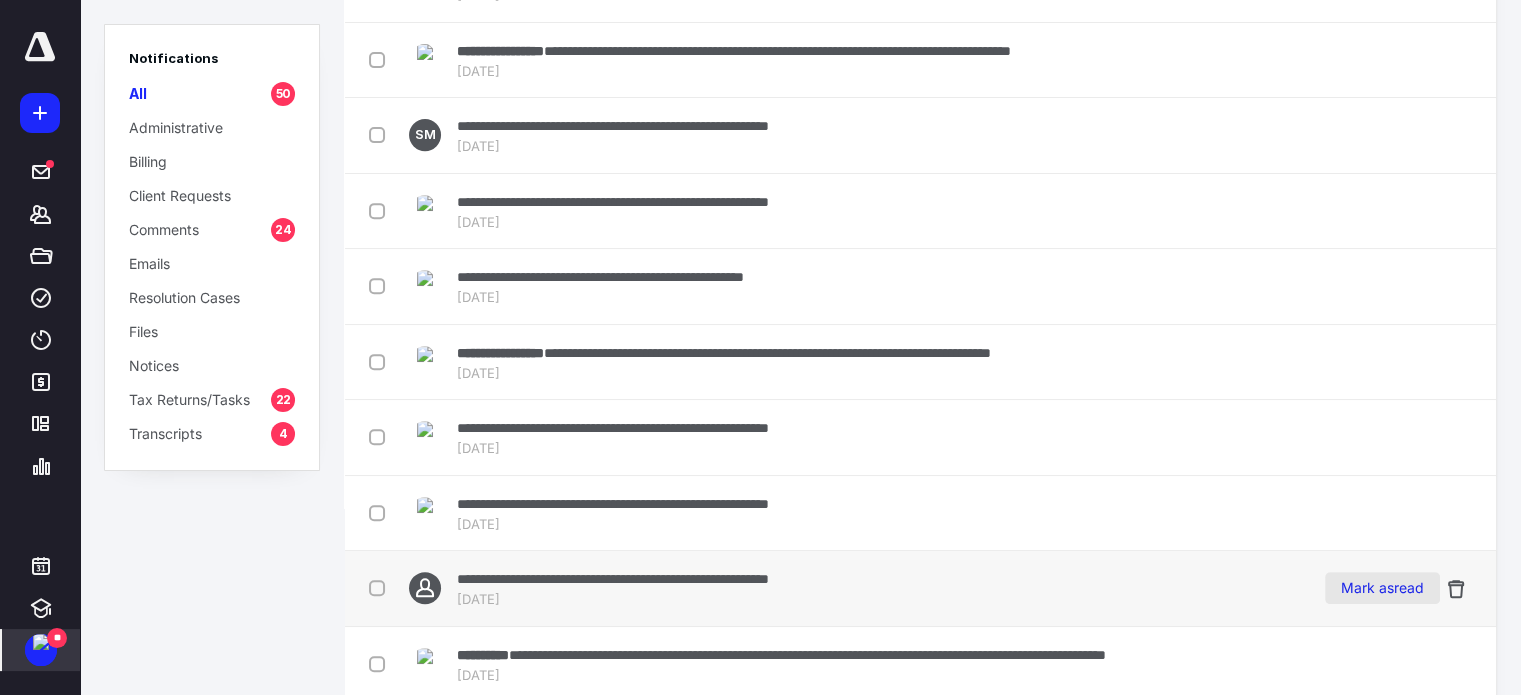 click on "Mark as  read" at bounding box center [1382, 588] 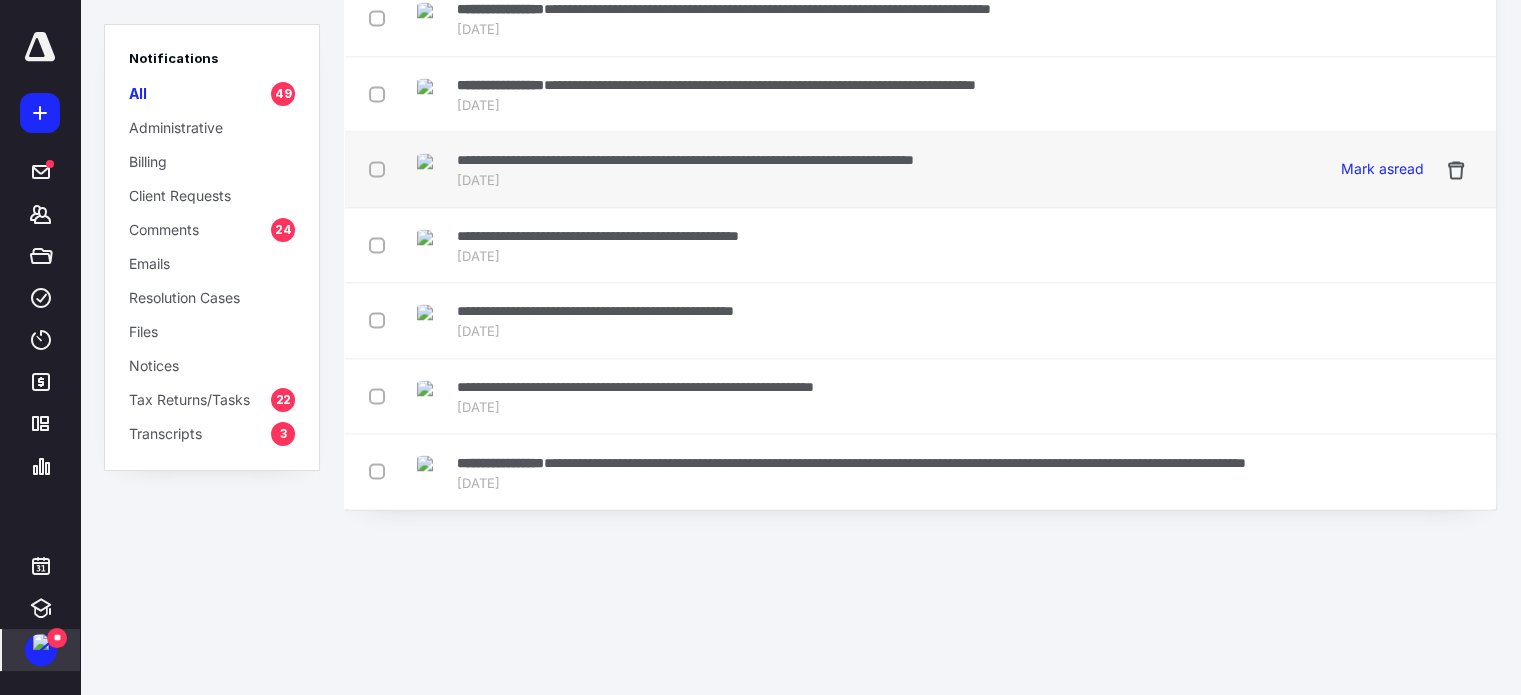 scroll, scrollTop: 3090, scrollLeft: 0, axis: vertical 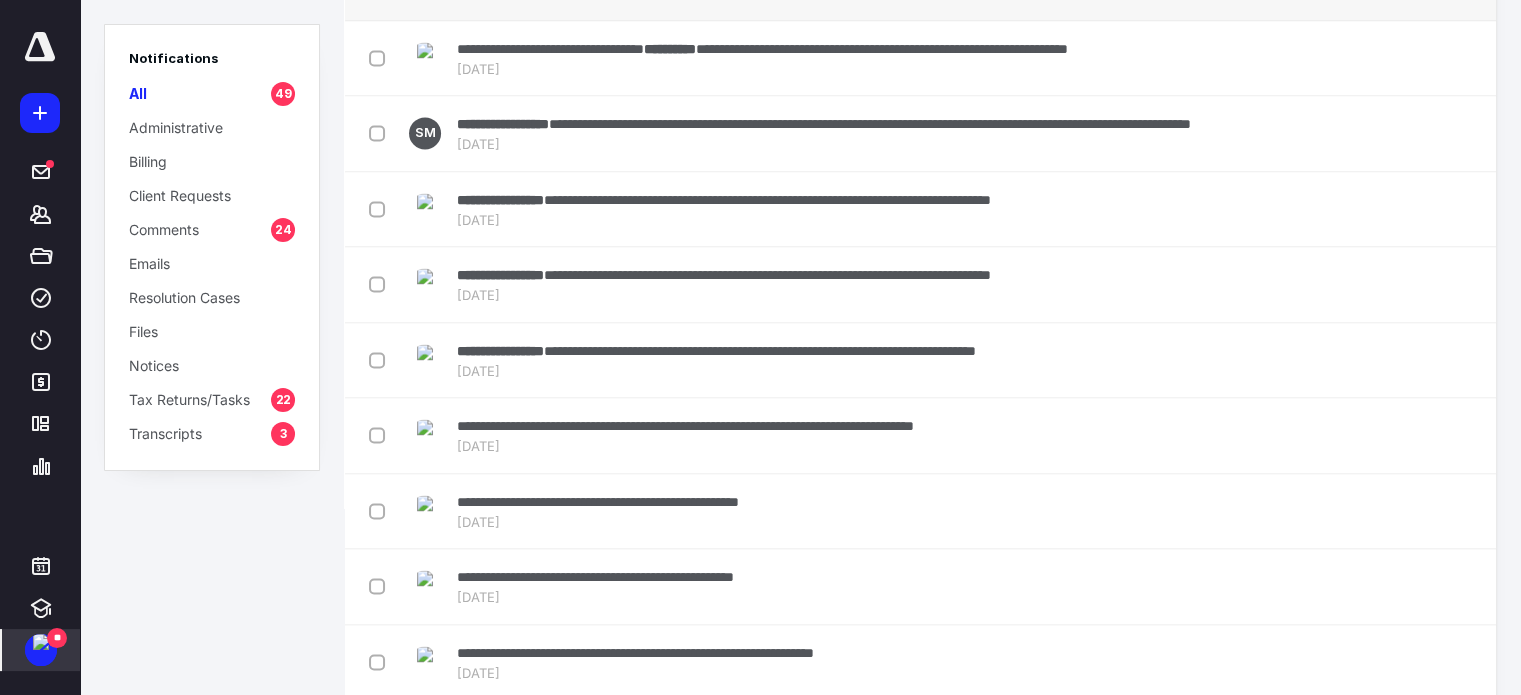 click on "Mark as  read" at bounding box center [1382, -18] 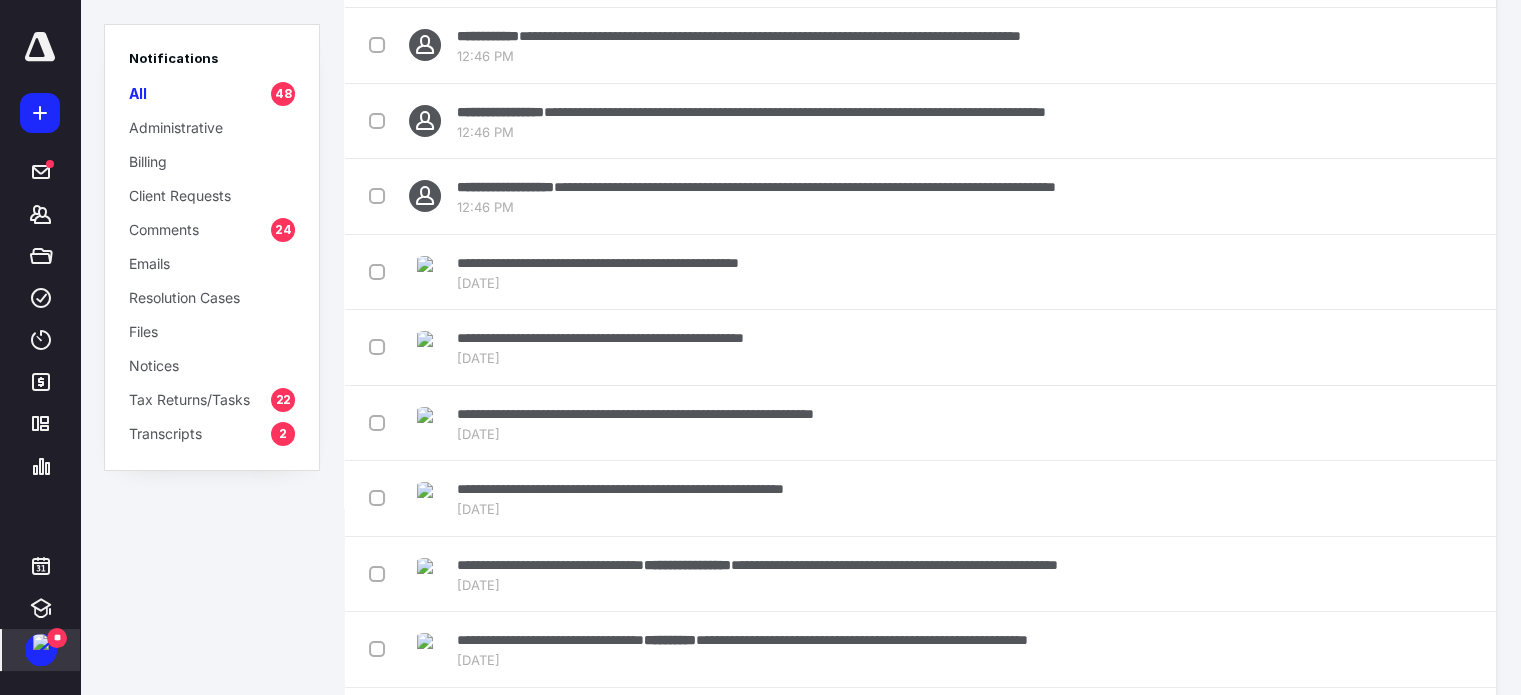 scroll, scrollTop: 0, scrollLeft: 0, axis: both 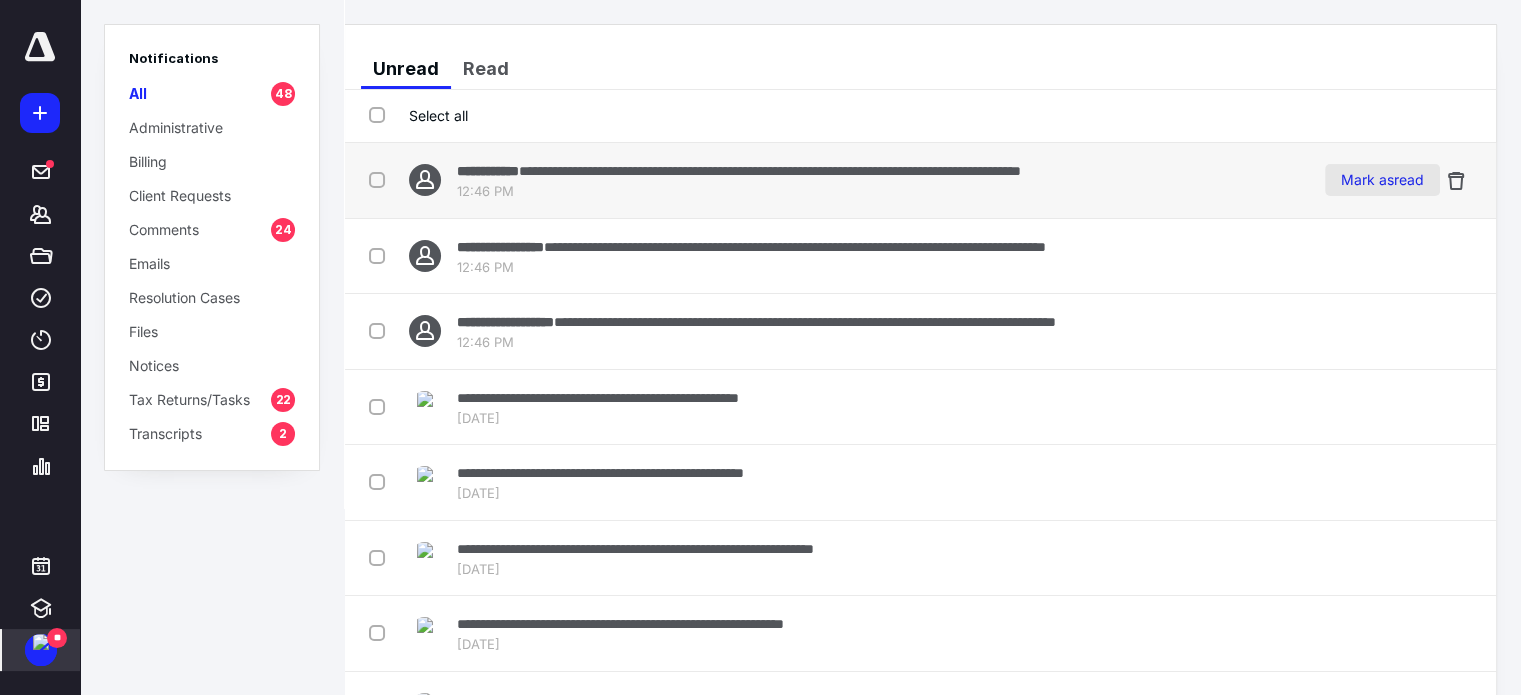 click on "Mark as  read" at bounding box center (1382, 180) 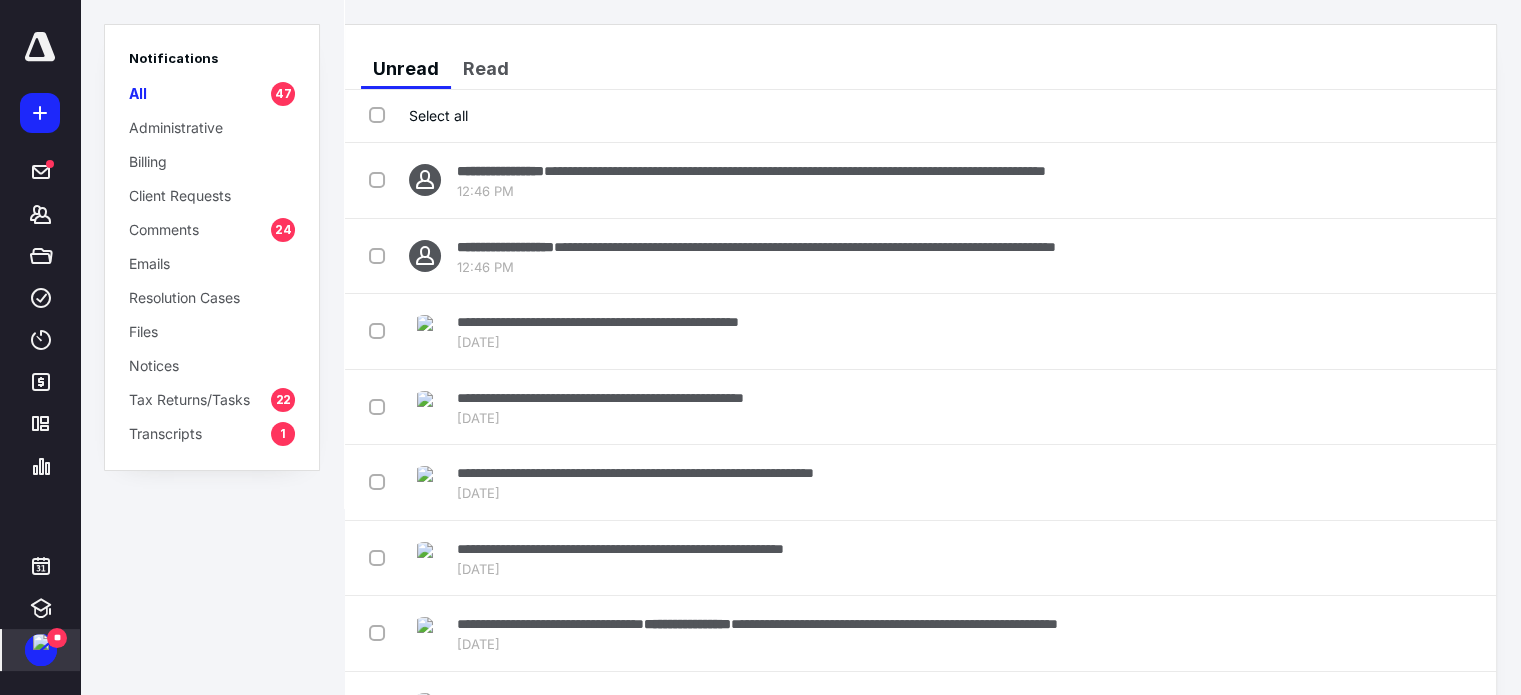 click on "Mark as  read" at bounding box center (1382, 180) 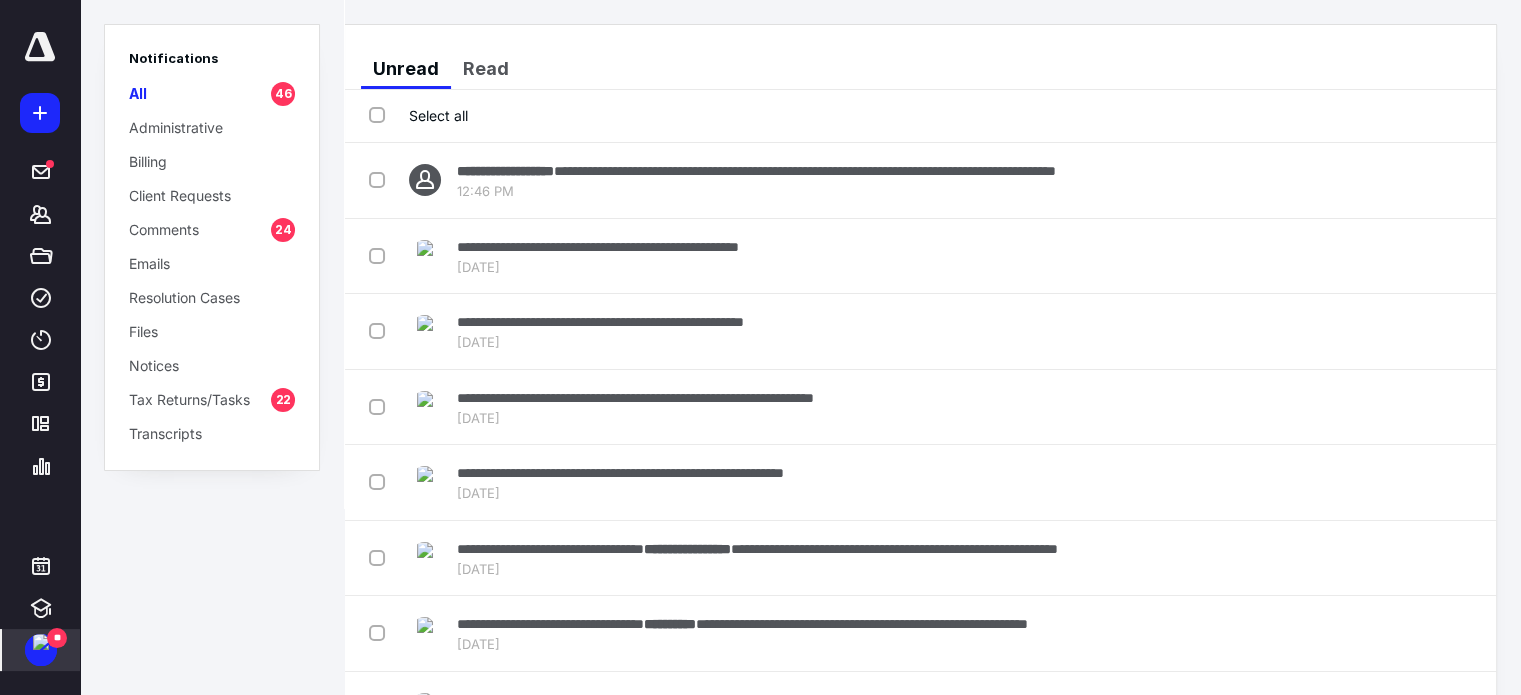 click on "Mark as  read" at bounding box center [1382, 180] 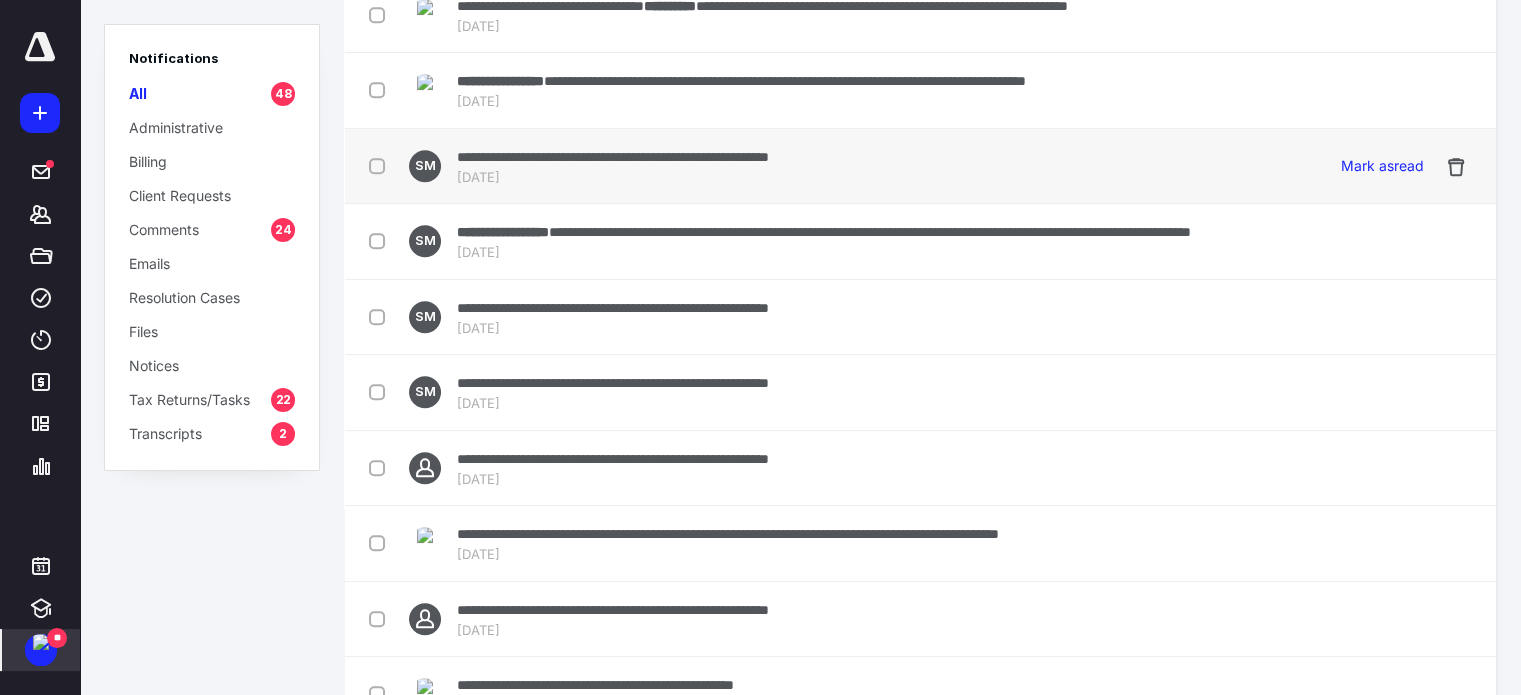 scroll, scrollTop: 1866, scrollLeft: 0, axis: vertical 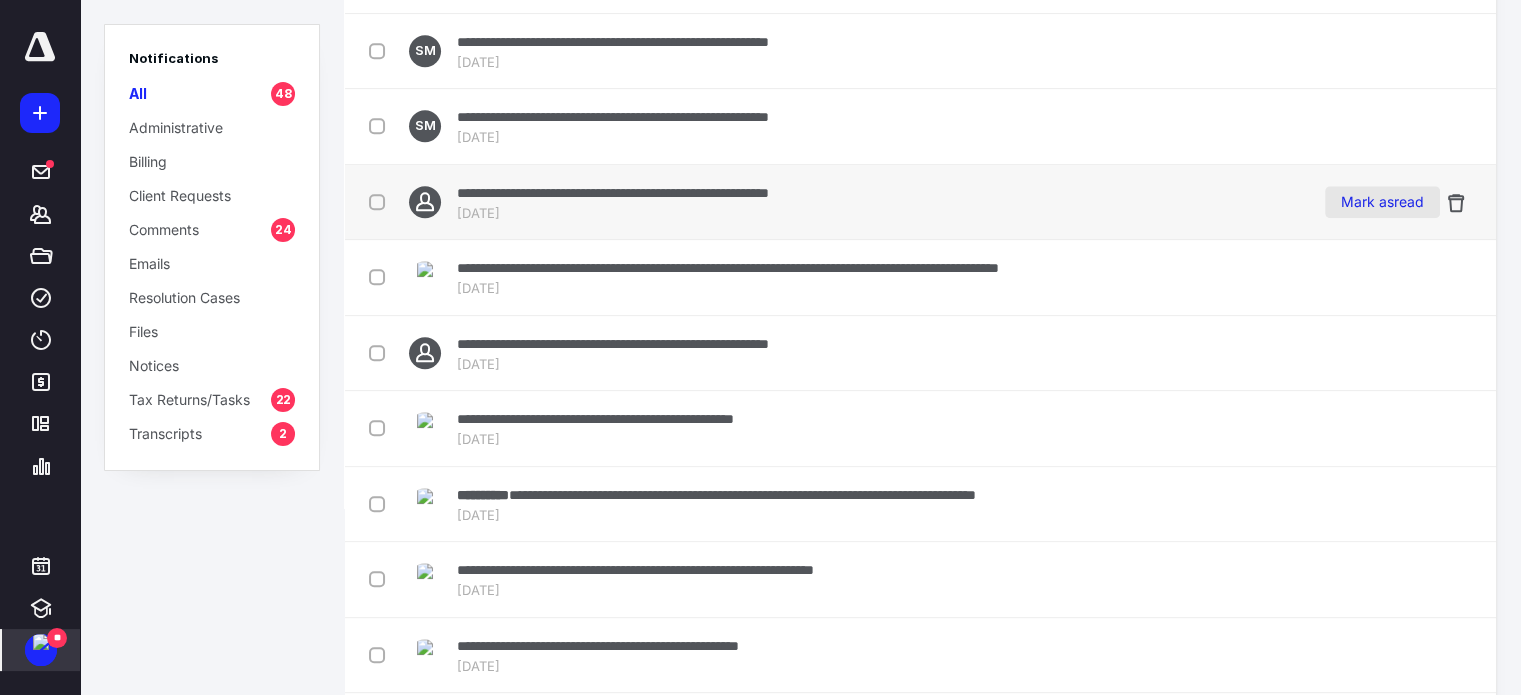 click on "Mark as  read" at bounding box center [1382, 202] 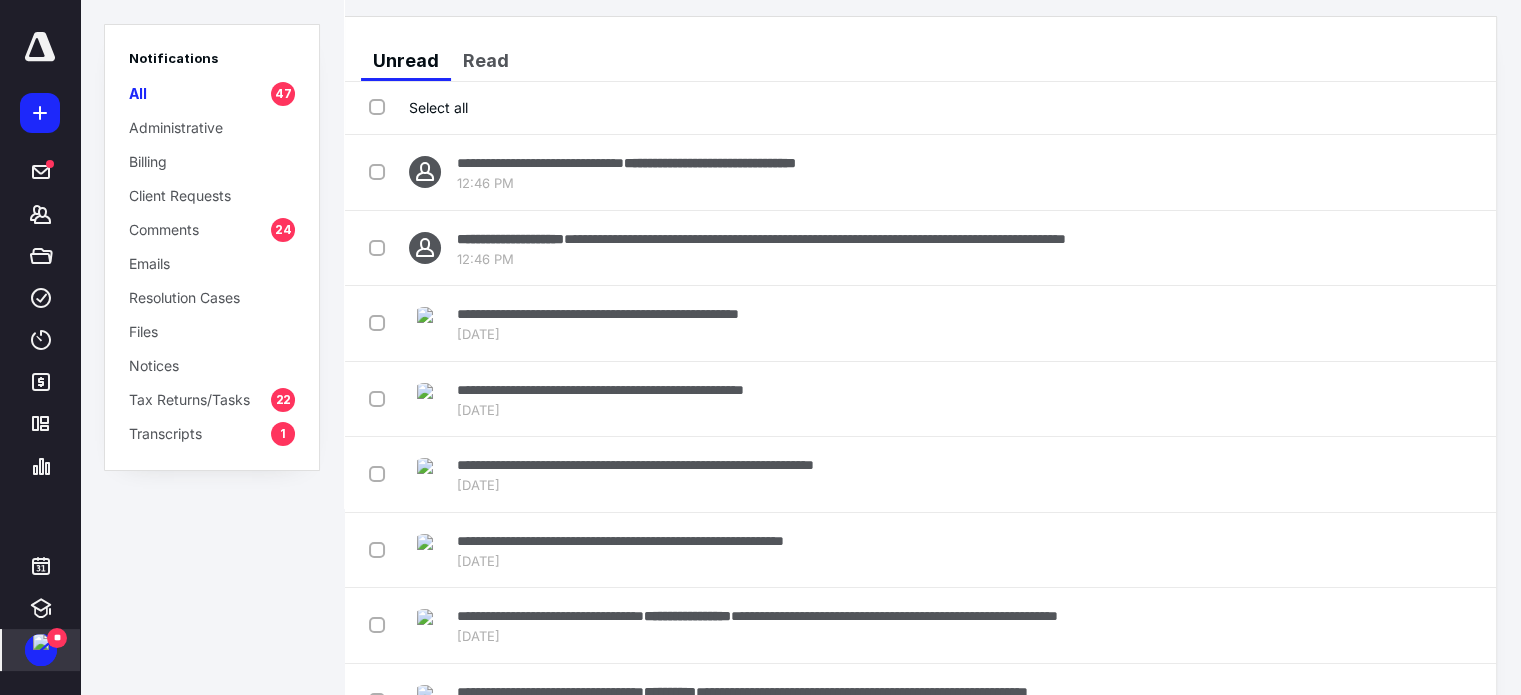 scroll, scrollTop: 0, scrollLeft: 0, axis: both 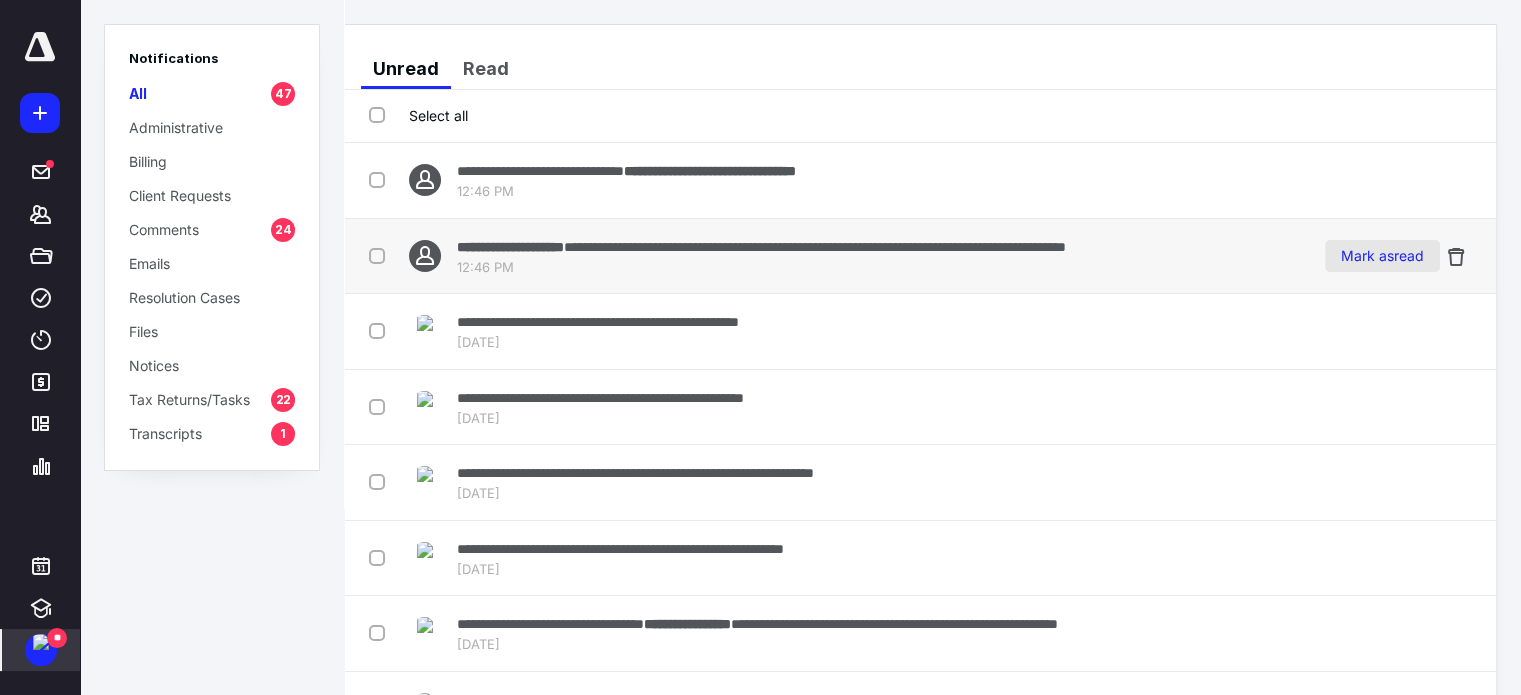 click on "Mark as  read" at bounding box center [1382, 256] 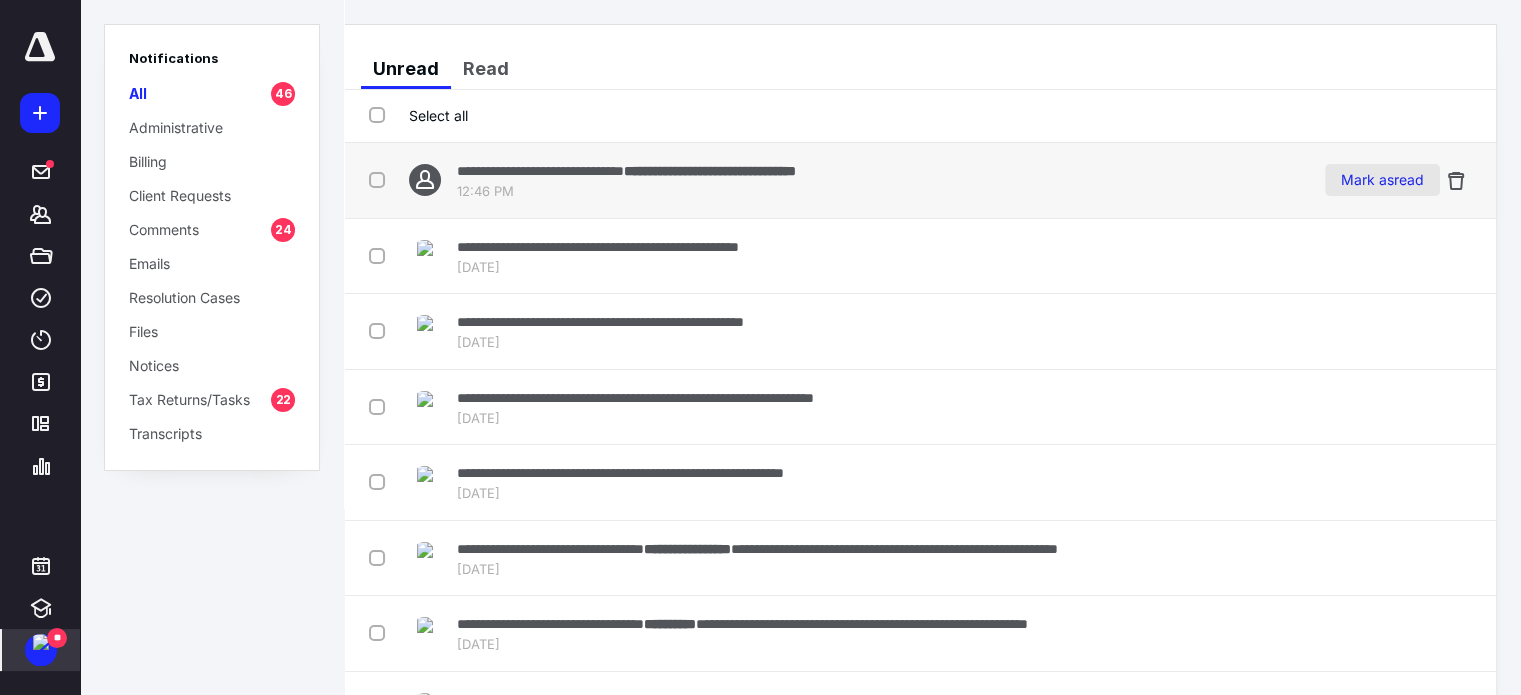 click on "Mark as  read" at bounding box center [1382, 180] 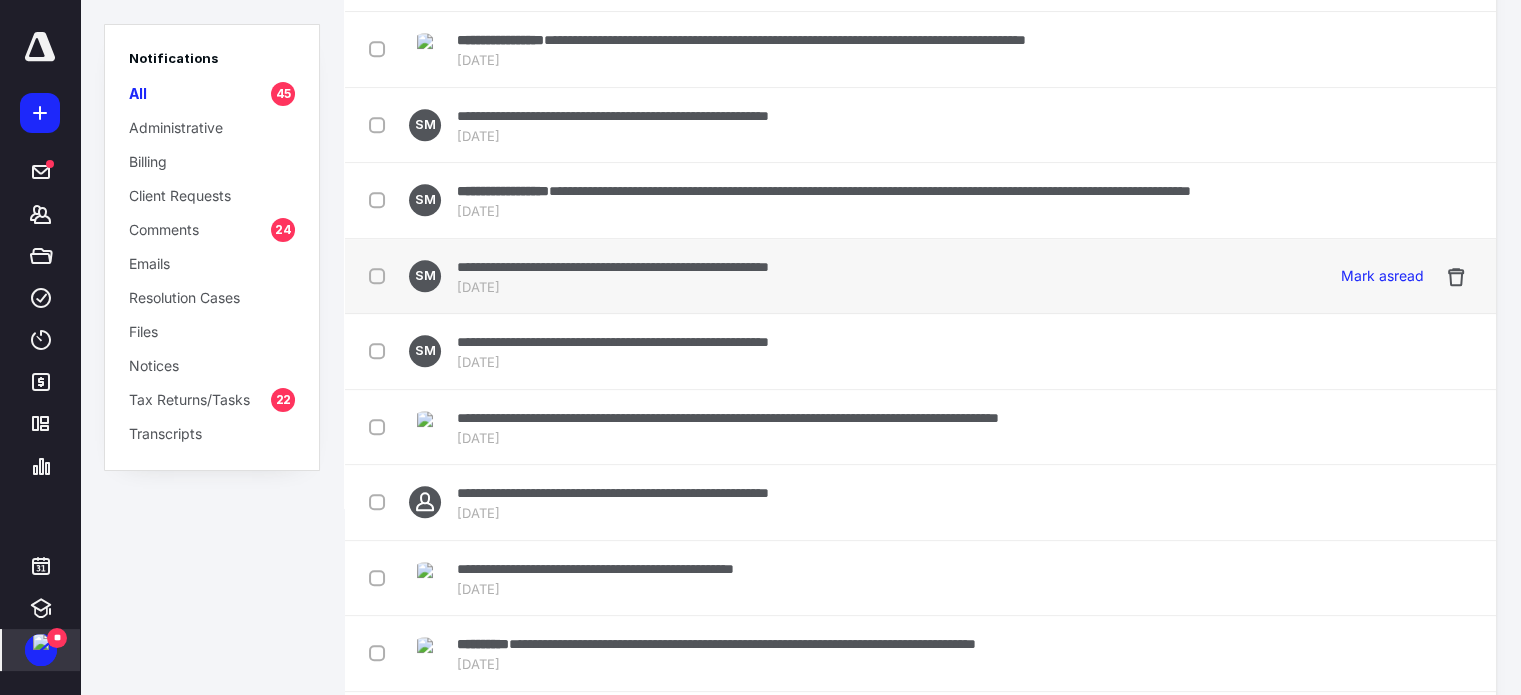 scroll, scrollTop: 1876, scrollLeft: 0, axis: vertical 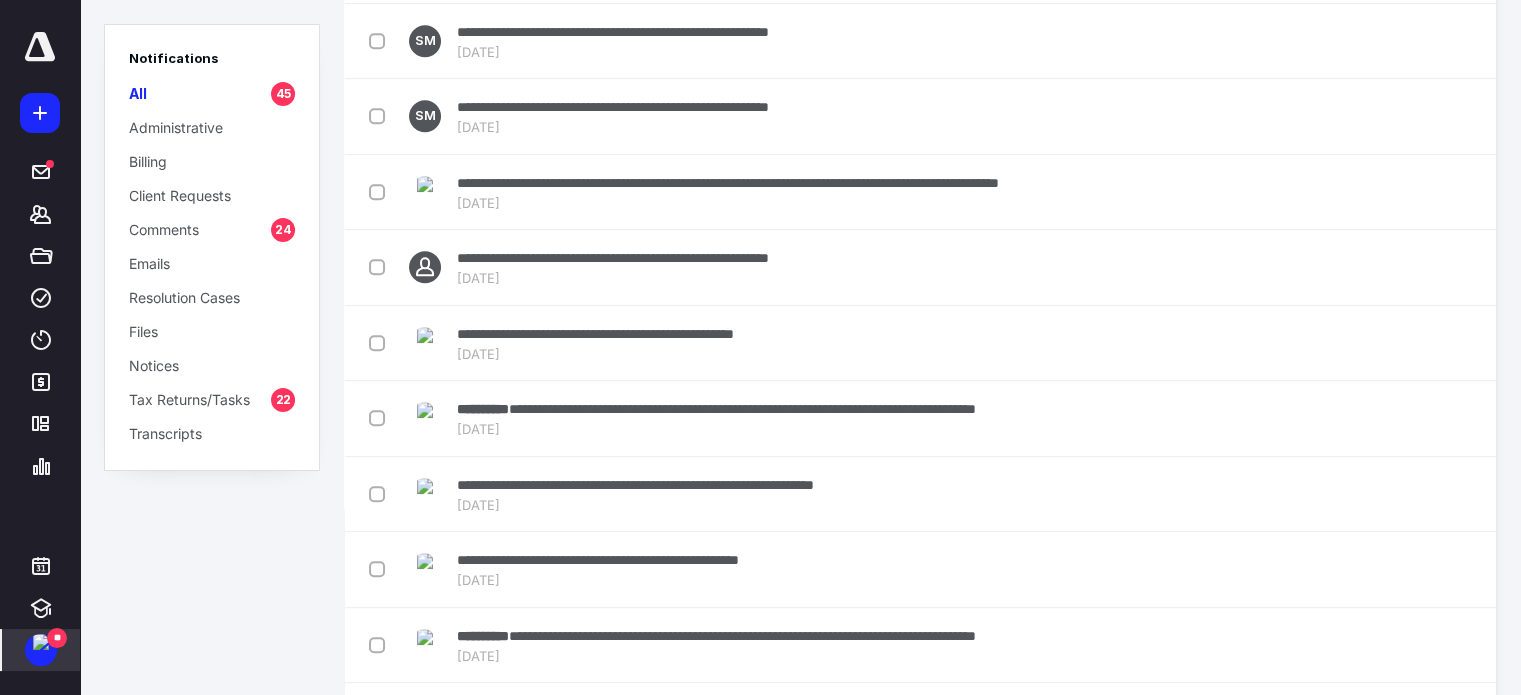 click on "Transcripts" at bounding box center [165, 433] 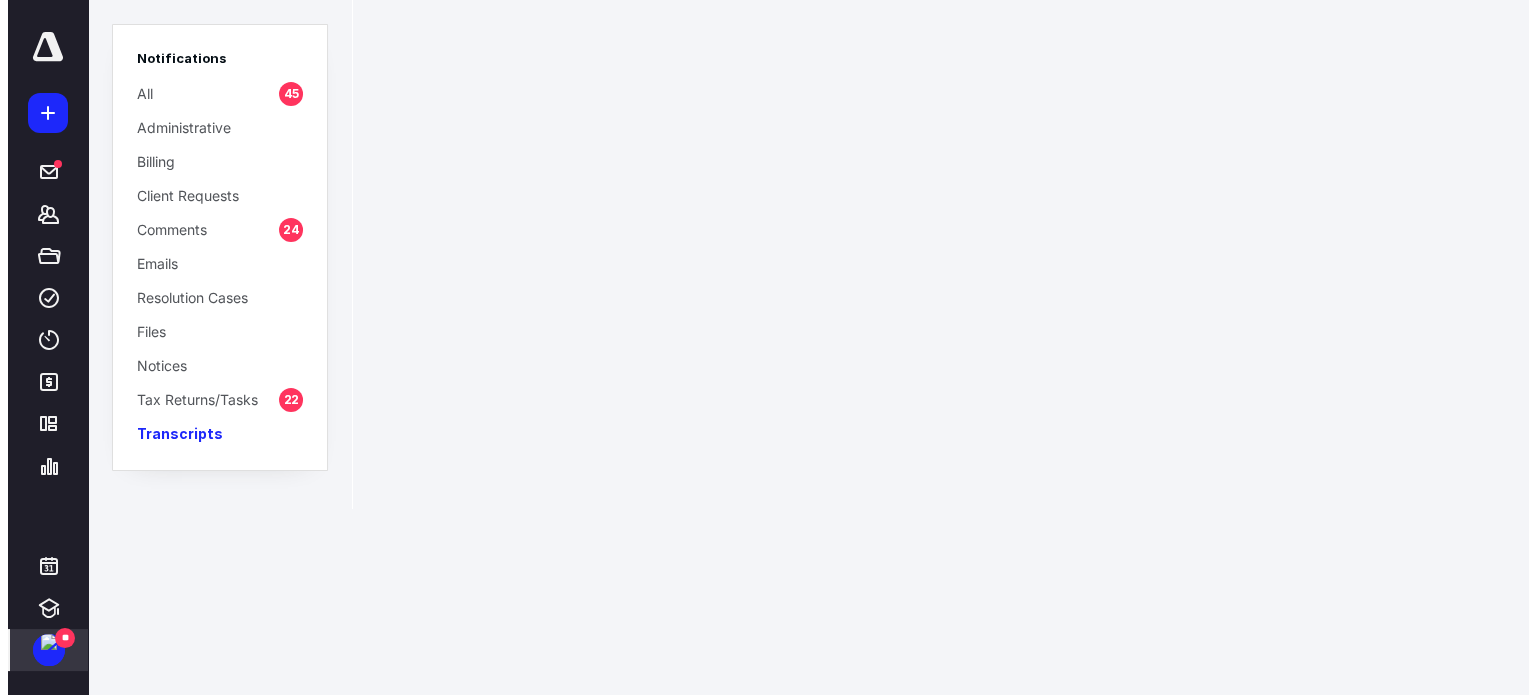scroll, scrollTop: 0, scrollLeft: 0, axis: both 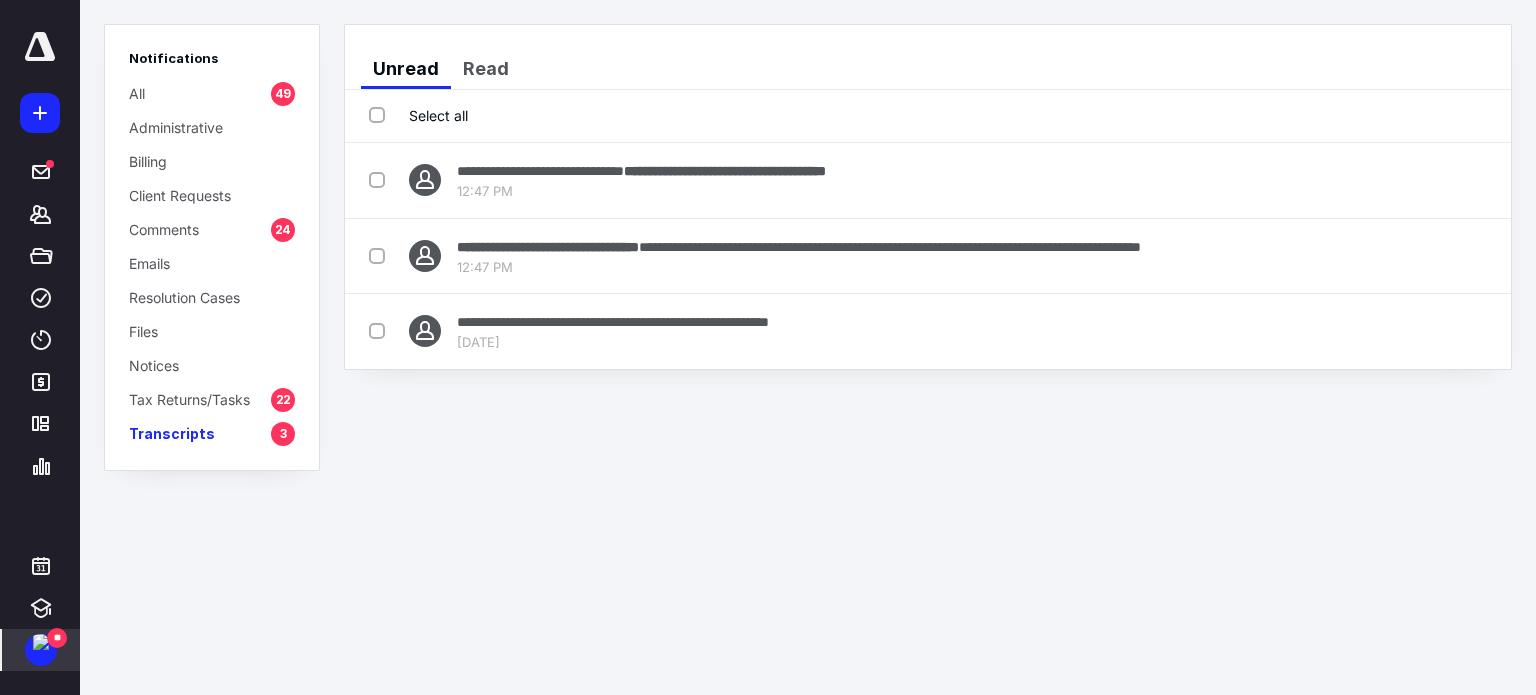 click on "Select all" at bounding box center (418, 115) 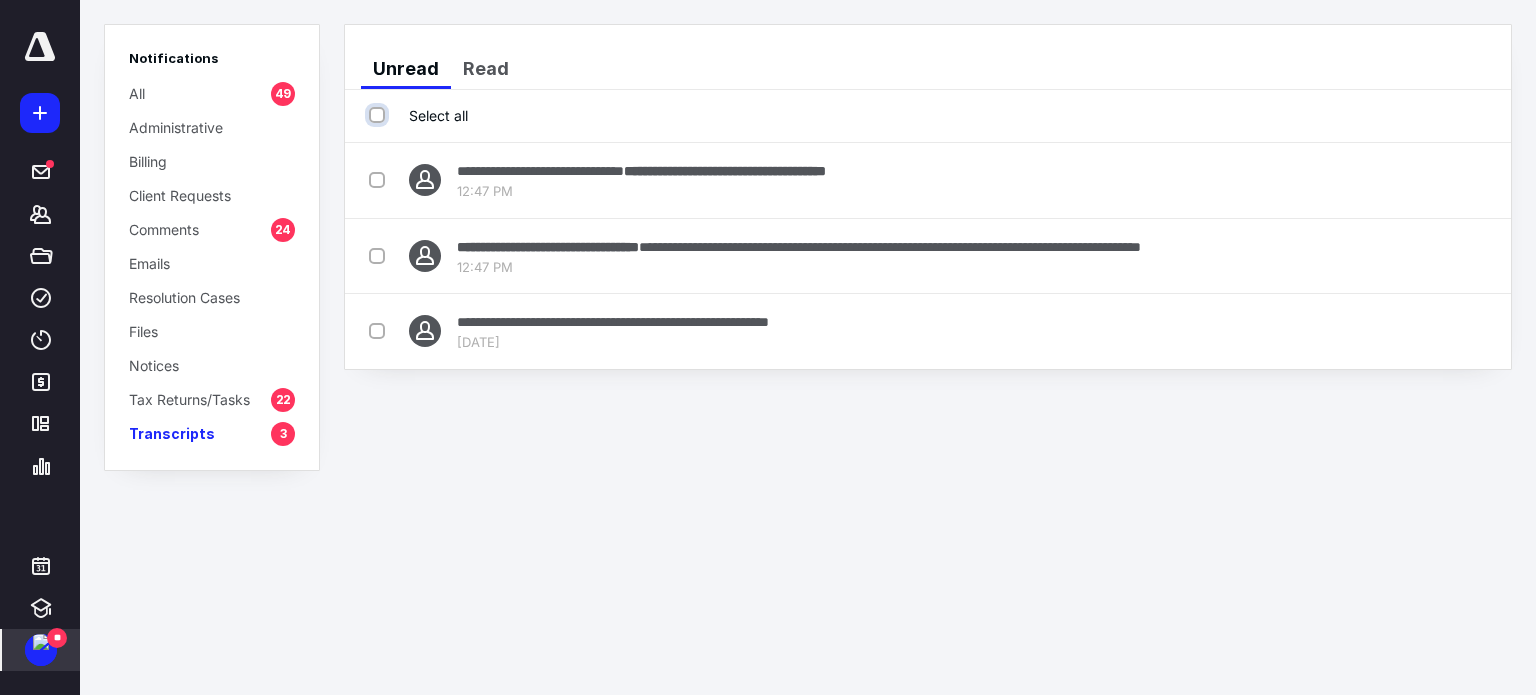 click on "Select all" at bounding box center [379, 115] 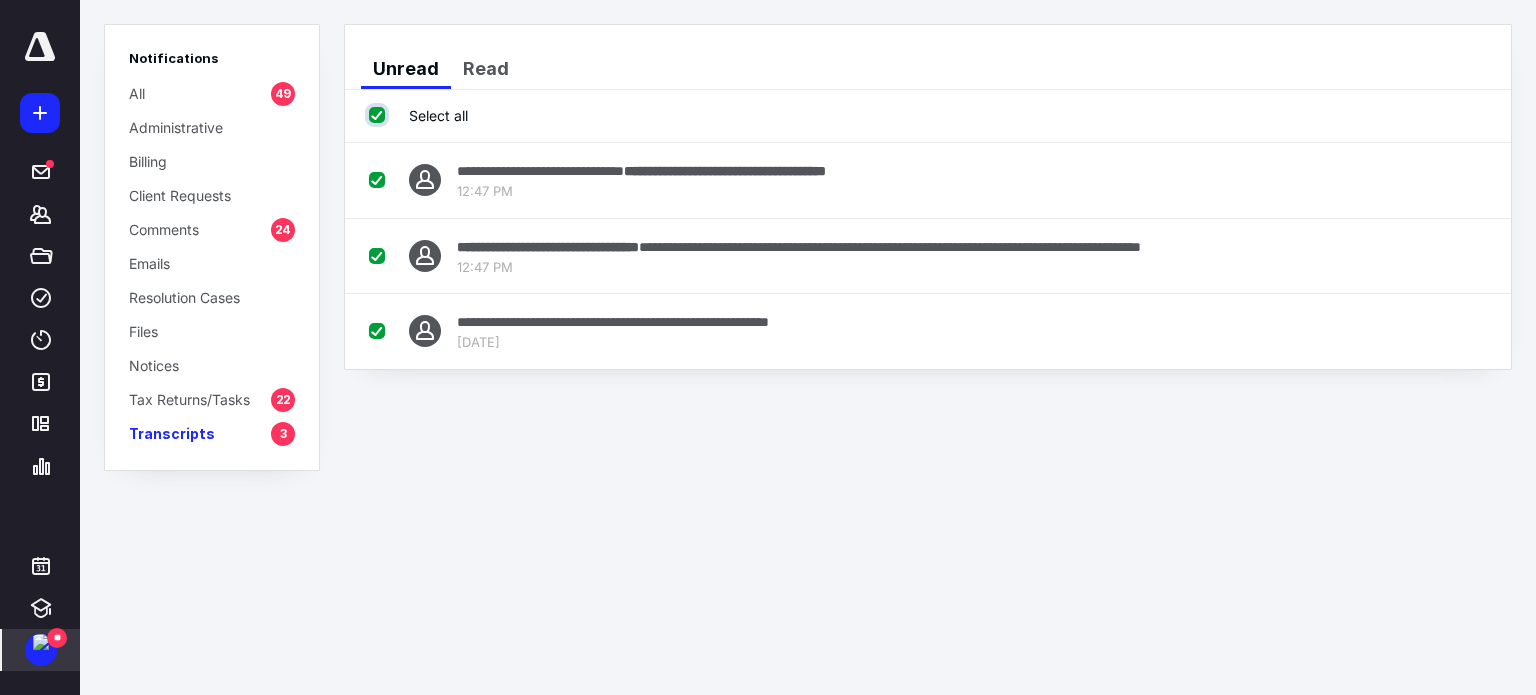 checkbox on "true" 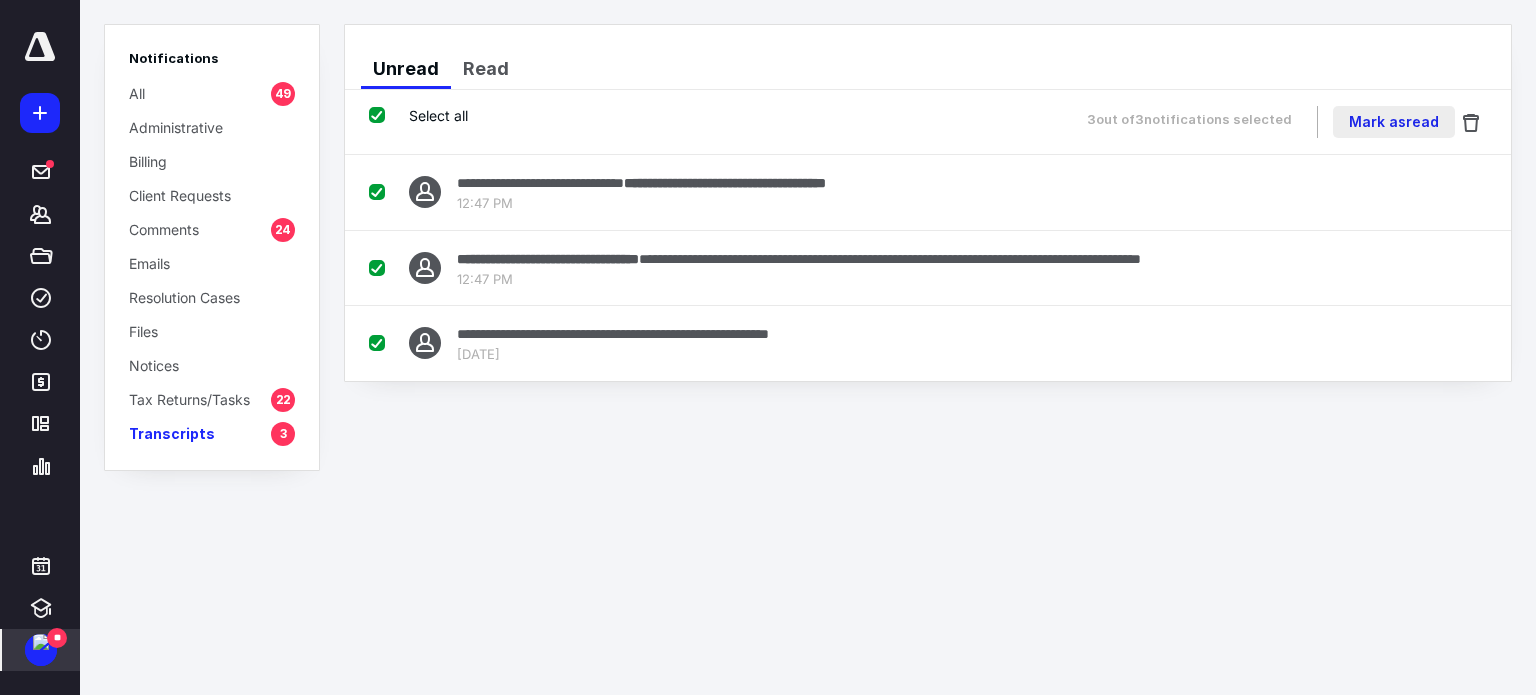 click on "Mark as  read" at bounding box center (1394, 122) 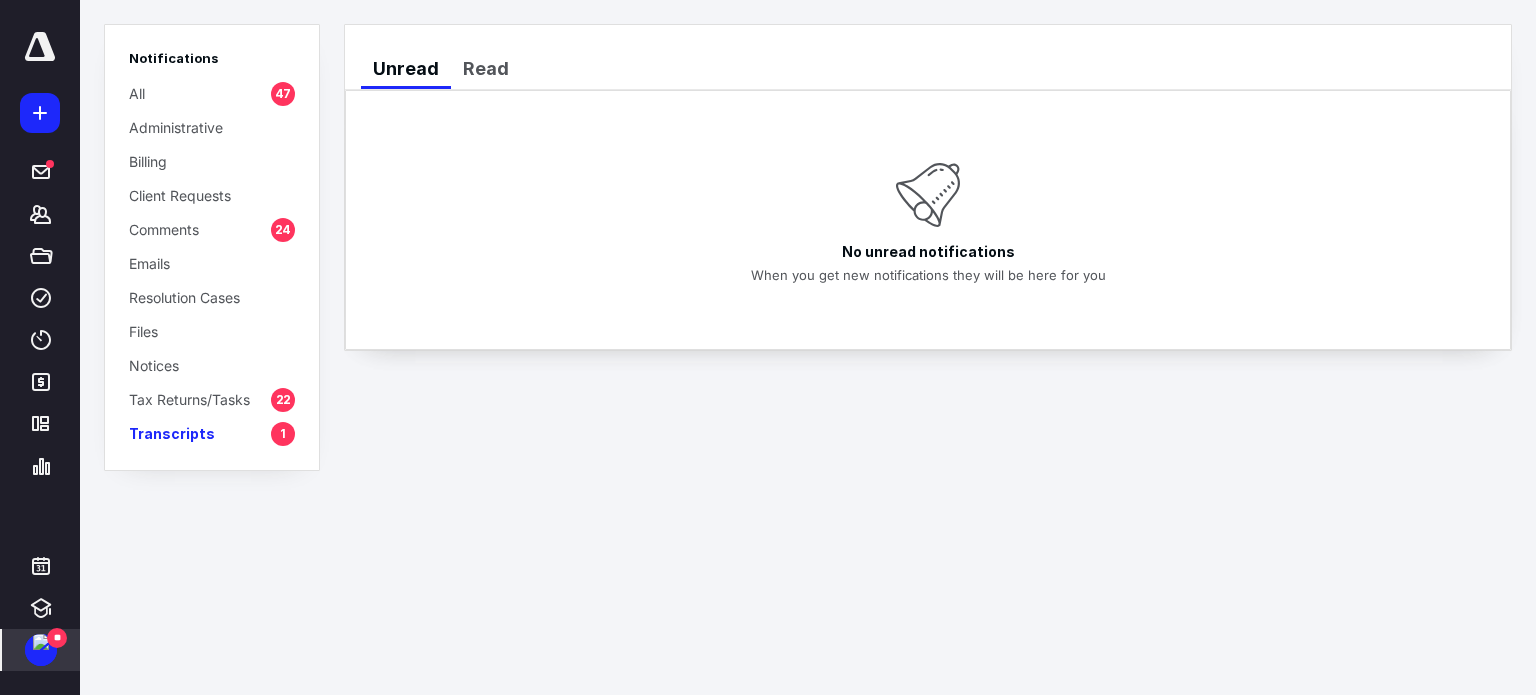click on "Transcripts" at bounding box center (172, 433) 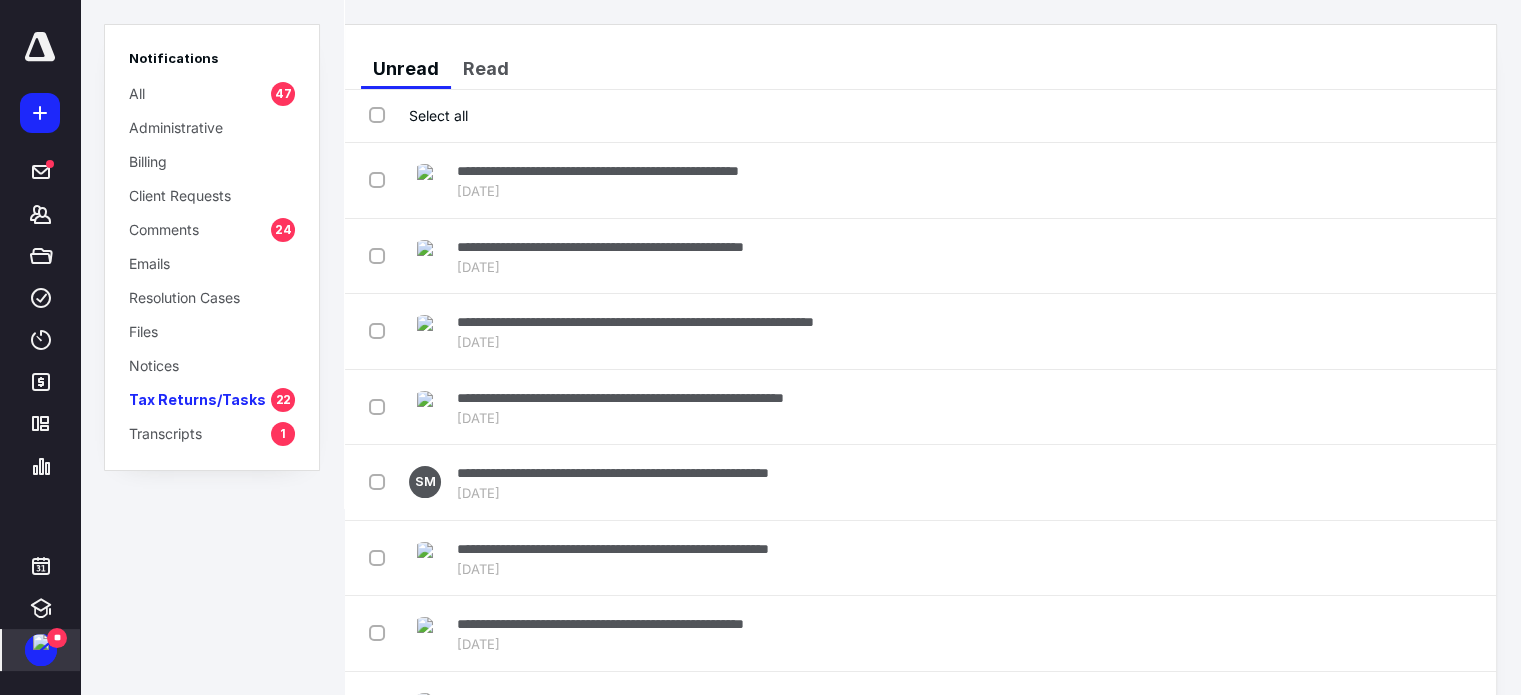 click on "Transcripts" at bounding box center (165, 433) 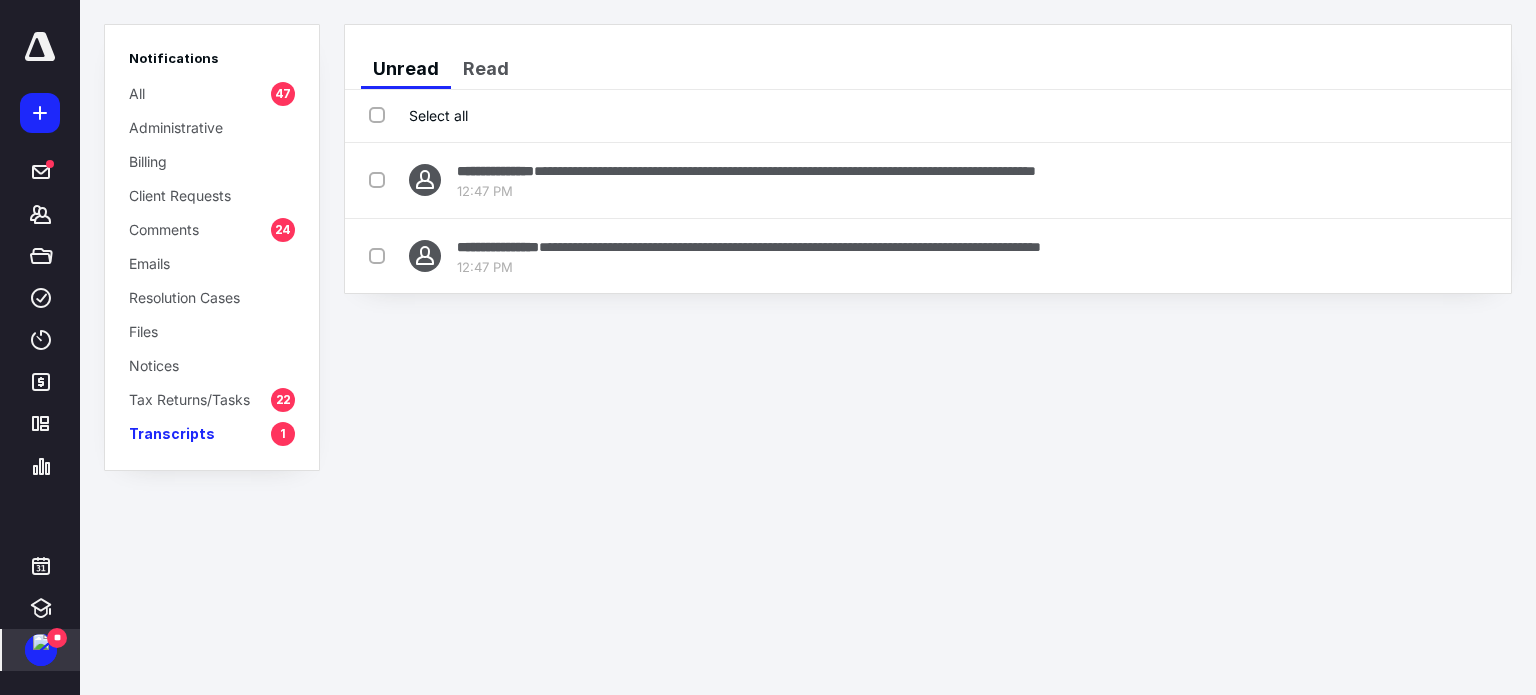 click on "Select all" at bounding box center (418, 115) 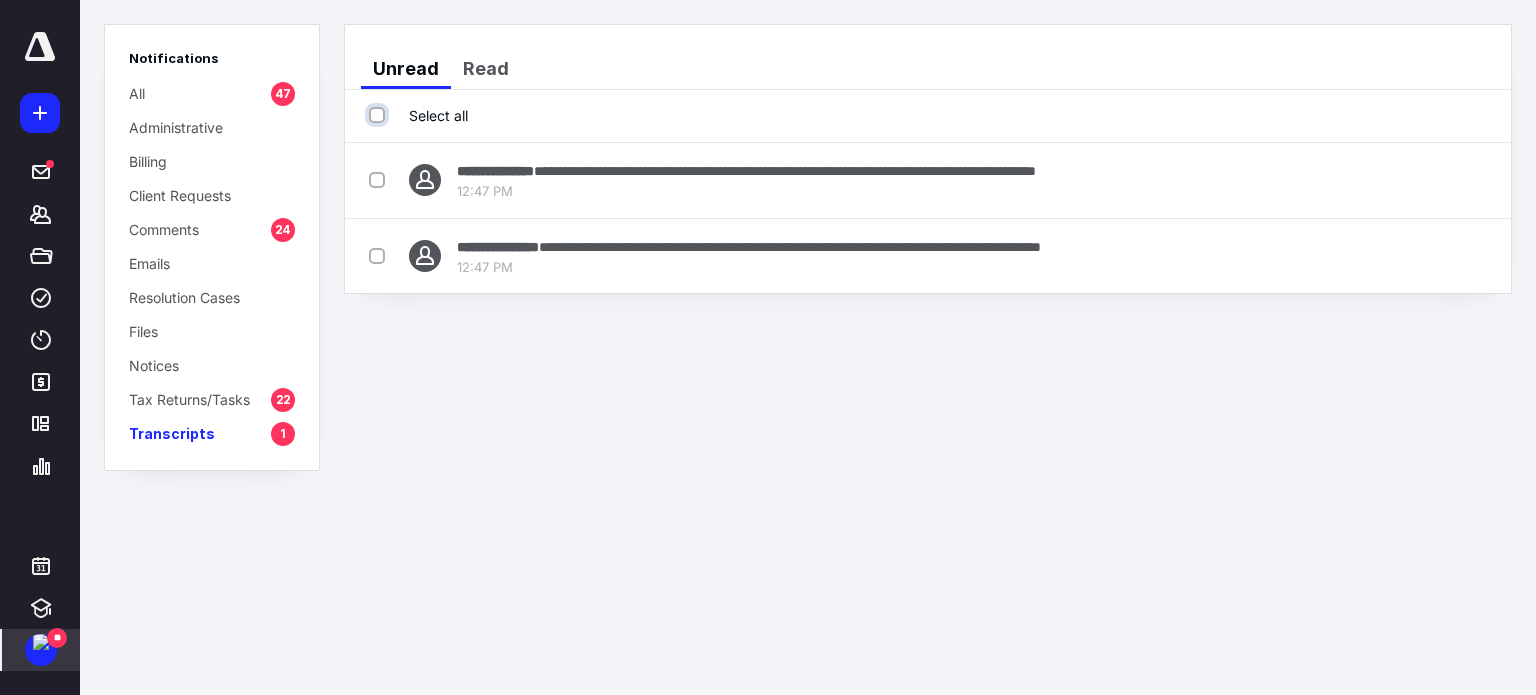 checkbox on "true" 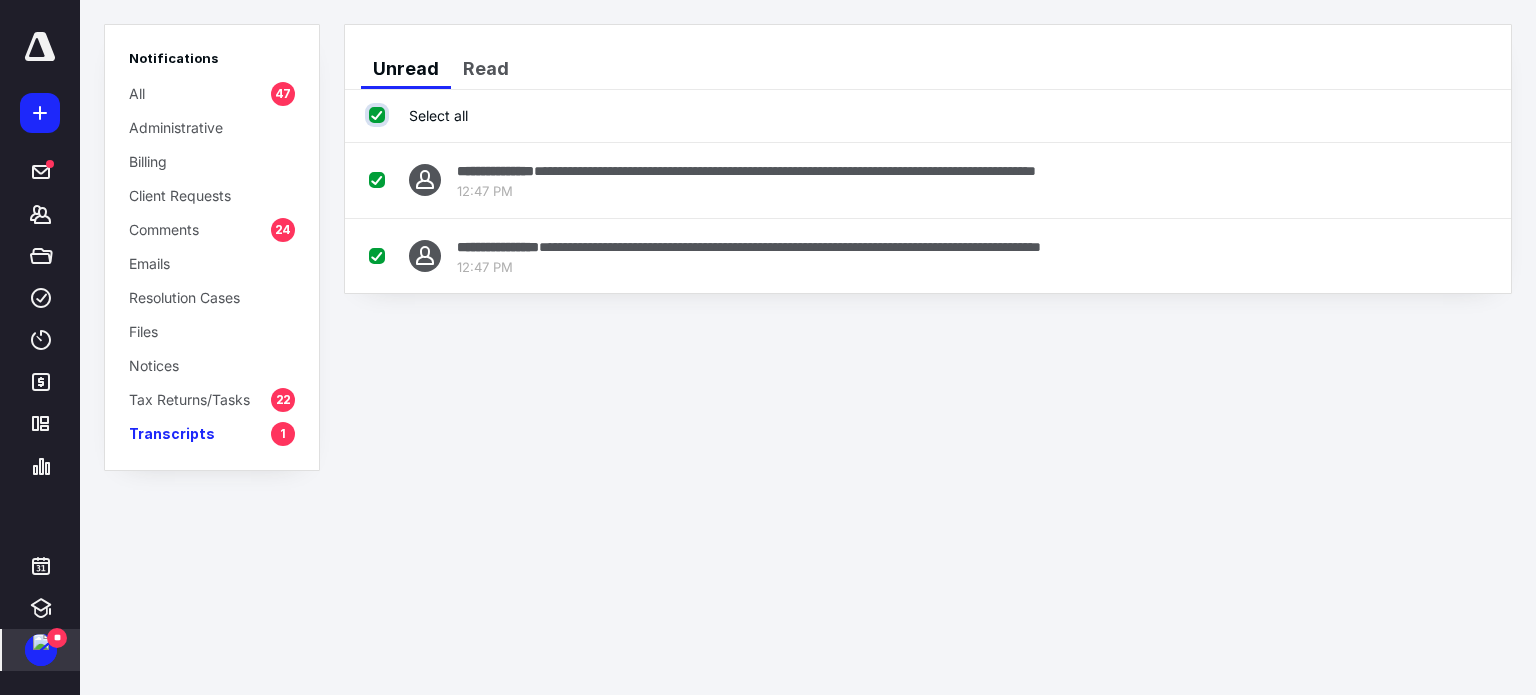 checkbox on "true" 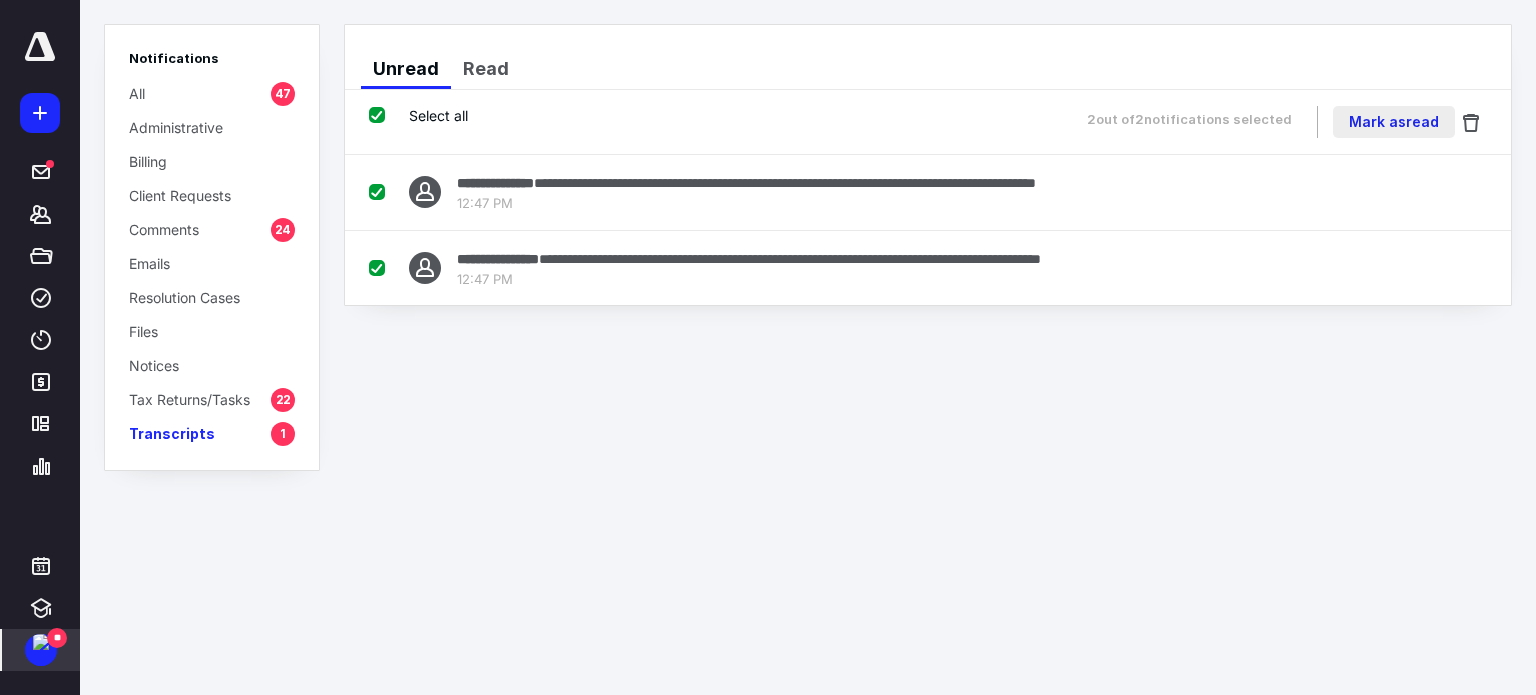 click on "Mark as  read" at bounding box center (1394, 122) 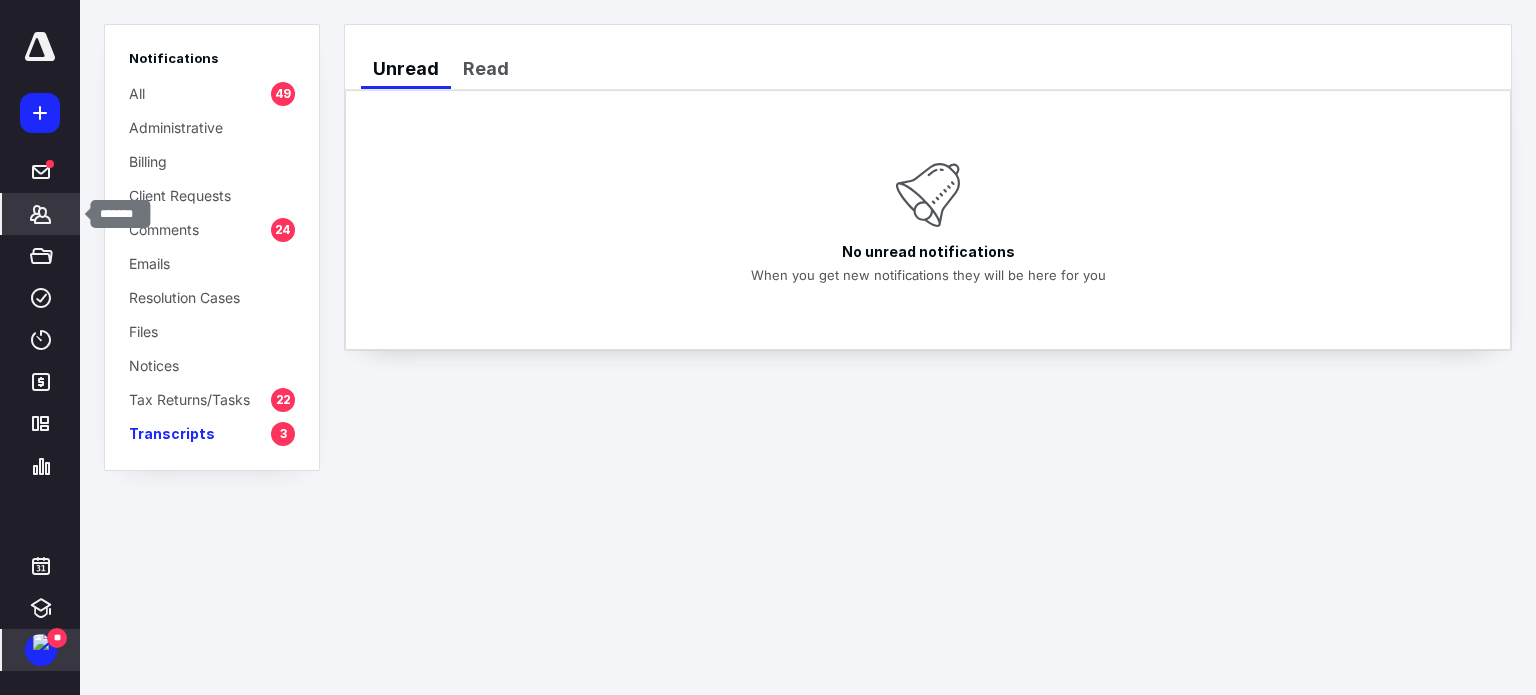 click 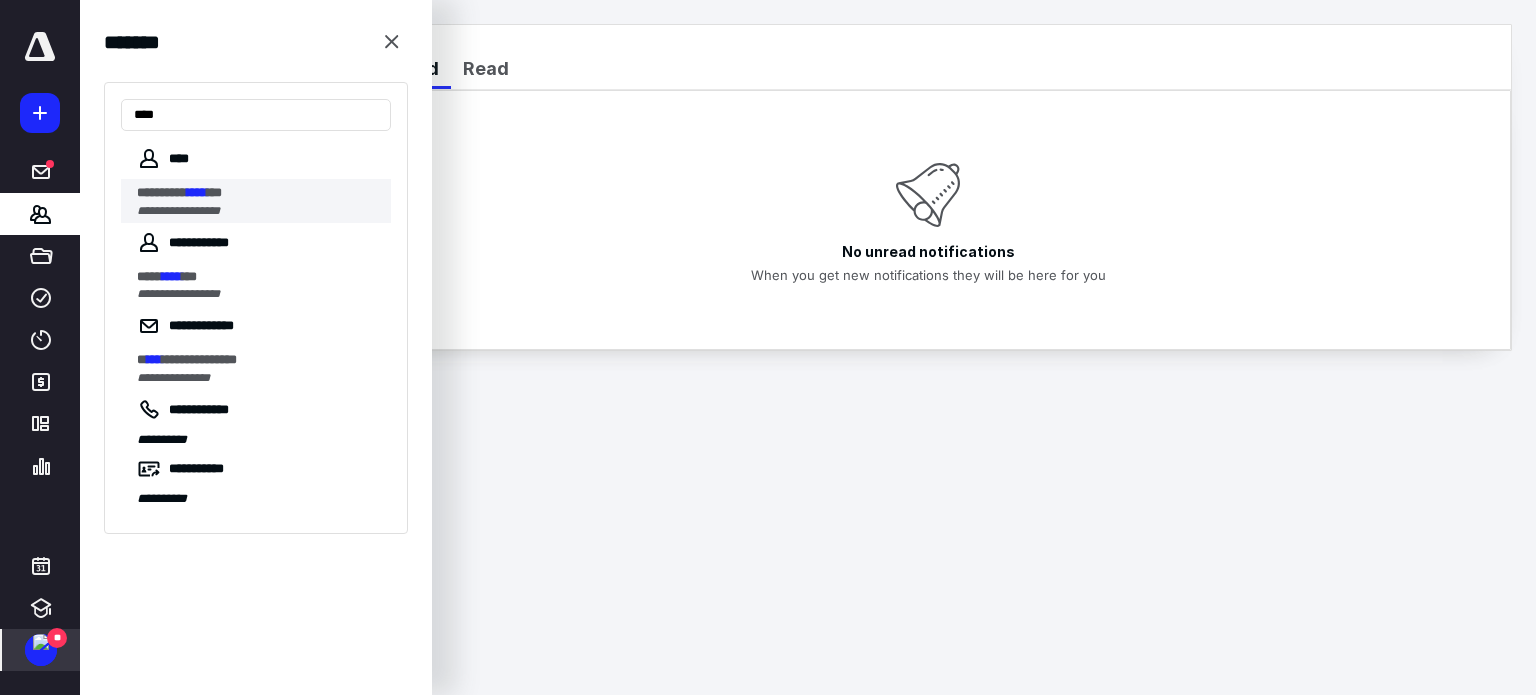 type on "****" 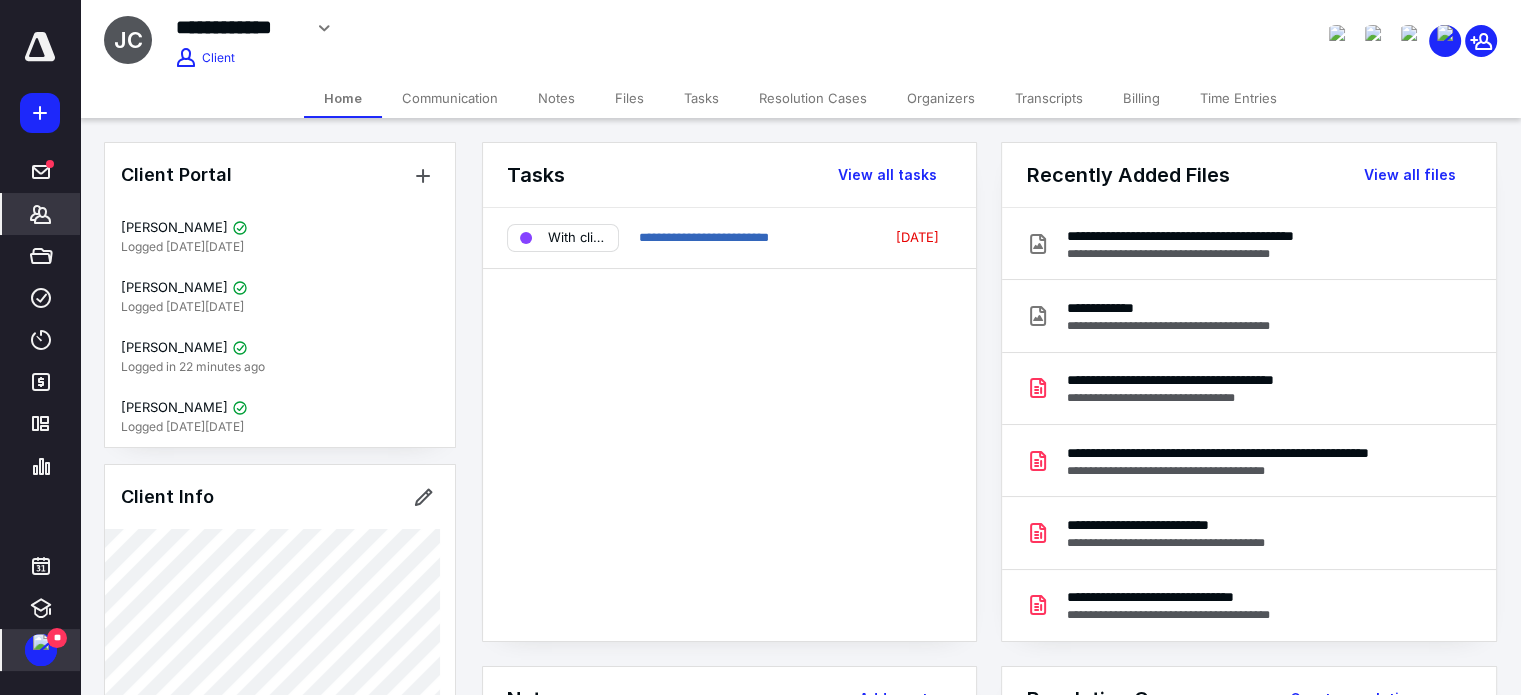 click on "Files" at bounding box center [629, 98] 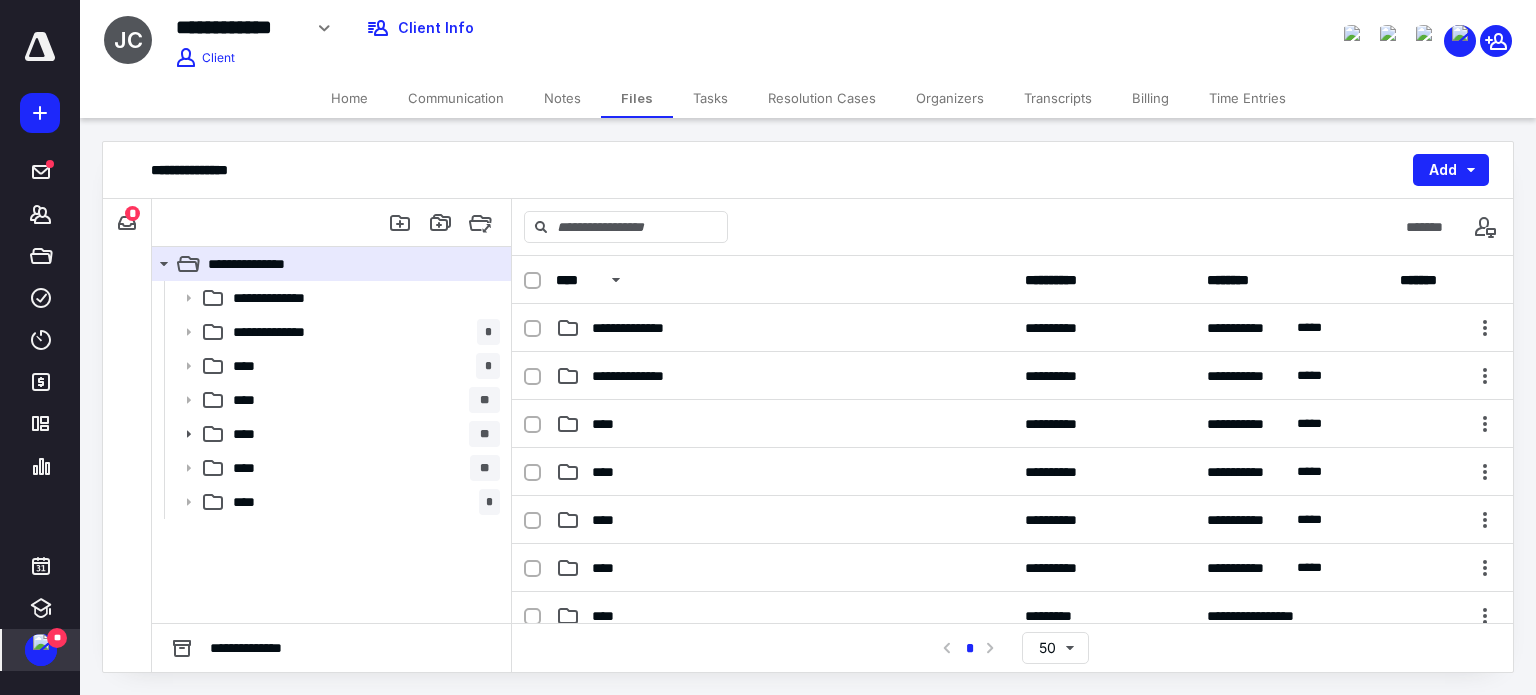 click on "**********" at bounding box center (127, 223) 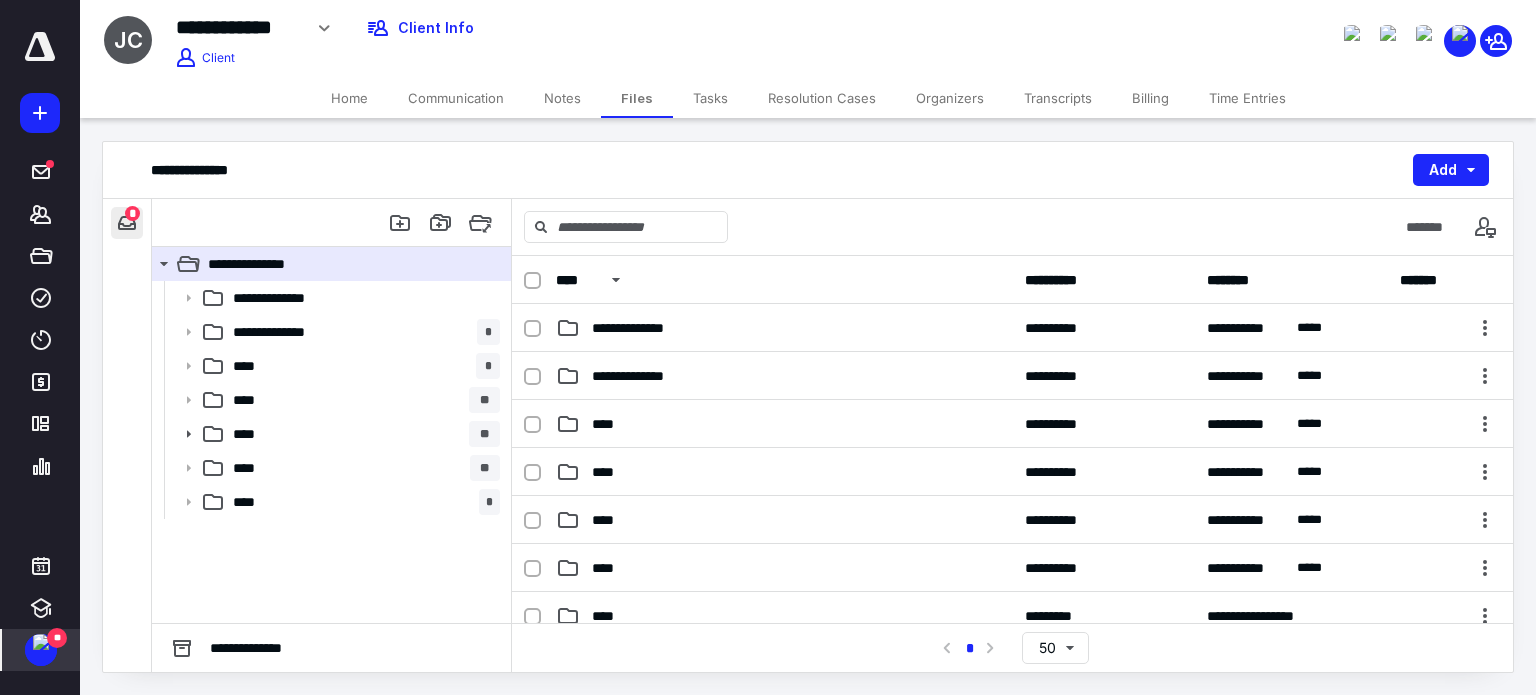 click at bounding box center (127, 223) 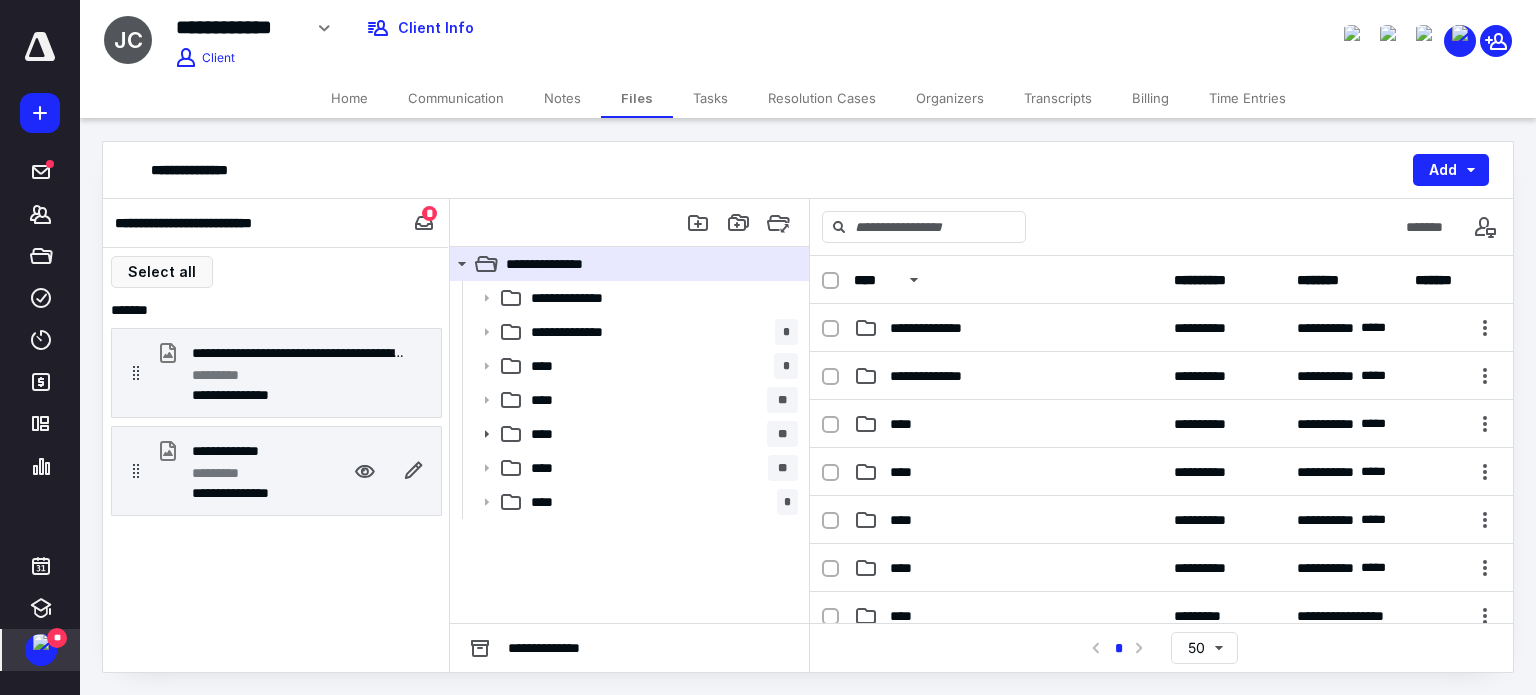 click on "**********" at bounding box center [276, 471] 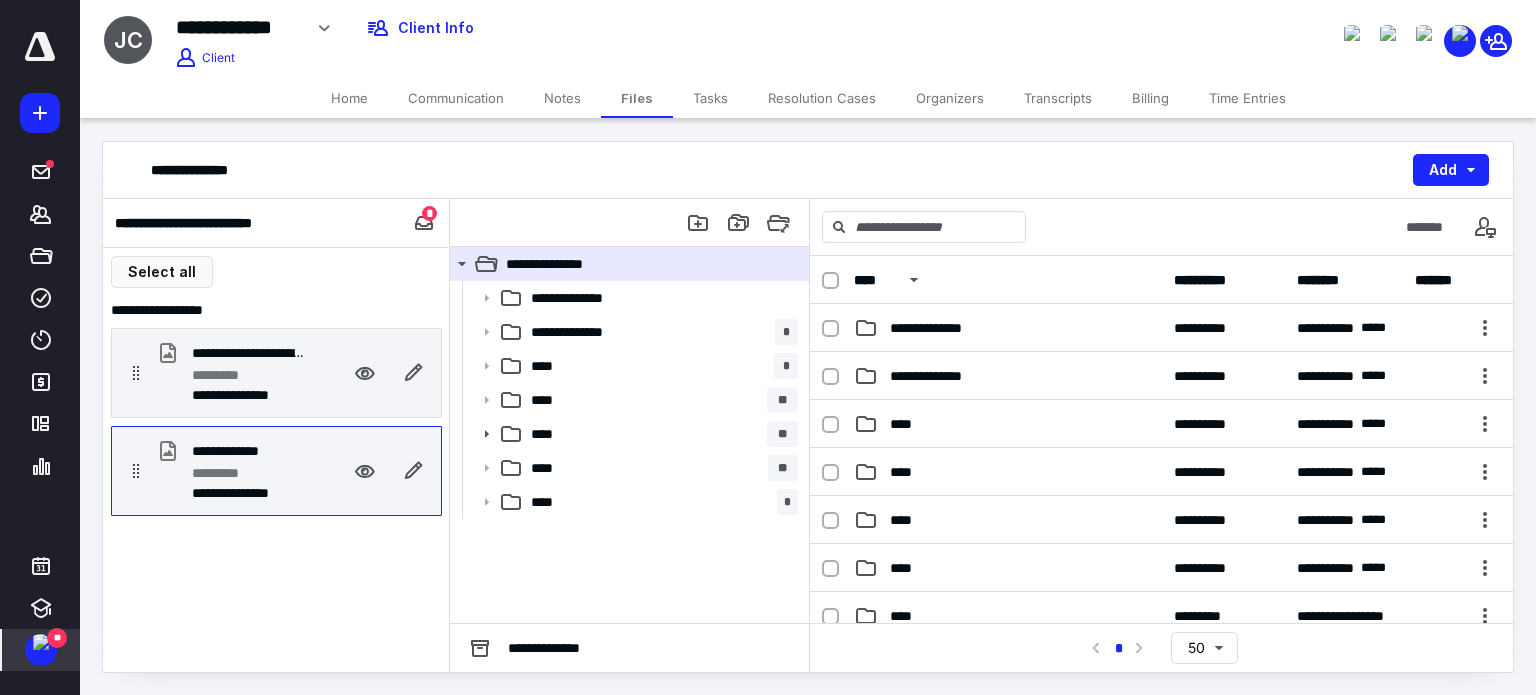 click on "**********" at bounding box center [276, 373] 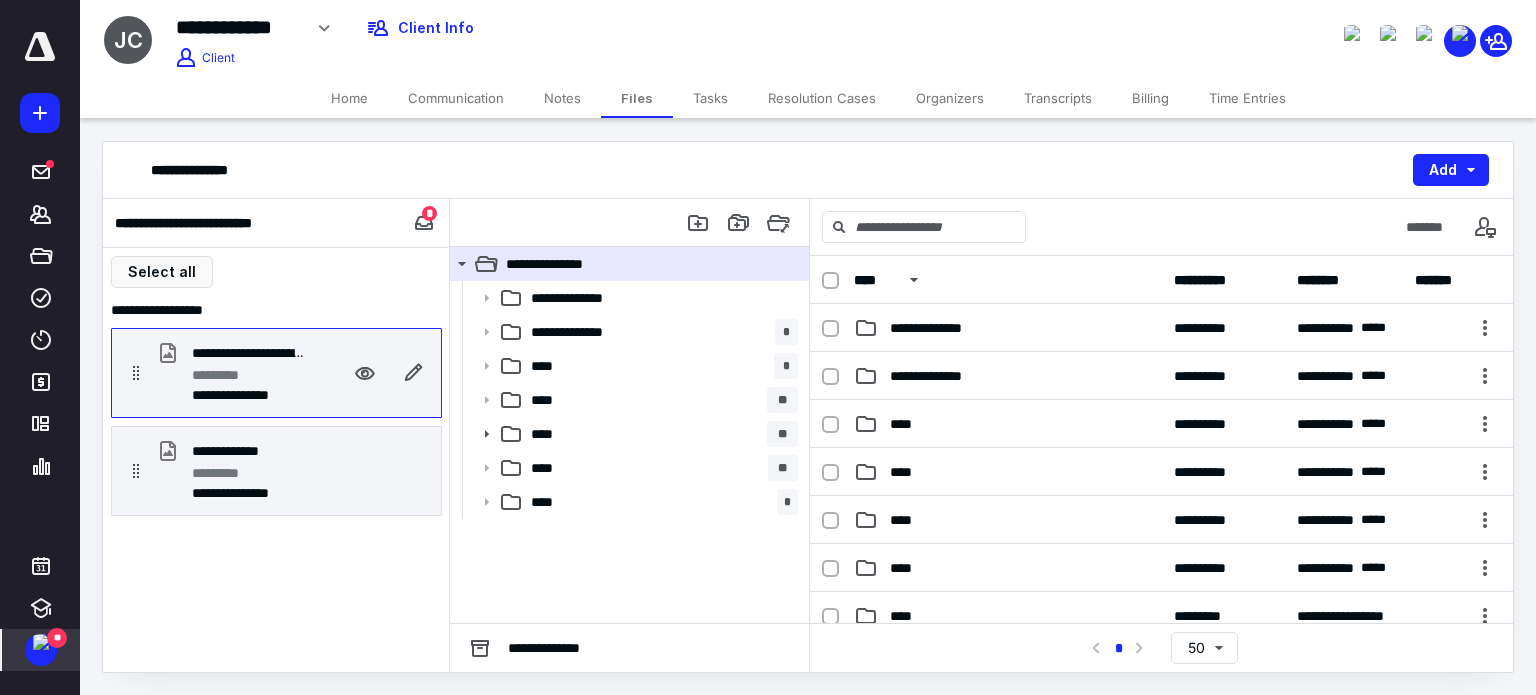 click on "**********" at bounding box center [276, 373] 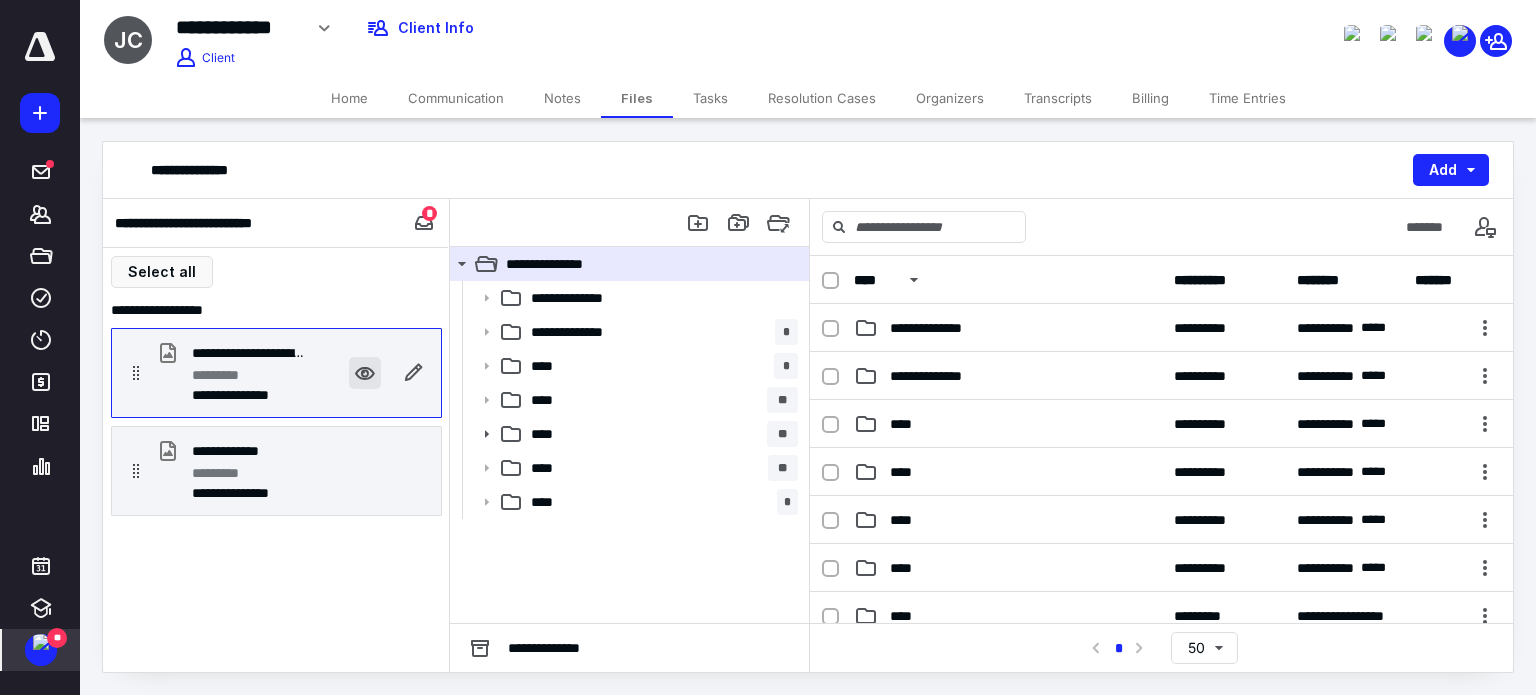 click at bounding box center [365, 373] 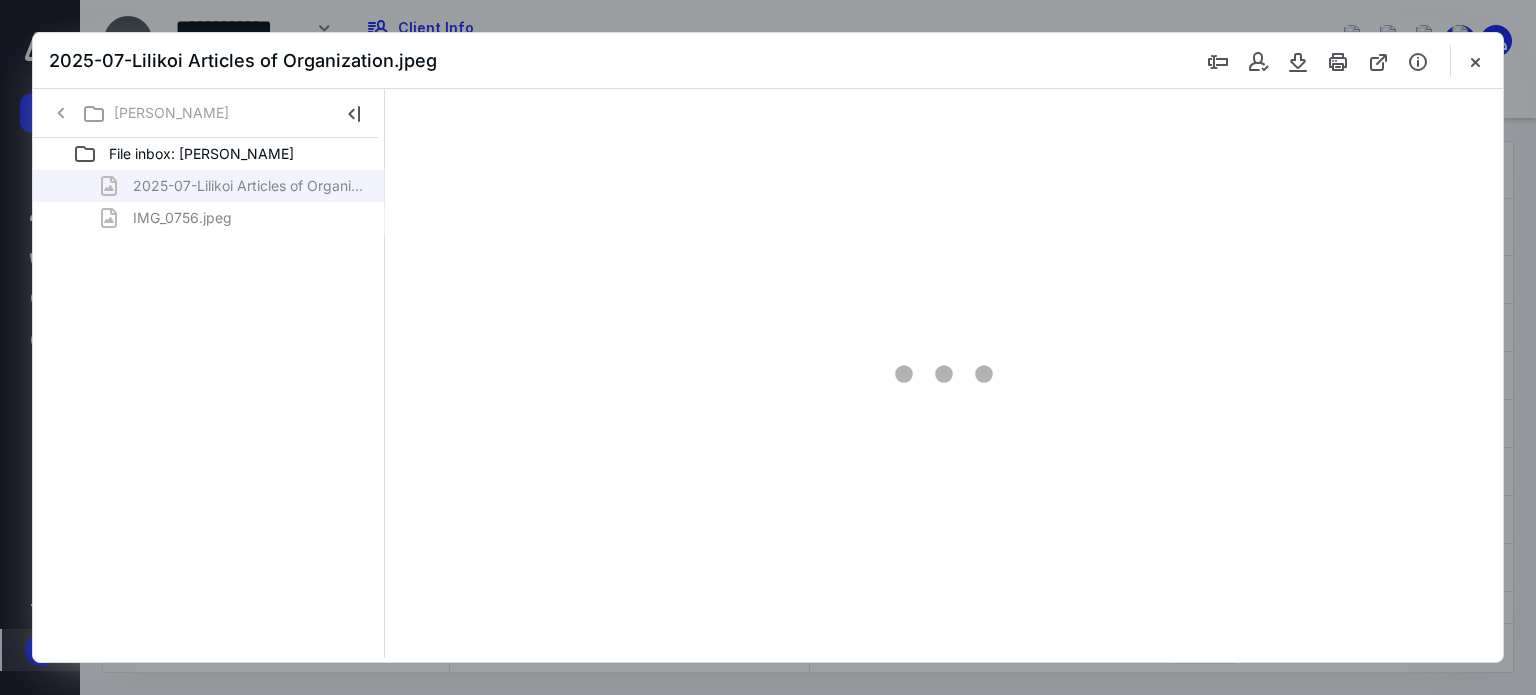 scroll, scrollTop: 0, scrollLeft: 0, axis: both 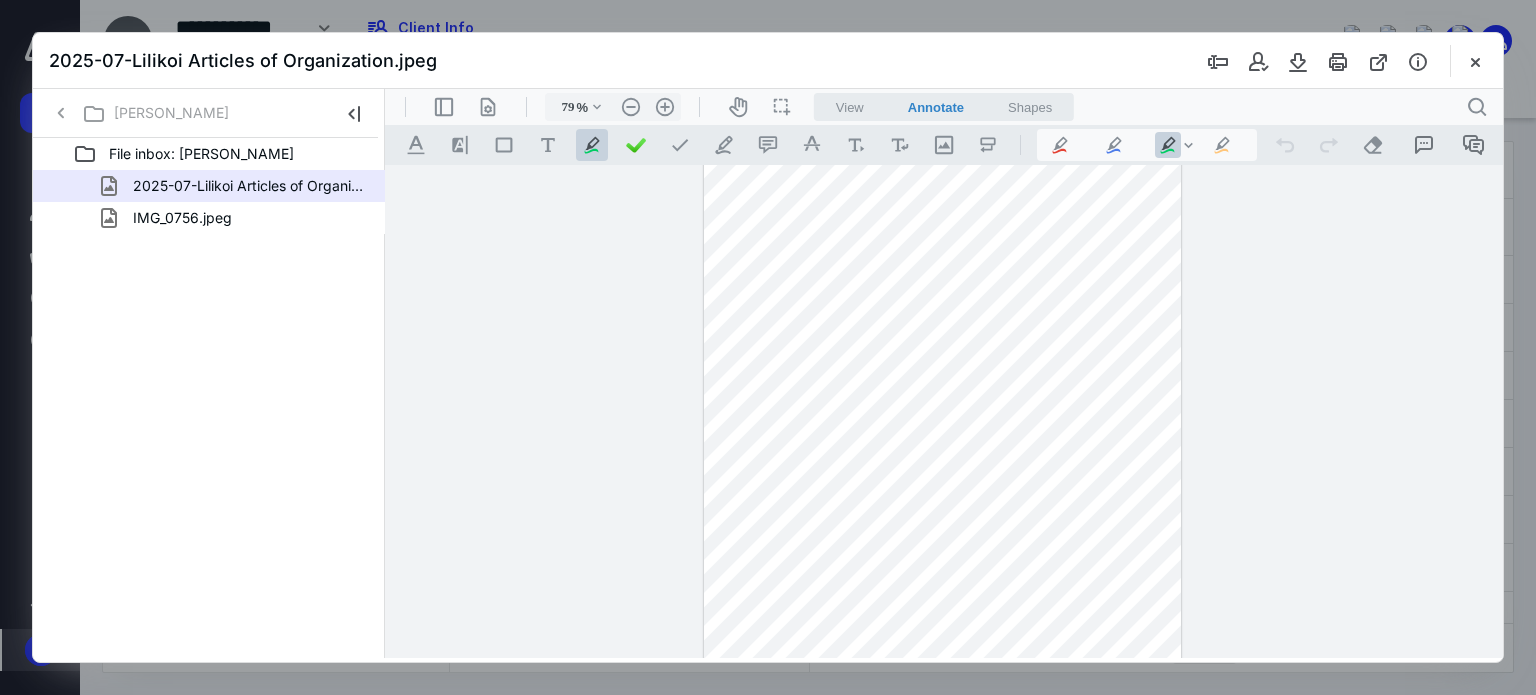 type on "86" 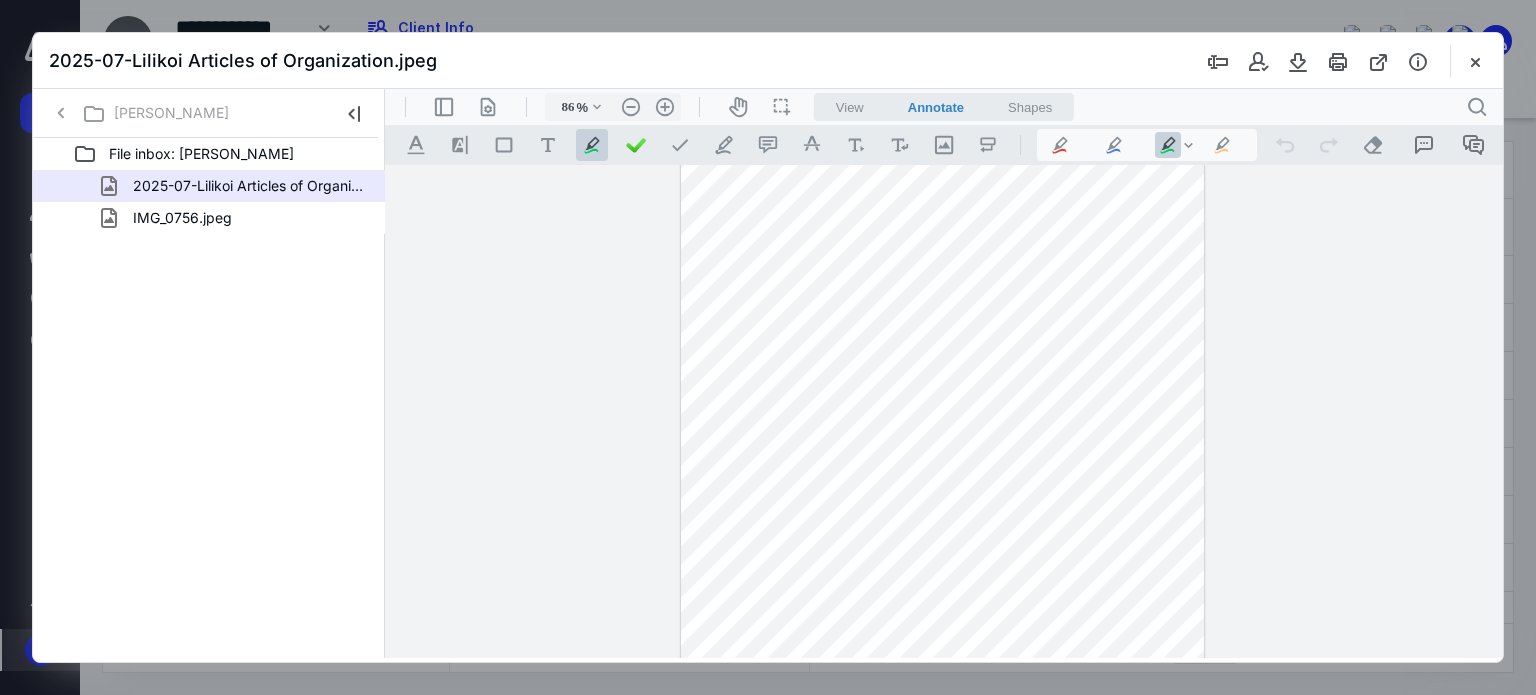 scroll, scrollTop: 0, scrollLeft: 0, axis: both 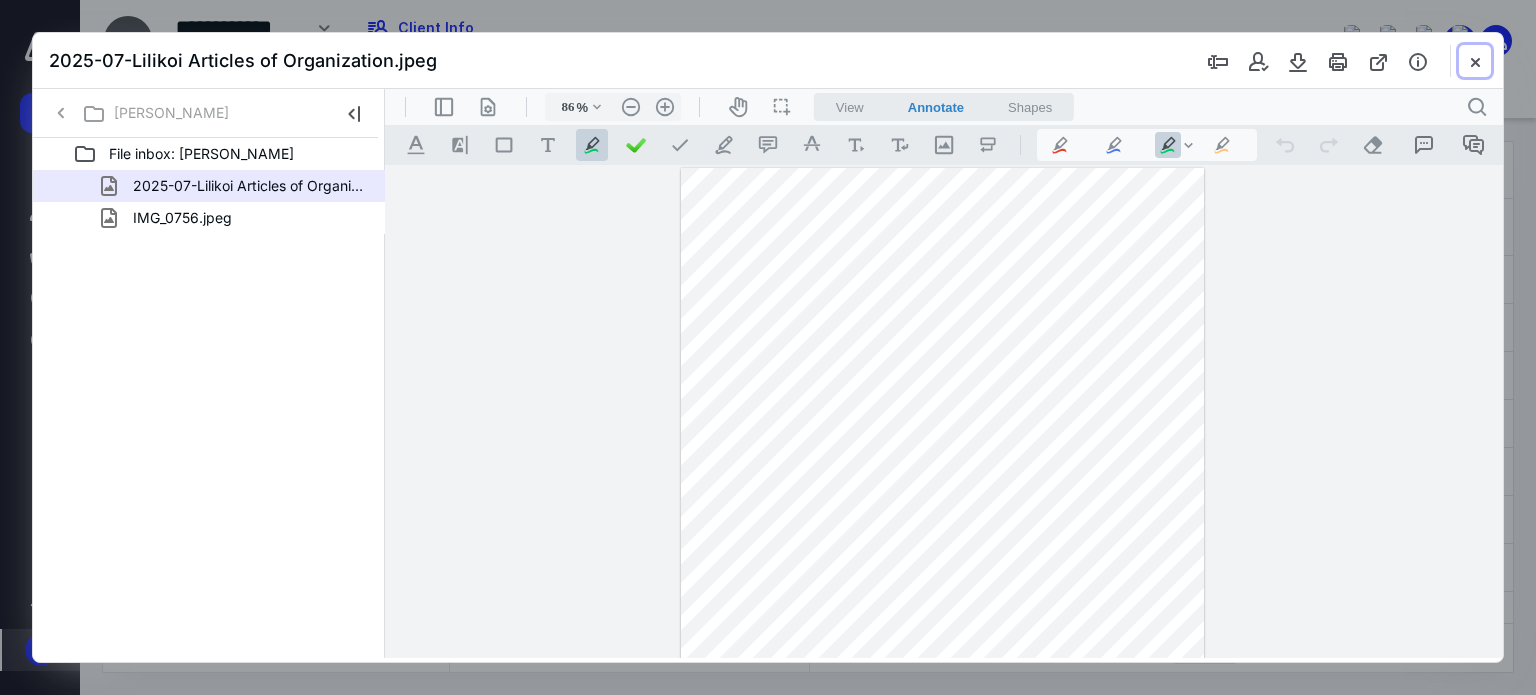 drag, startPoint x: 1470, startPoint y: 62, endPoint x: 1436, endPoint y: 67, distance: 34.36568 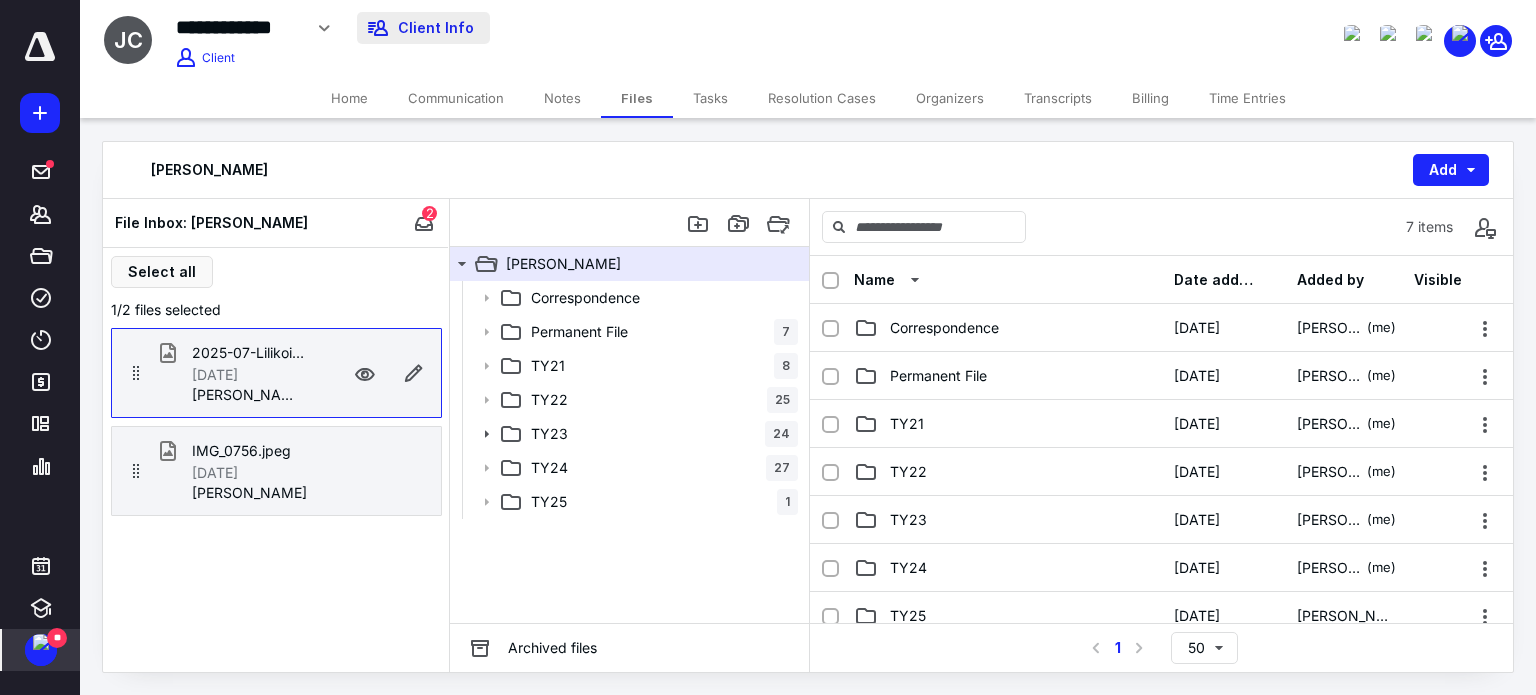 click on "Client Info" at bounding box center [423, 28] 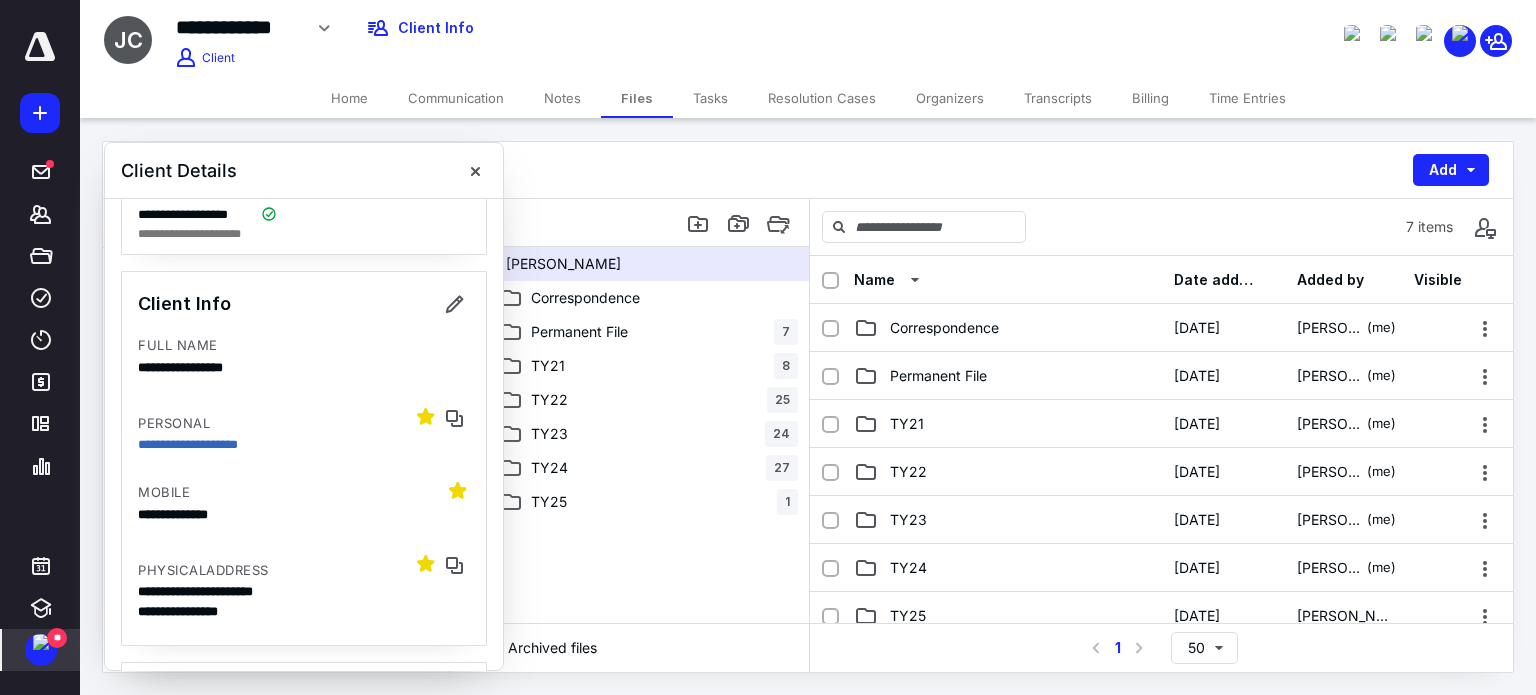 scroll, scrollTop: 533, scrollLeft: 0, axis: vertical 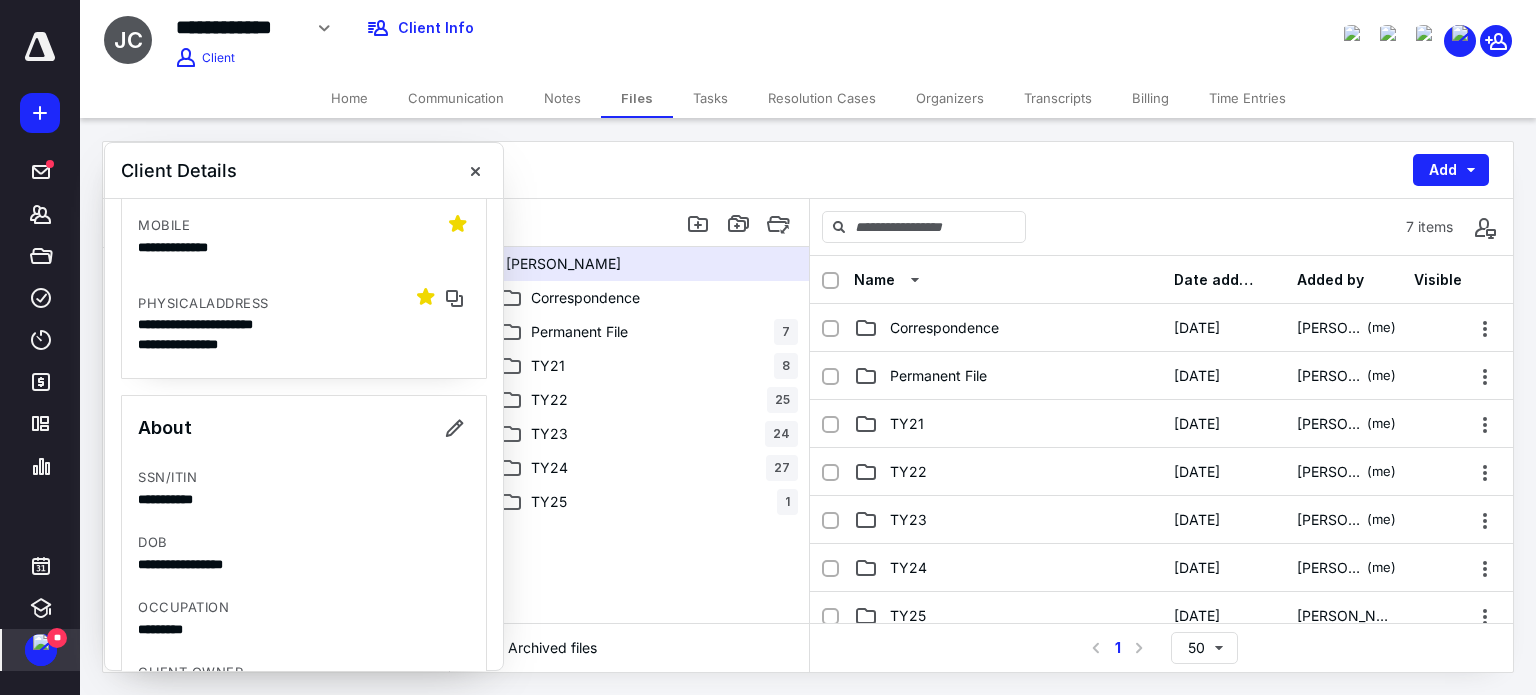 click on "[PERSON_NAME]   Add" at bounding box center [808, 170] 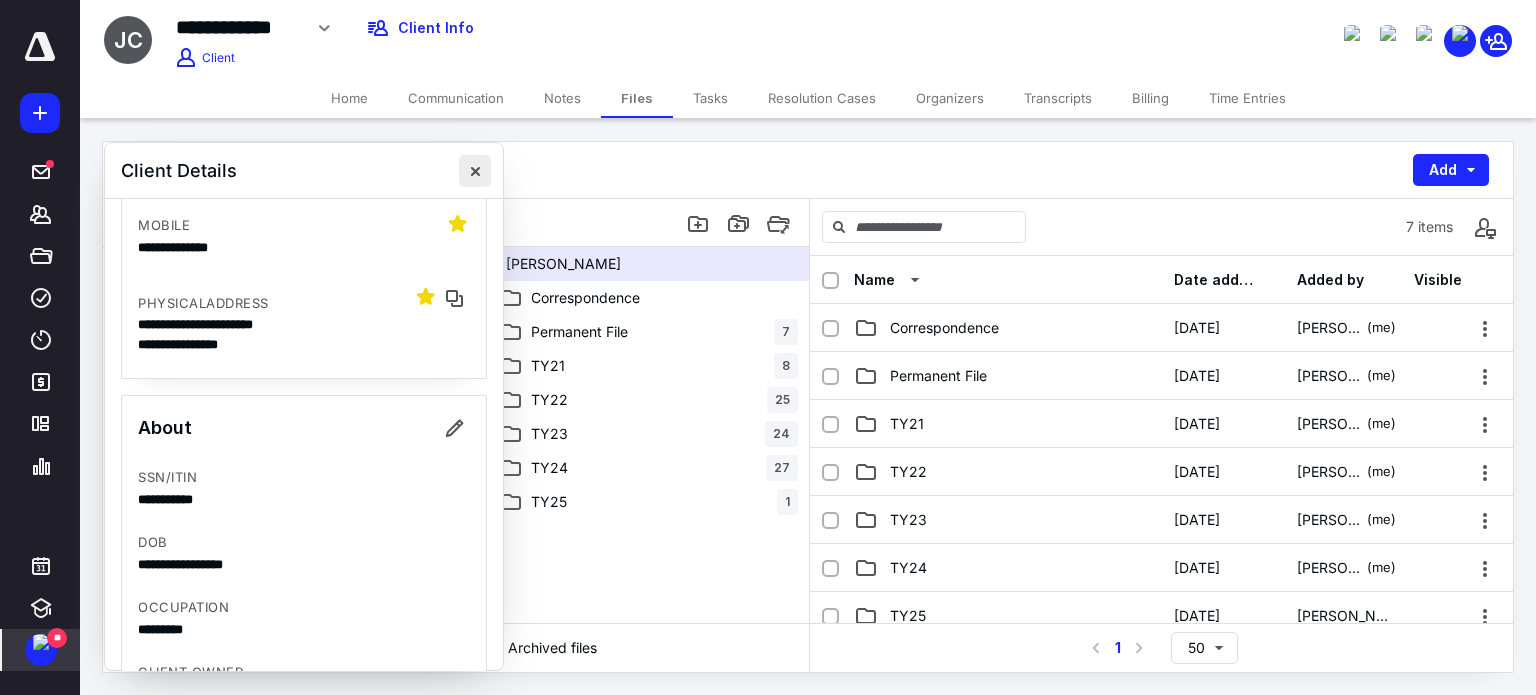 click at bounding box center [475, 171] 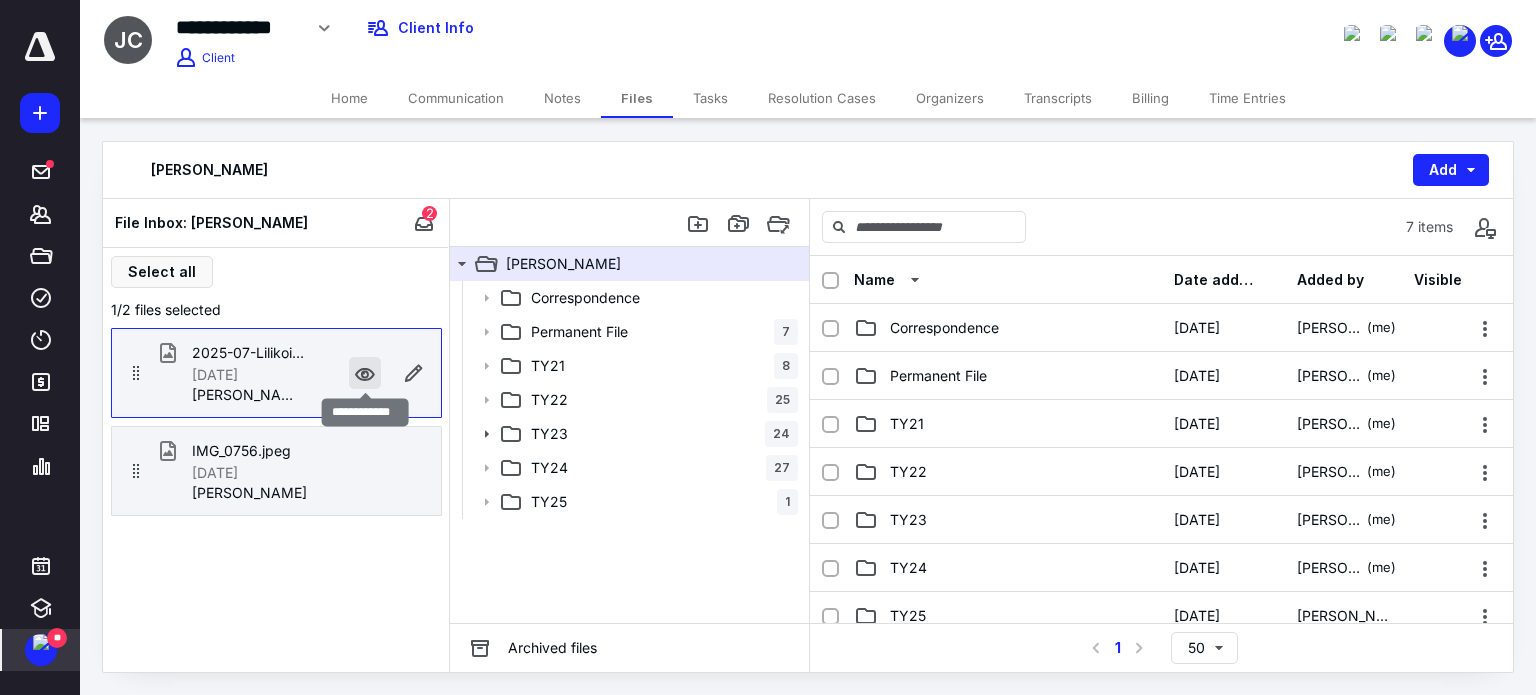 click at bounding box center (365, 373) 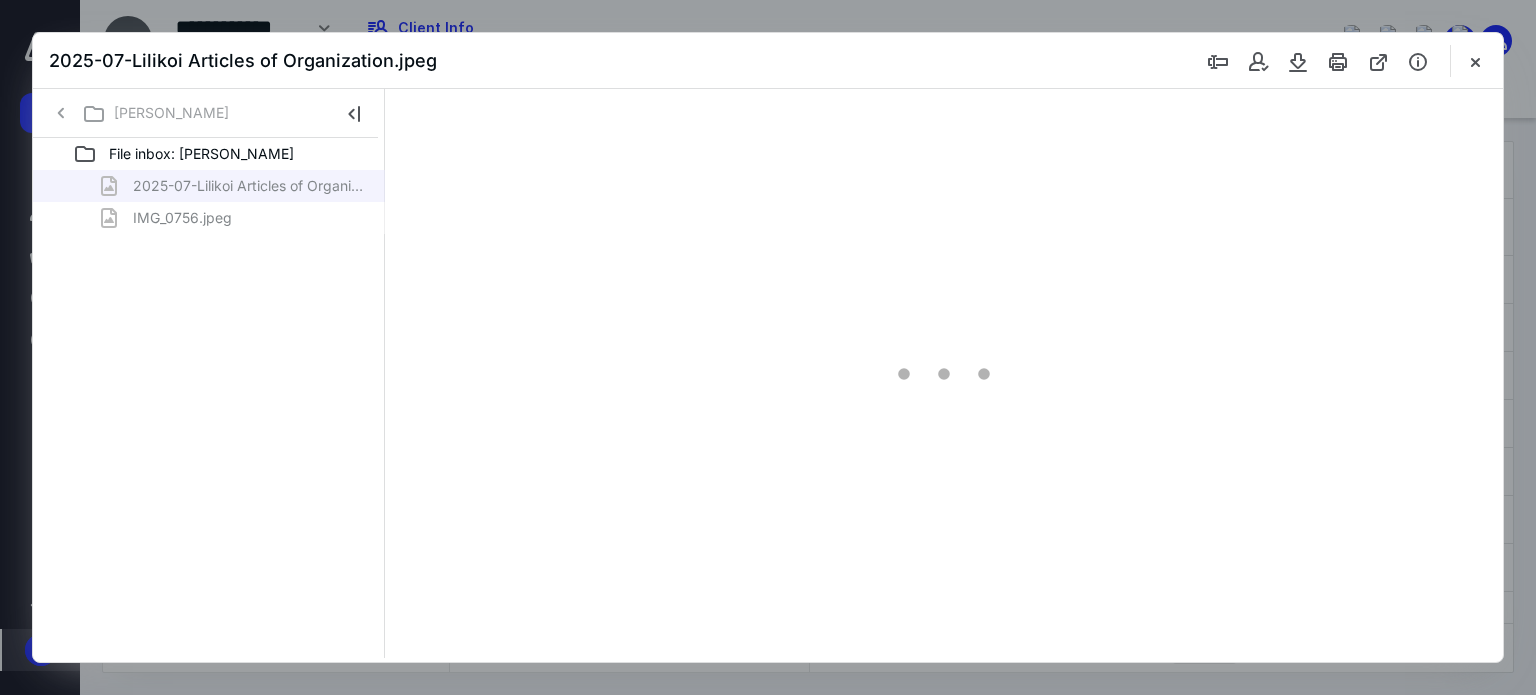 scroll, scrollTop: 0, scrollLeft: 0, axis: both 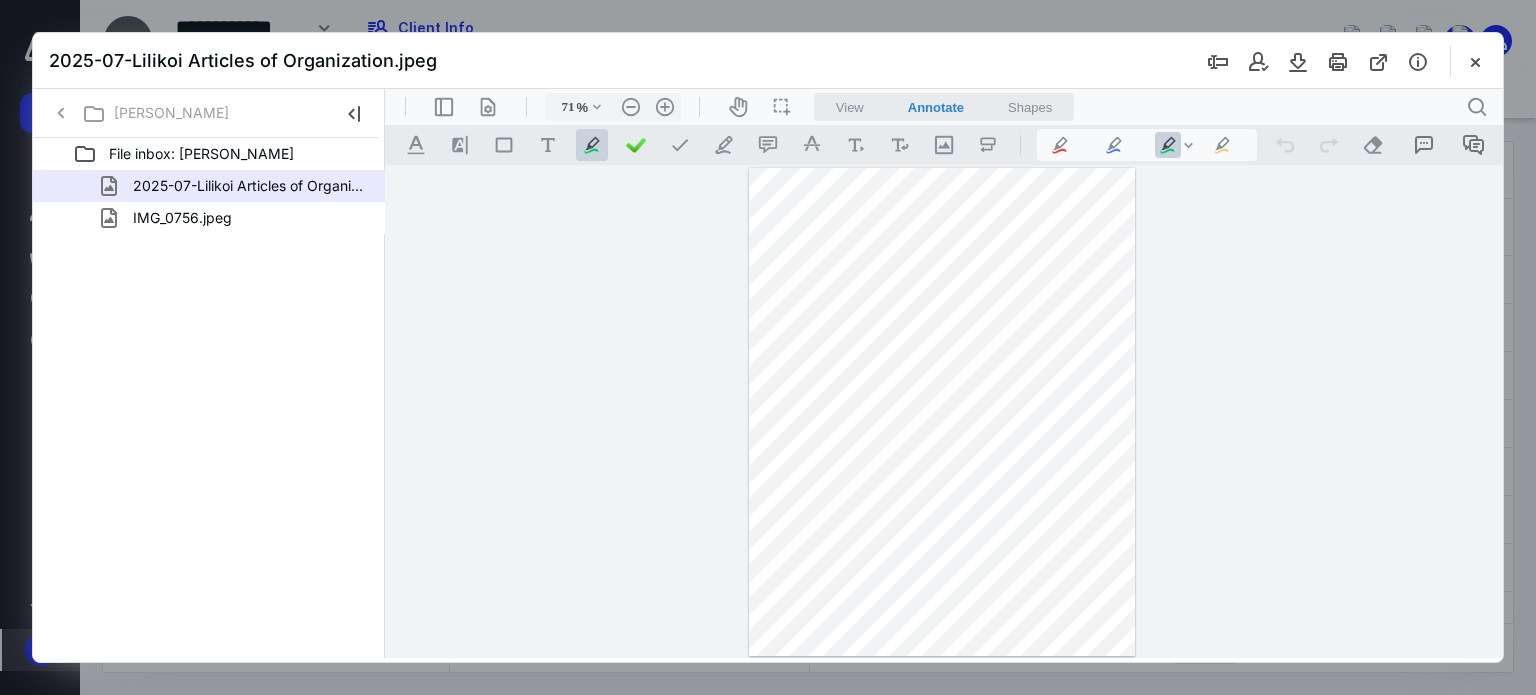 type on "79" 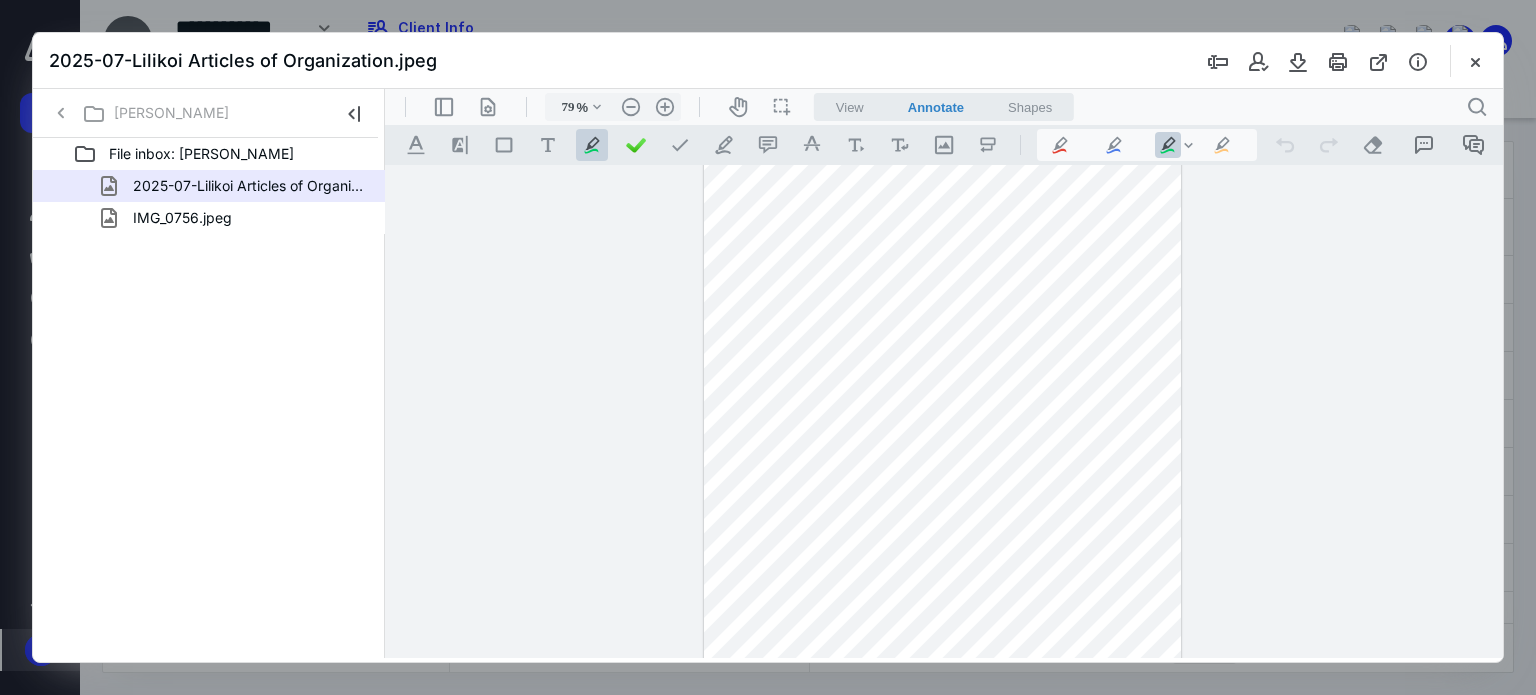 scroll, scrollTop: 61, scrollLeft: 0, axis: vertical 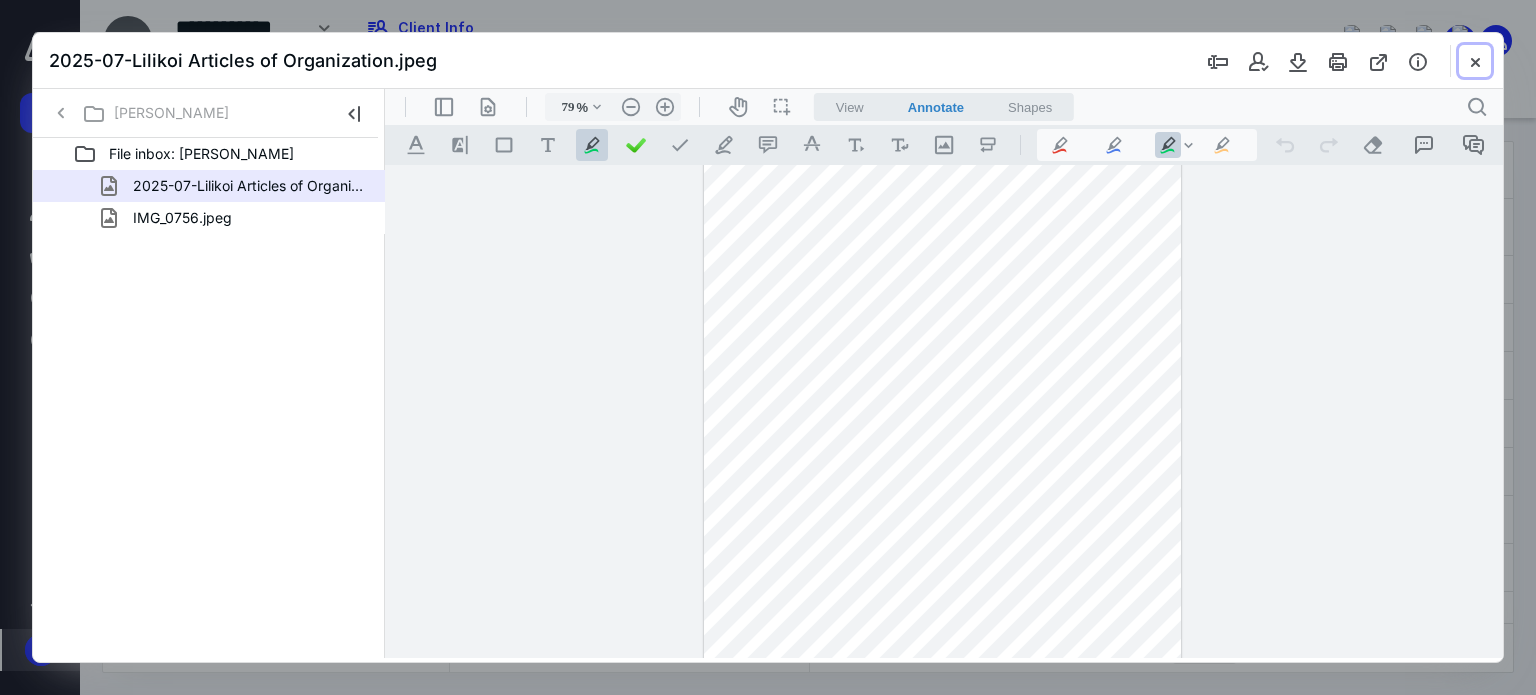 click at bounding box center (1475, 61) 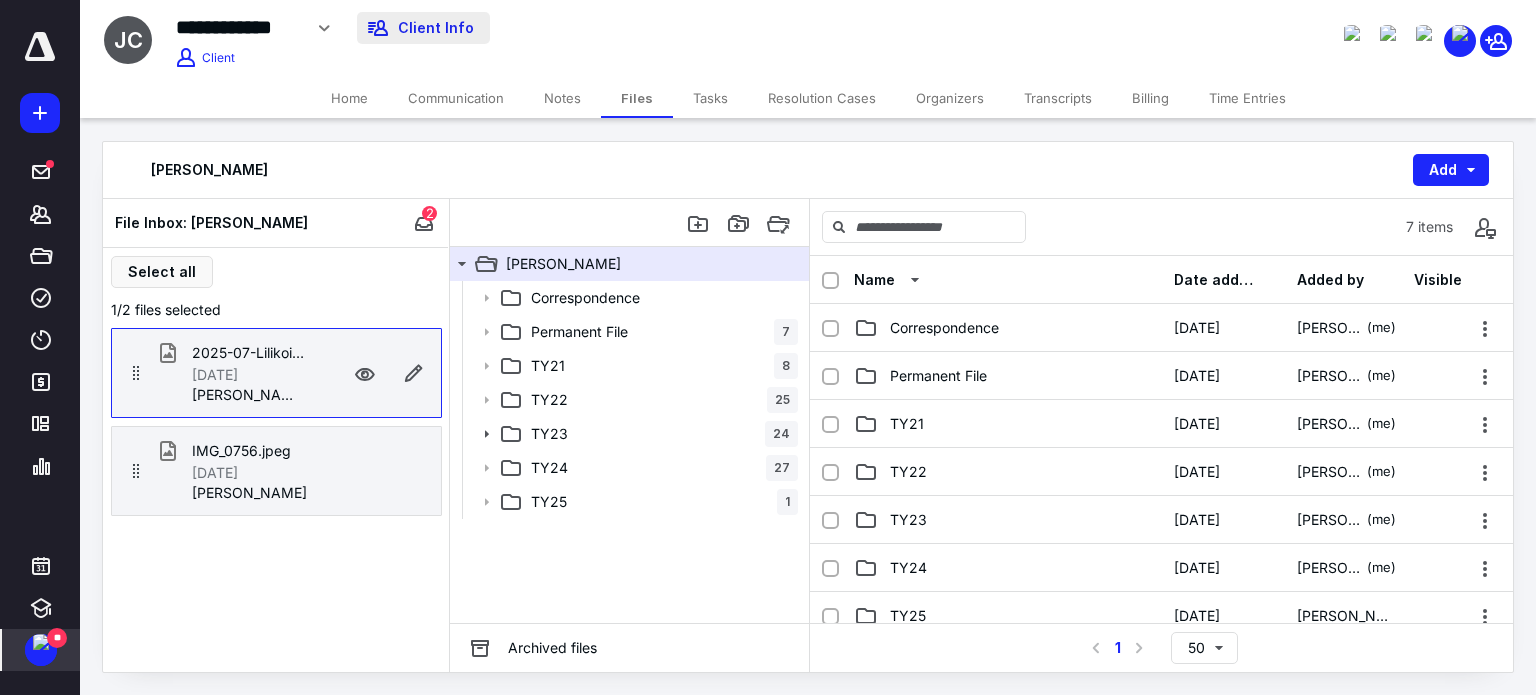 click on "Client Info" at bounding box center [423, 28] 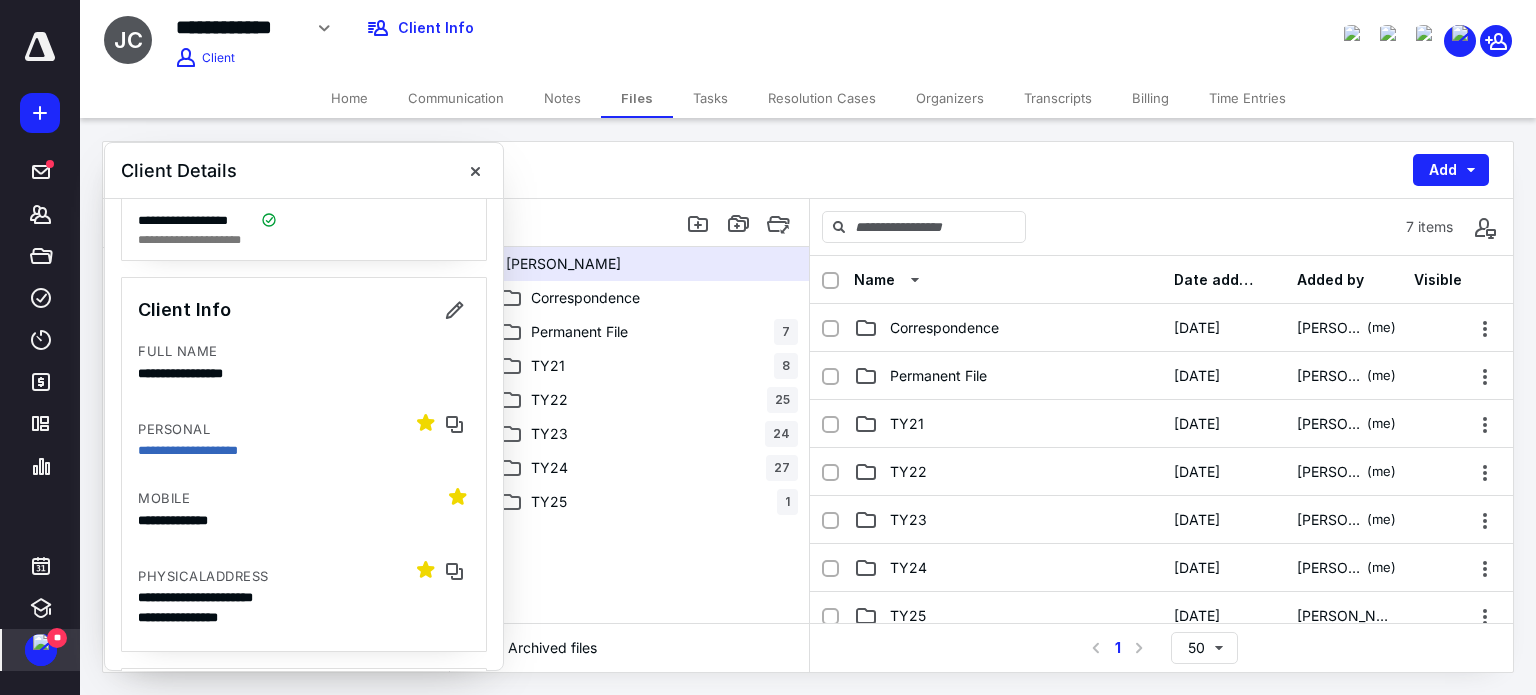 scroll, scrollTop: 266, scrollLeft: 0, axis: vertical 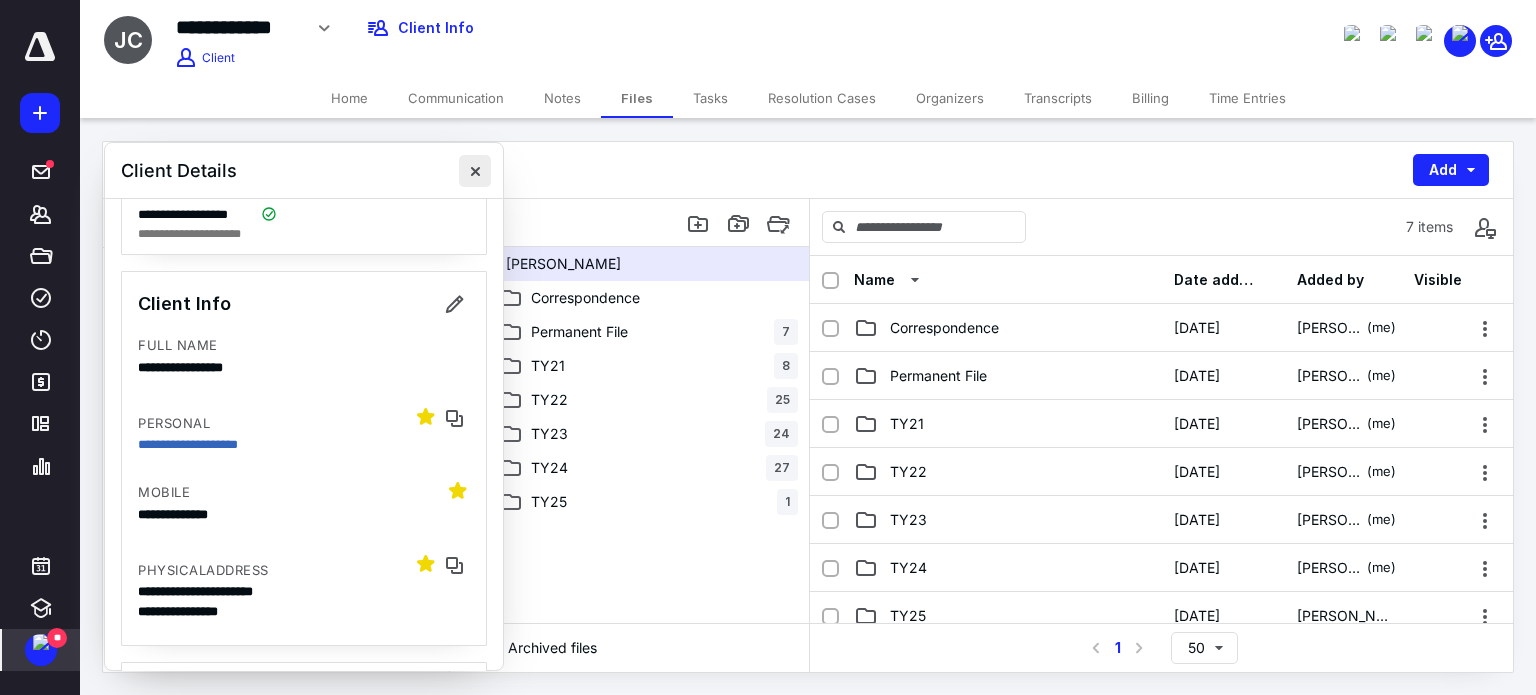 click at bounding box center (475, 171) 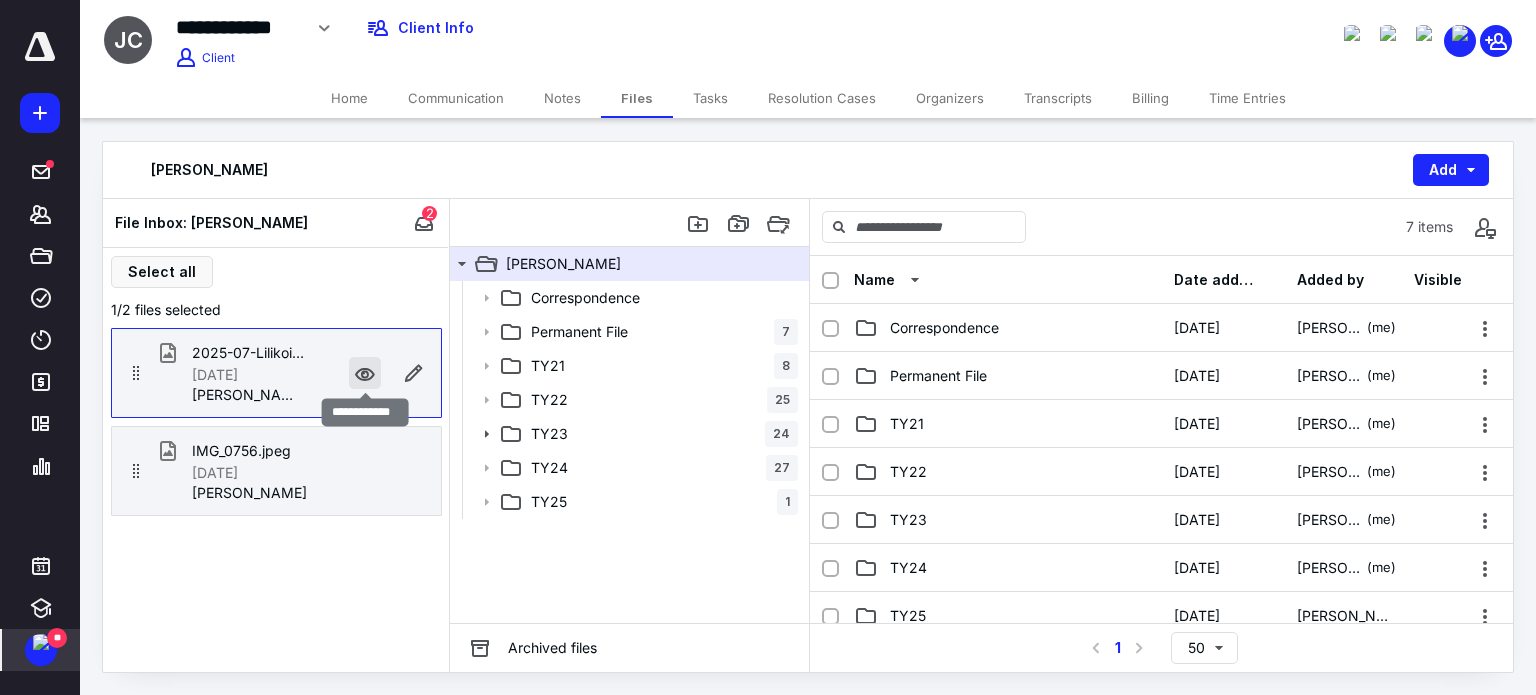 click at bounding box center (365, 373) 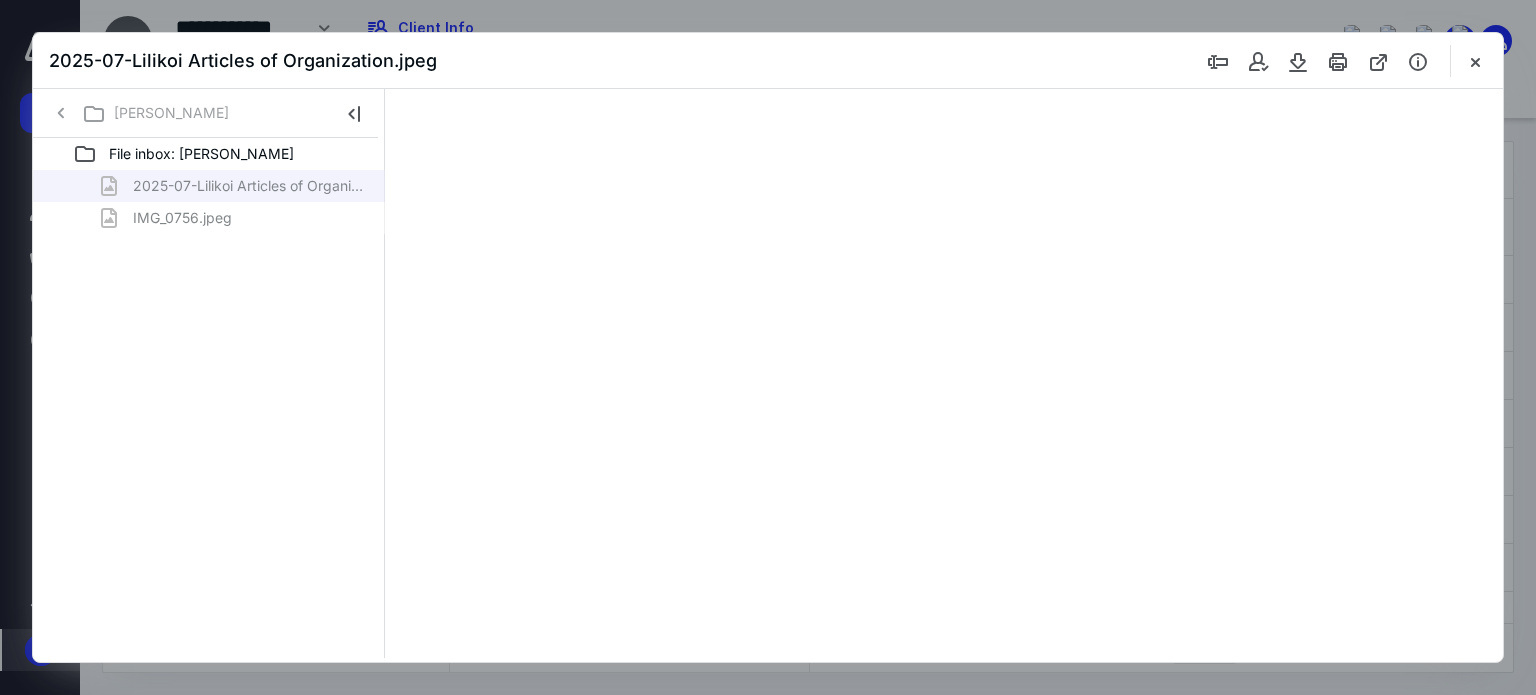 scroll, scrollTop: 0, scrollLeft: 0, axis: both 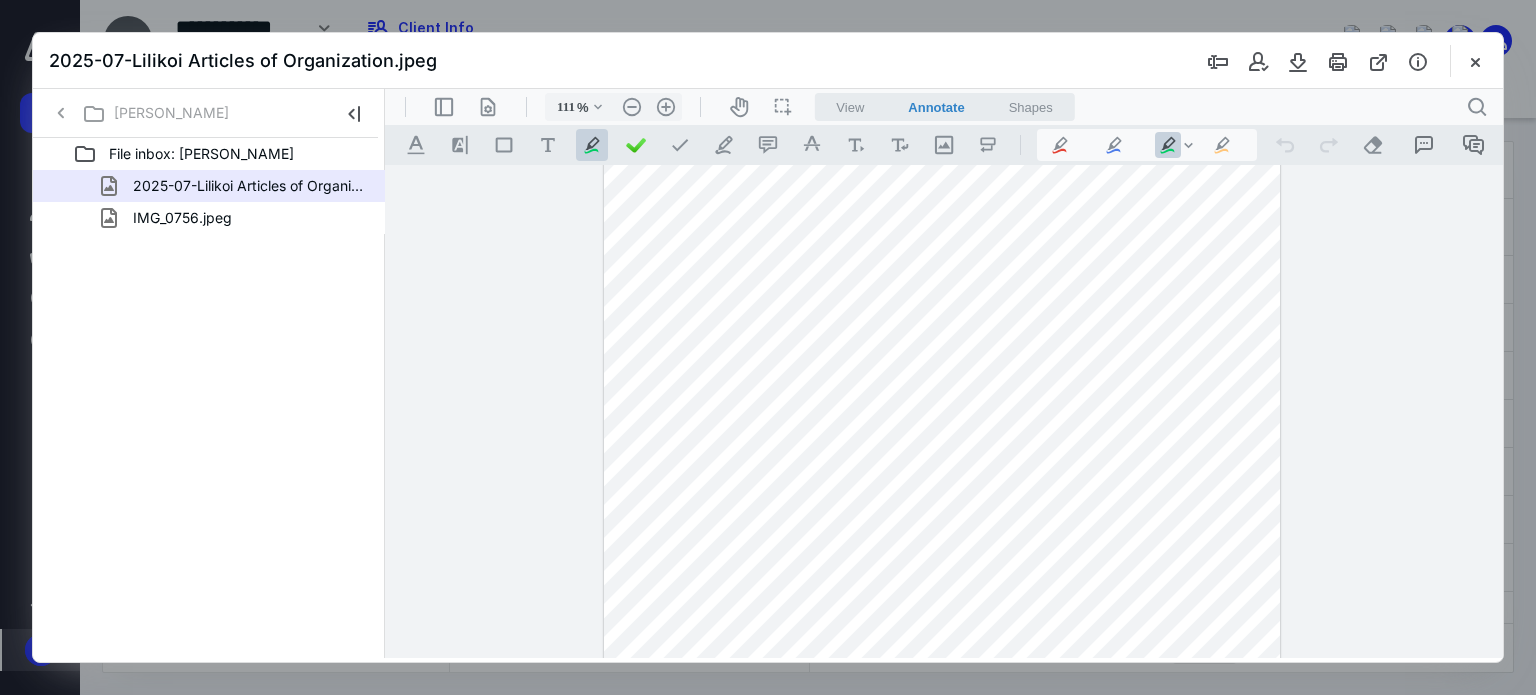 type on "136" 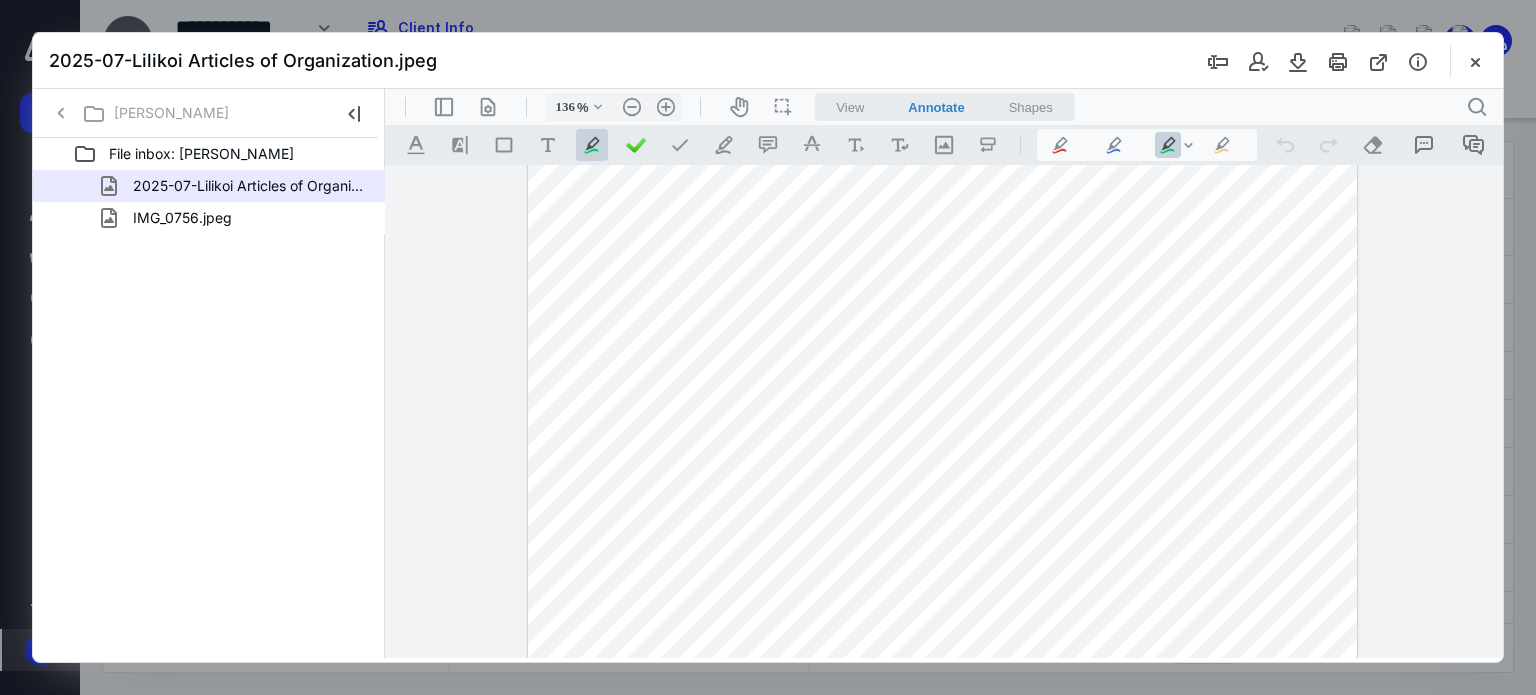 scroll, scrollTop: 0, scrollLeft: 0, axis: both 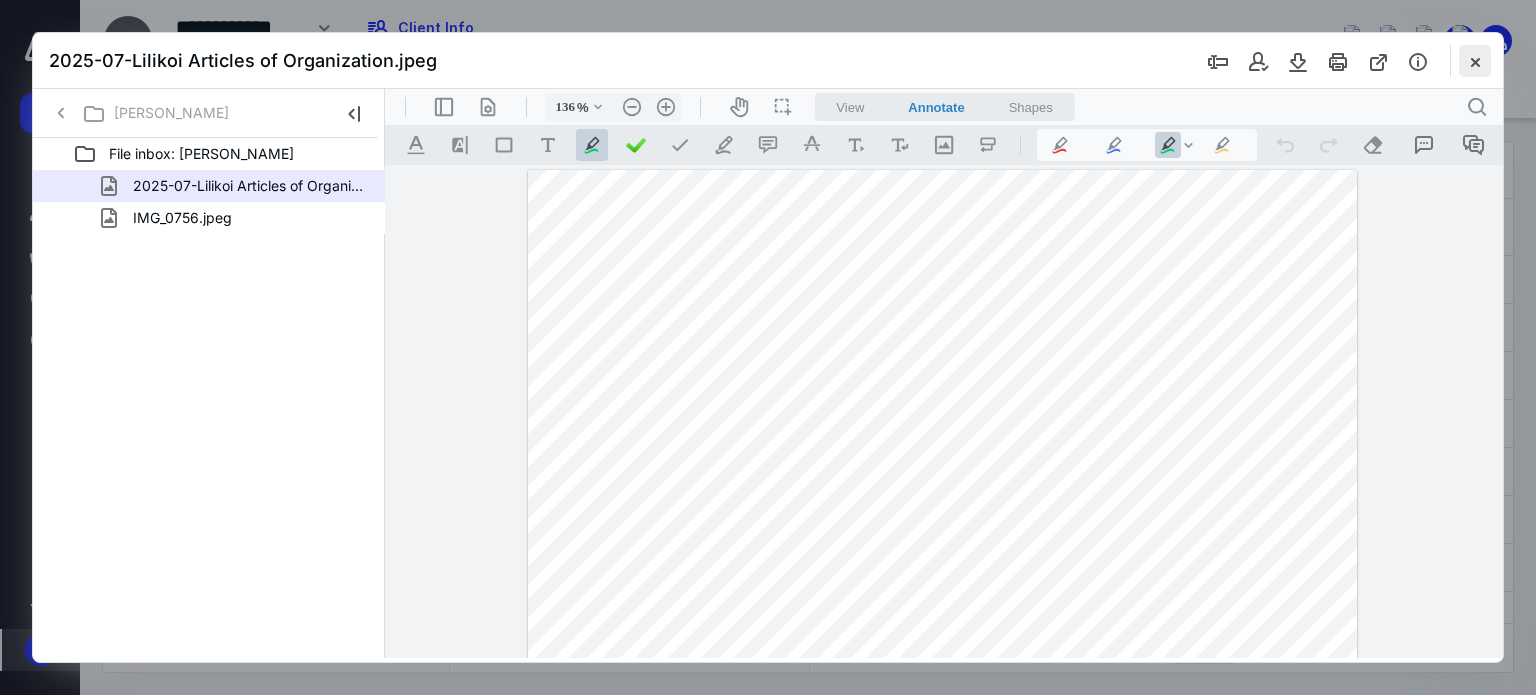 click at bounding box center (1475, 61) 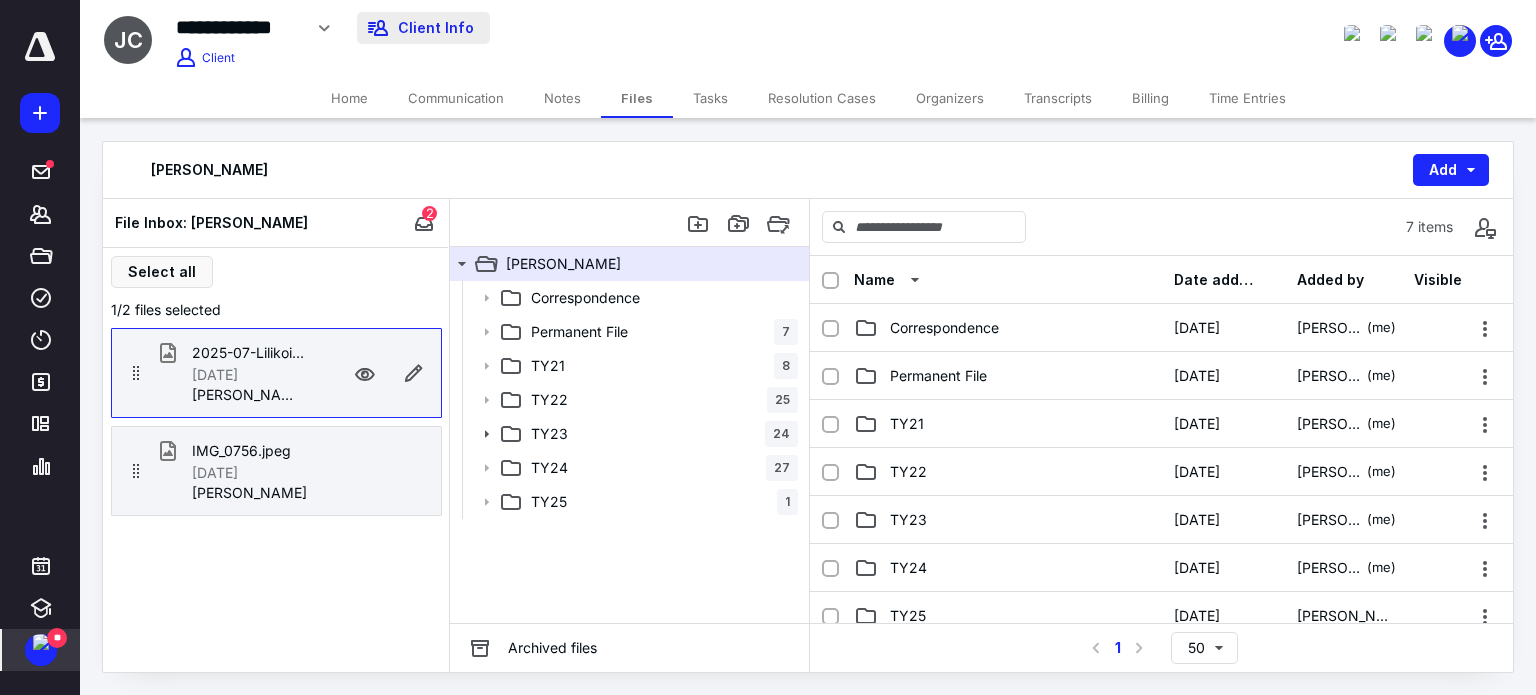click on "Client Info" at bounding box center [423, 28] 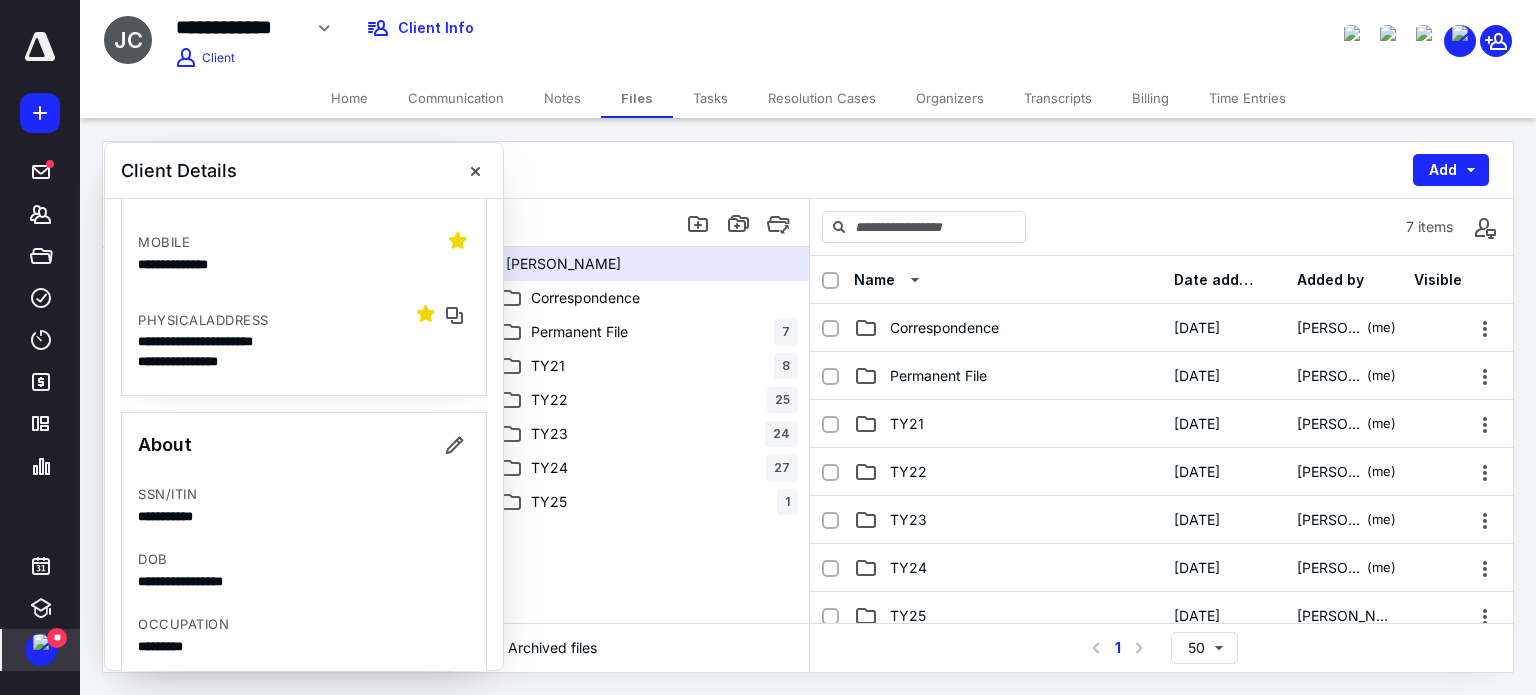 scroll, scrollTop: 533, scrollLeft: 0, axis: vertical 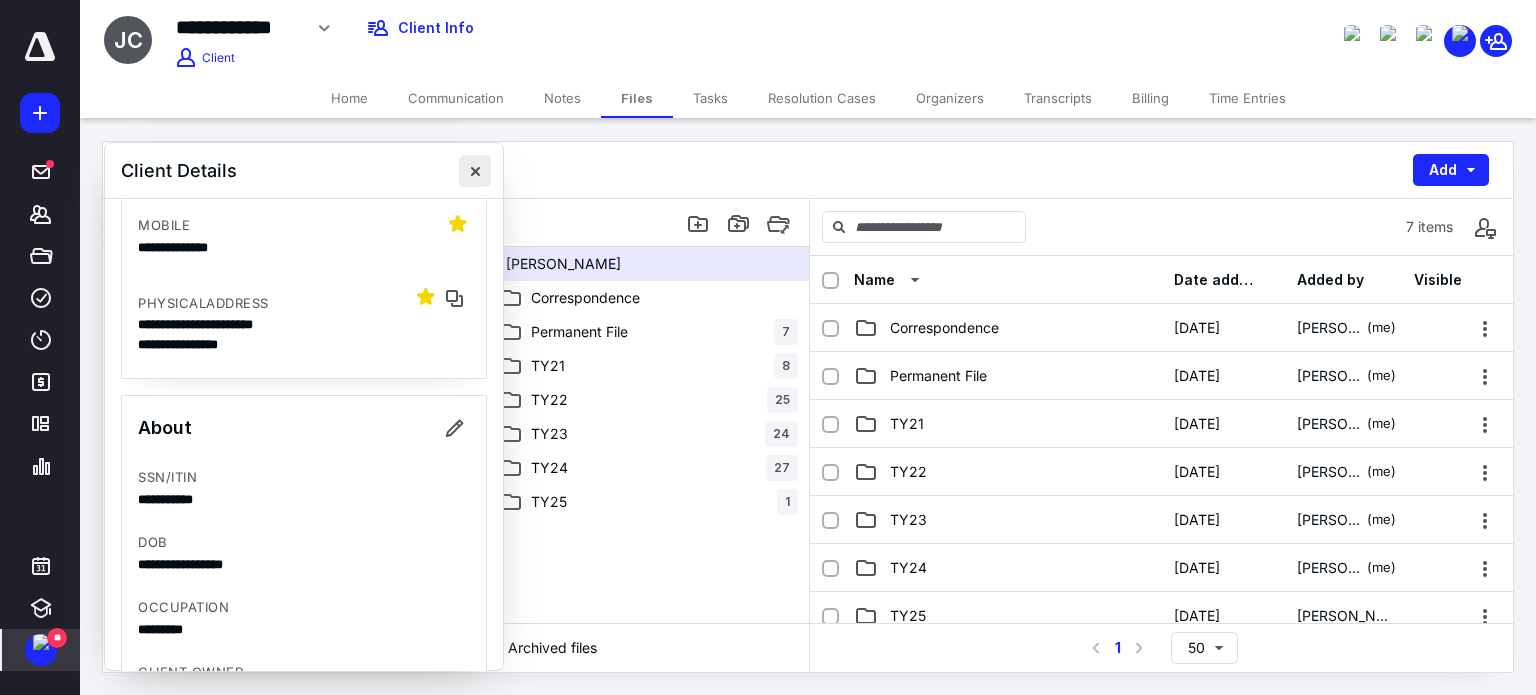 click at bounding box center [475, 171] 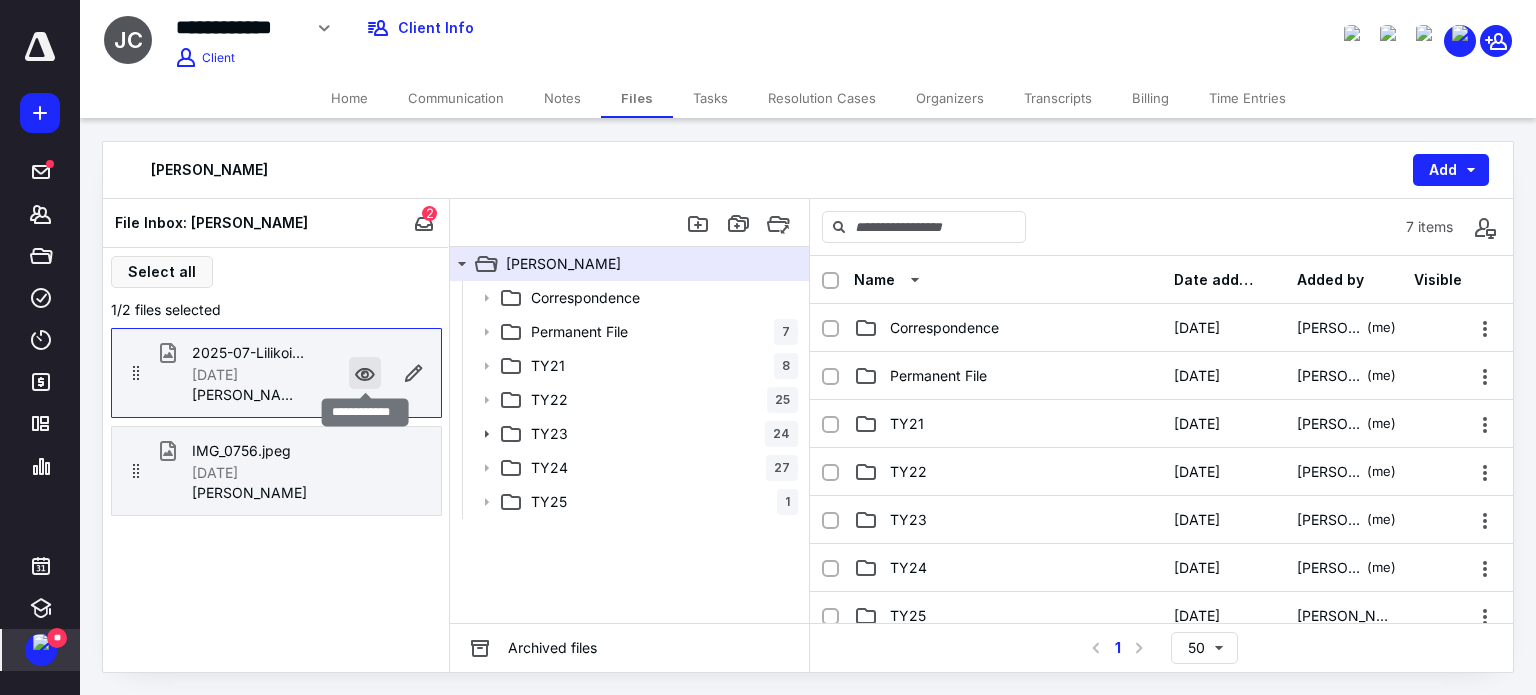 click at bounding box center [365, 373] 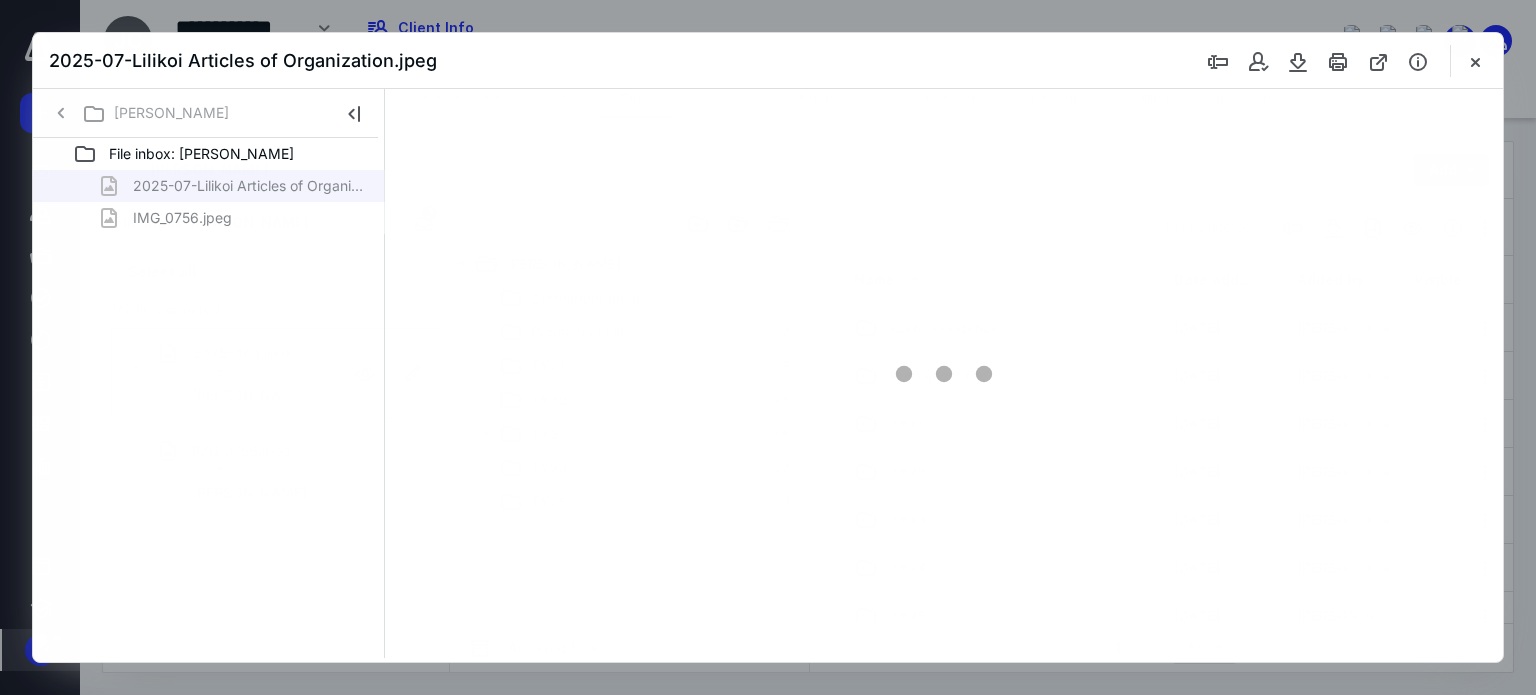 scroll, scrollTop: 0, scrollLeft: 0, axis: both 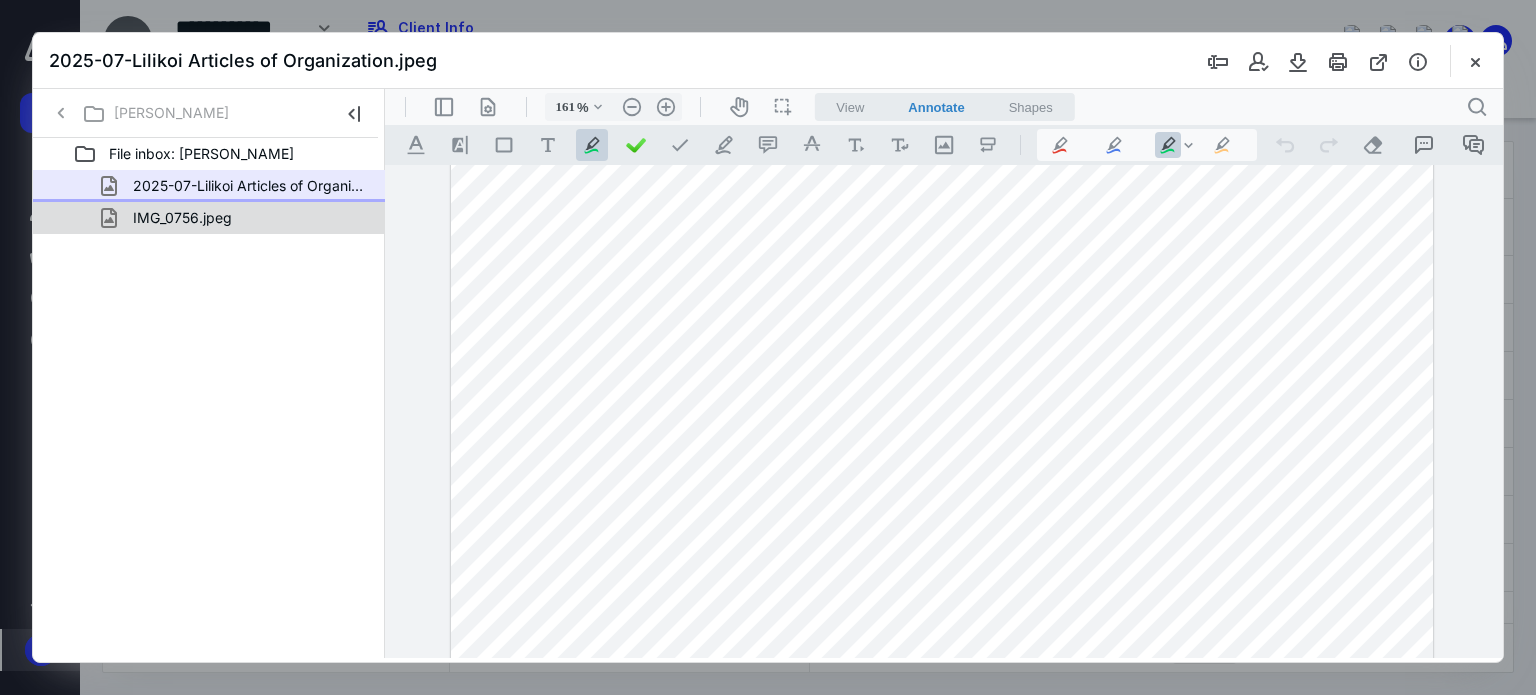 click on "IMG_0756.jpeg" at bounding box center (182, 218) 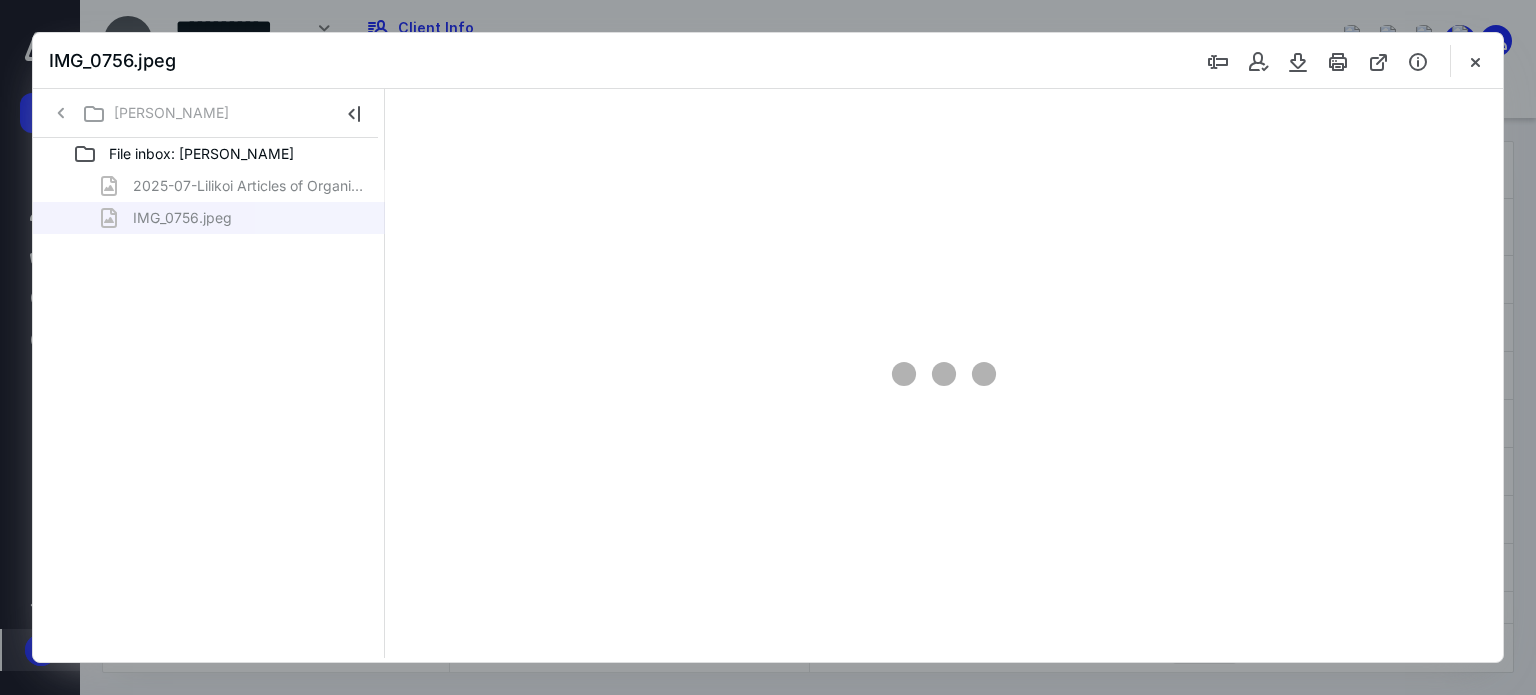 scroll, scrollTop: 0, scrollLeft: 0, axis: both 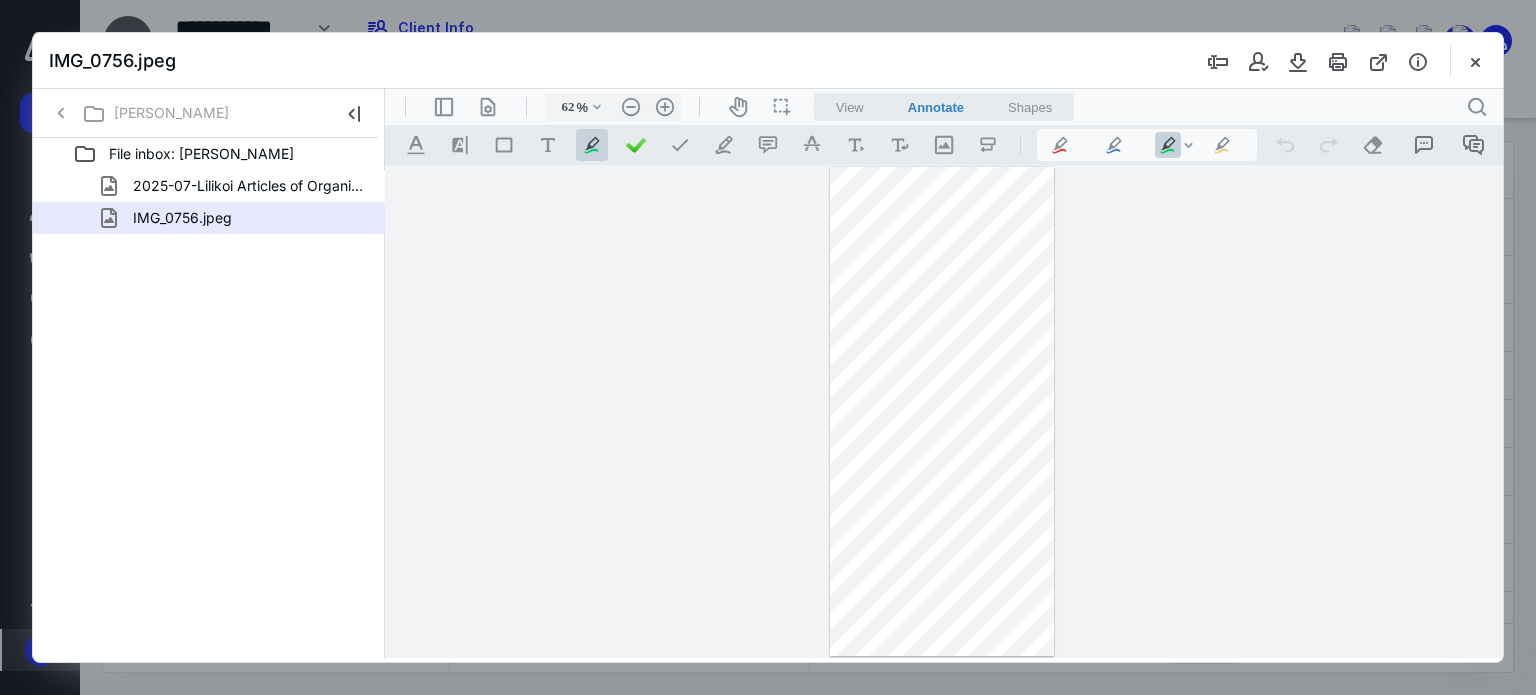 click on "2025-07-Lilikoi Articles of Organization.jpeg" at bounding box center [249, 186] 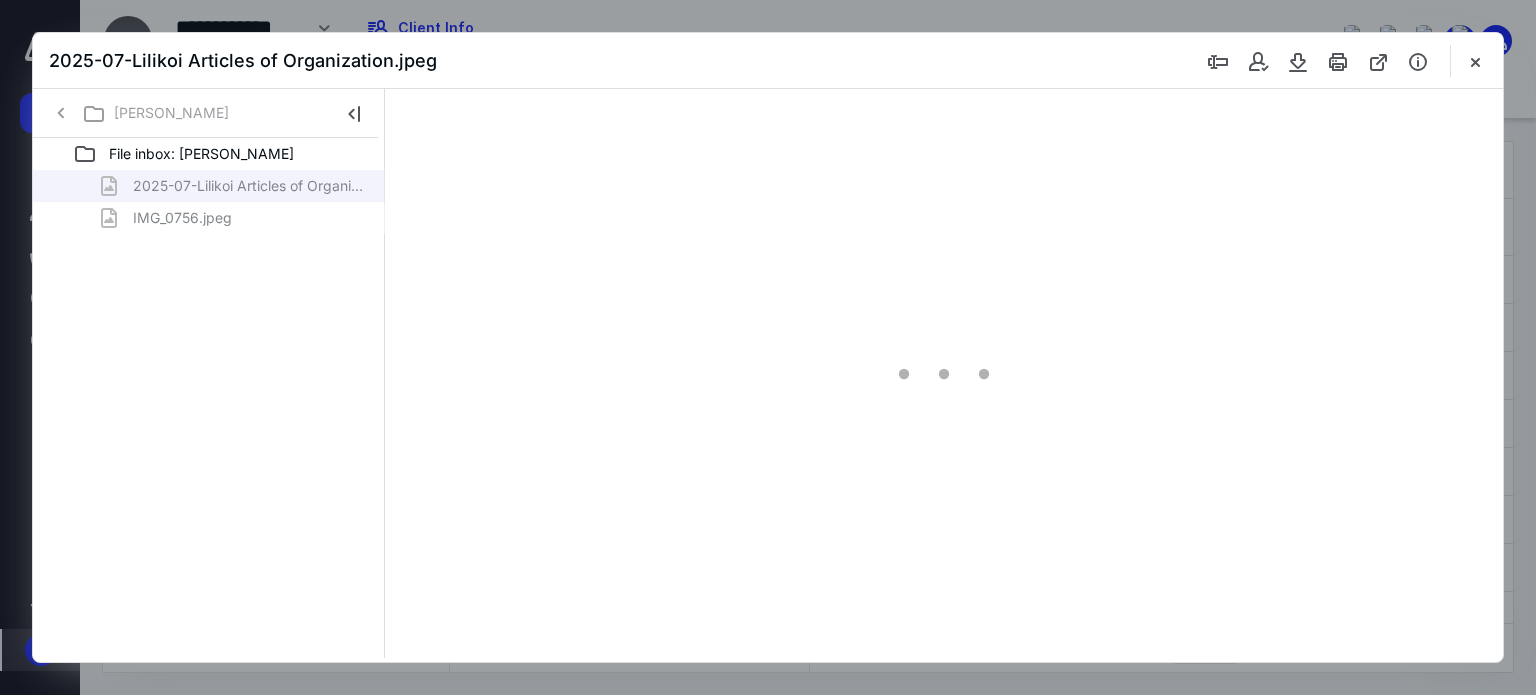 type on "64" 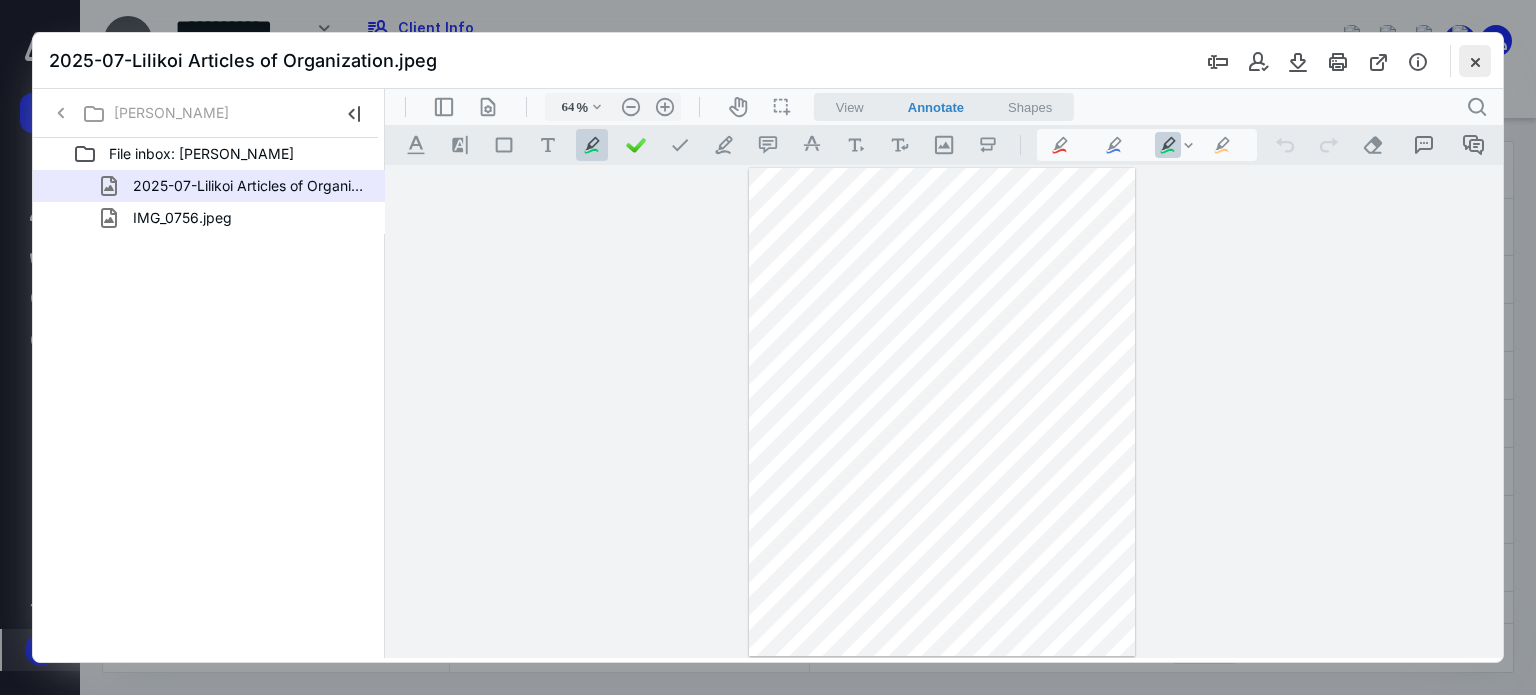 click at bounding box center (1475, 61) 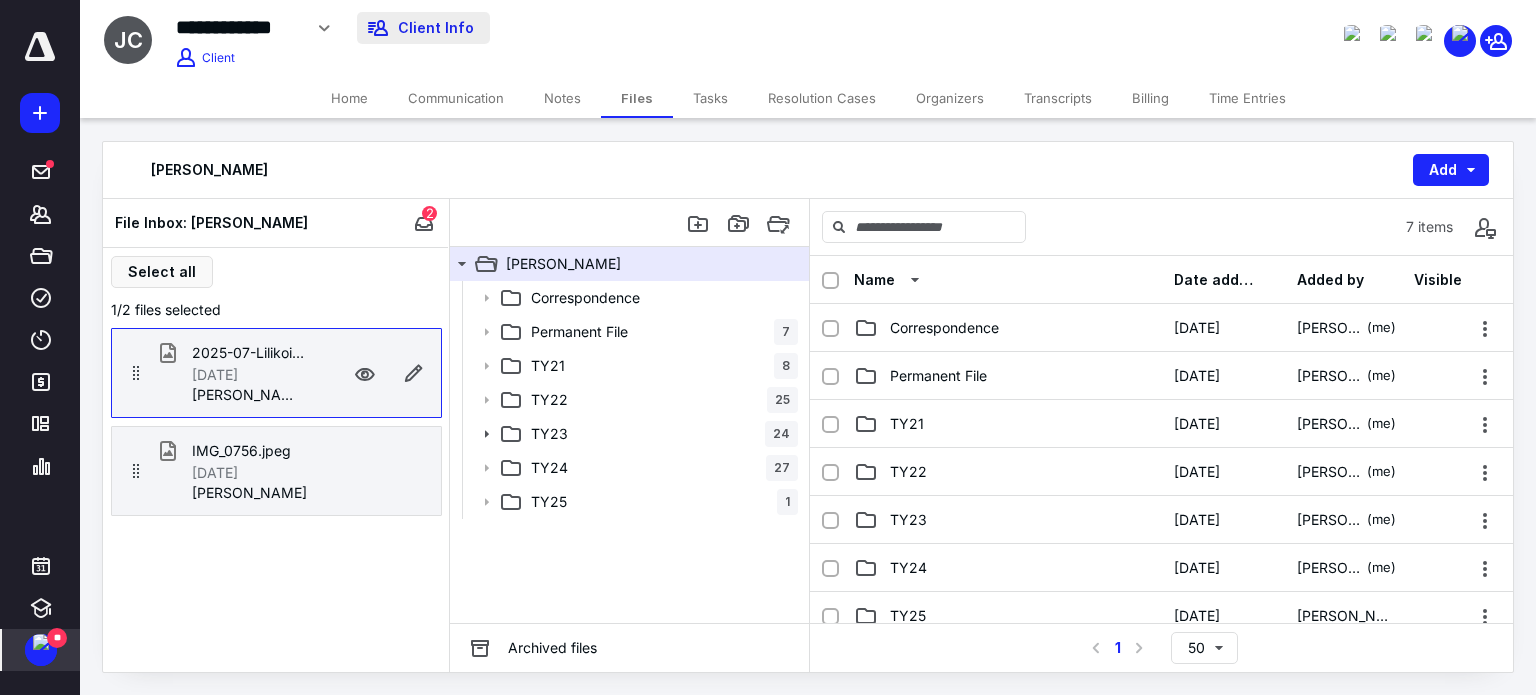 click on "Client Info" at bounding box center (423, 28) 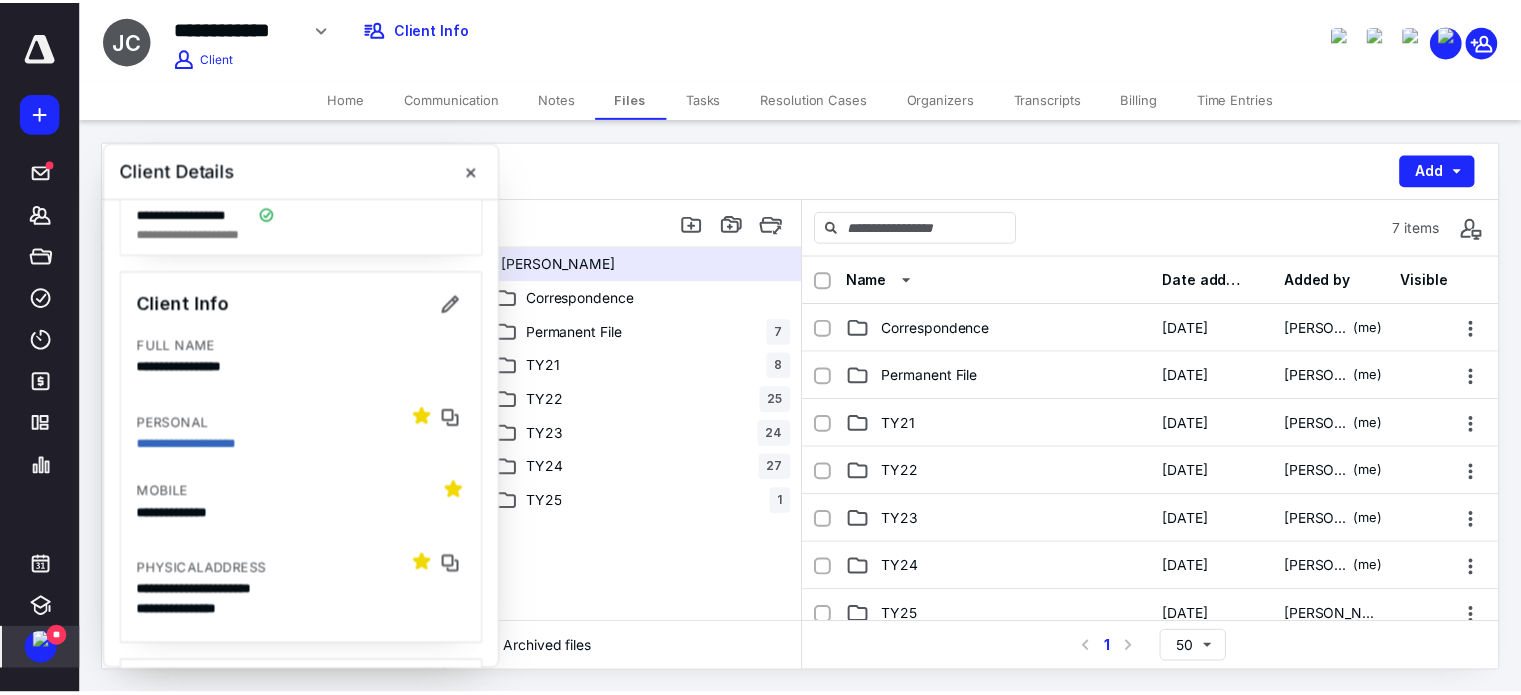 scroll, scrollTop: 533, scrollLeft: 0, axis: vertical 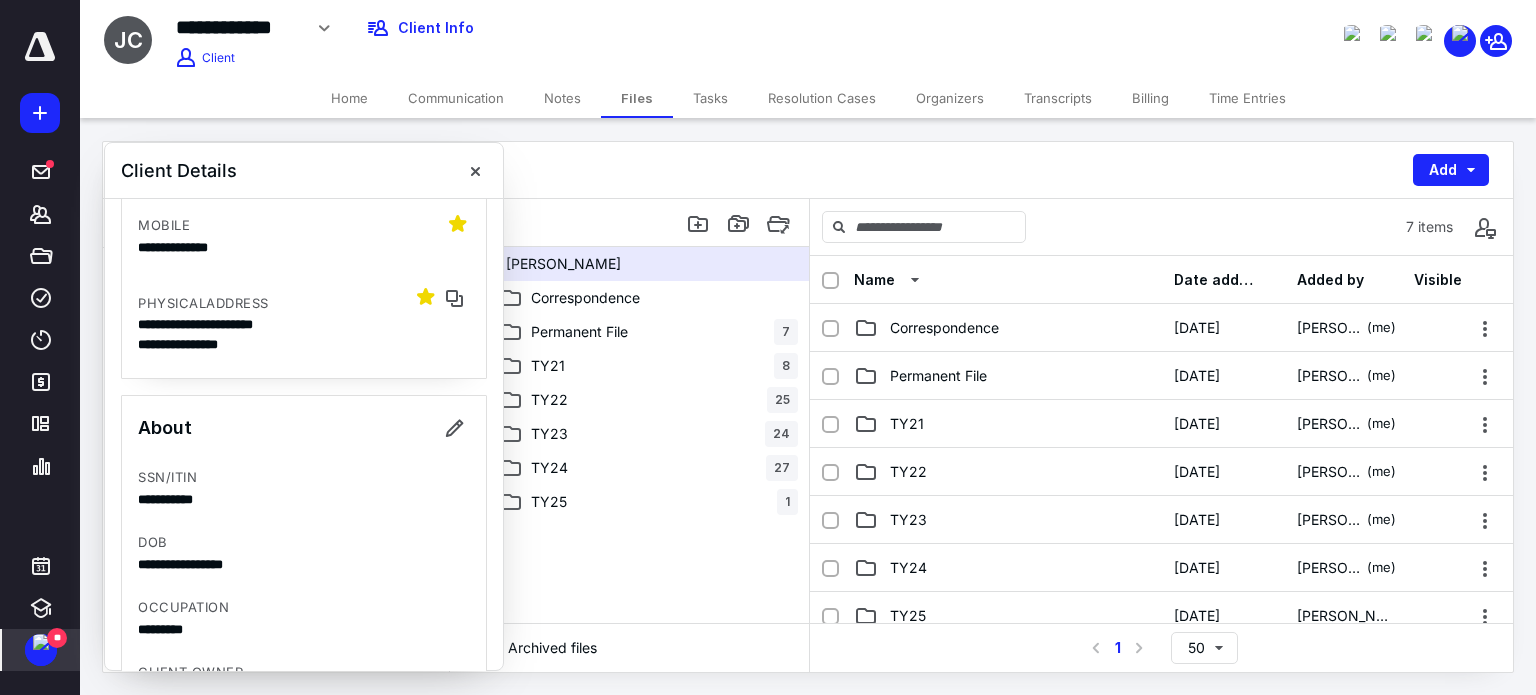 click on "[PERSON_NAME]   Add" at bounding box center (808, 170) 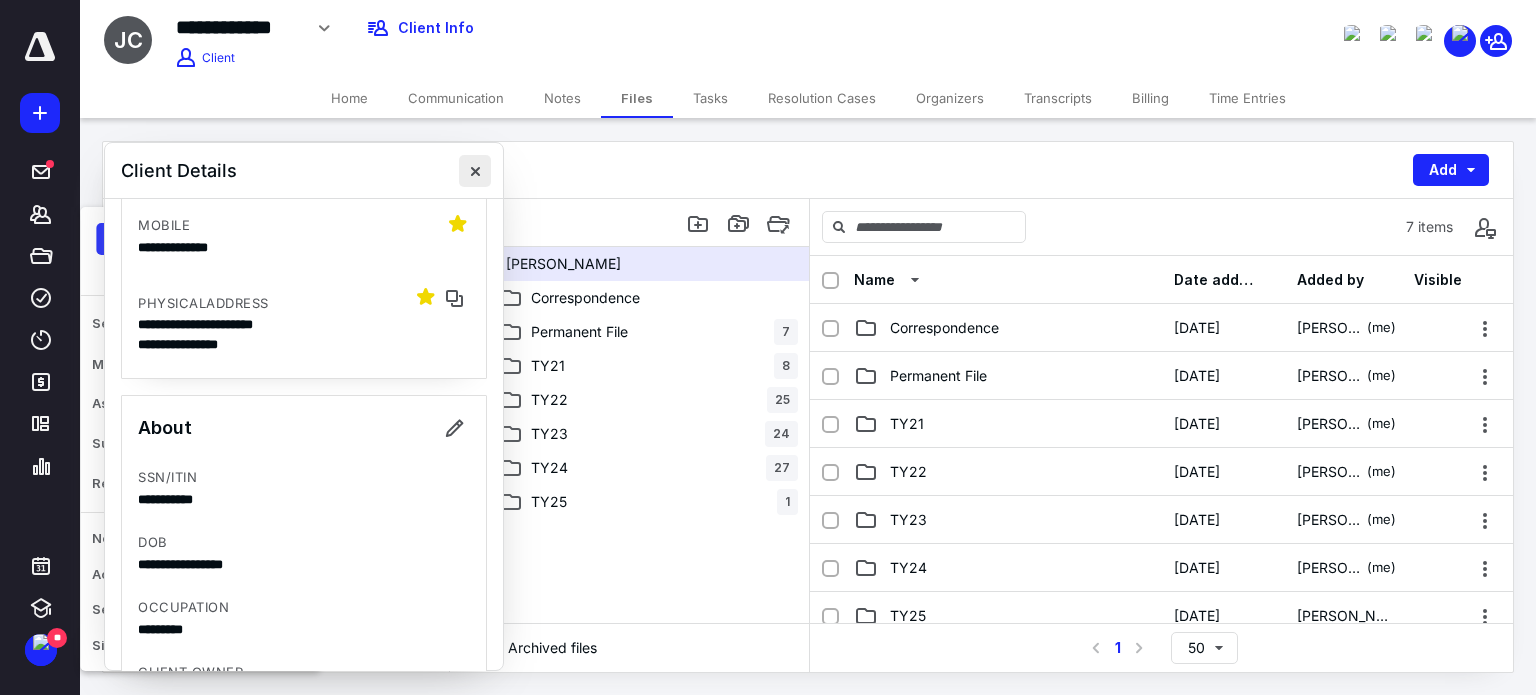 click at bounding box center [475, 171] 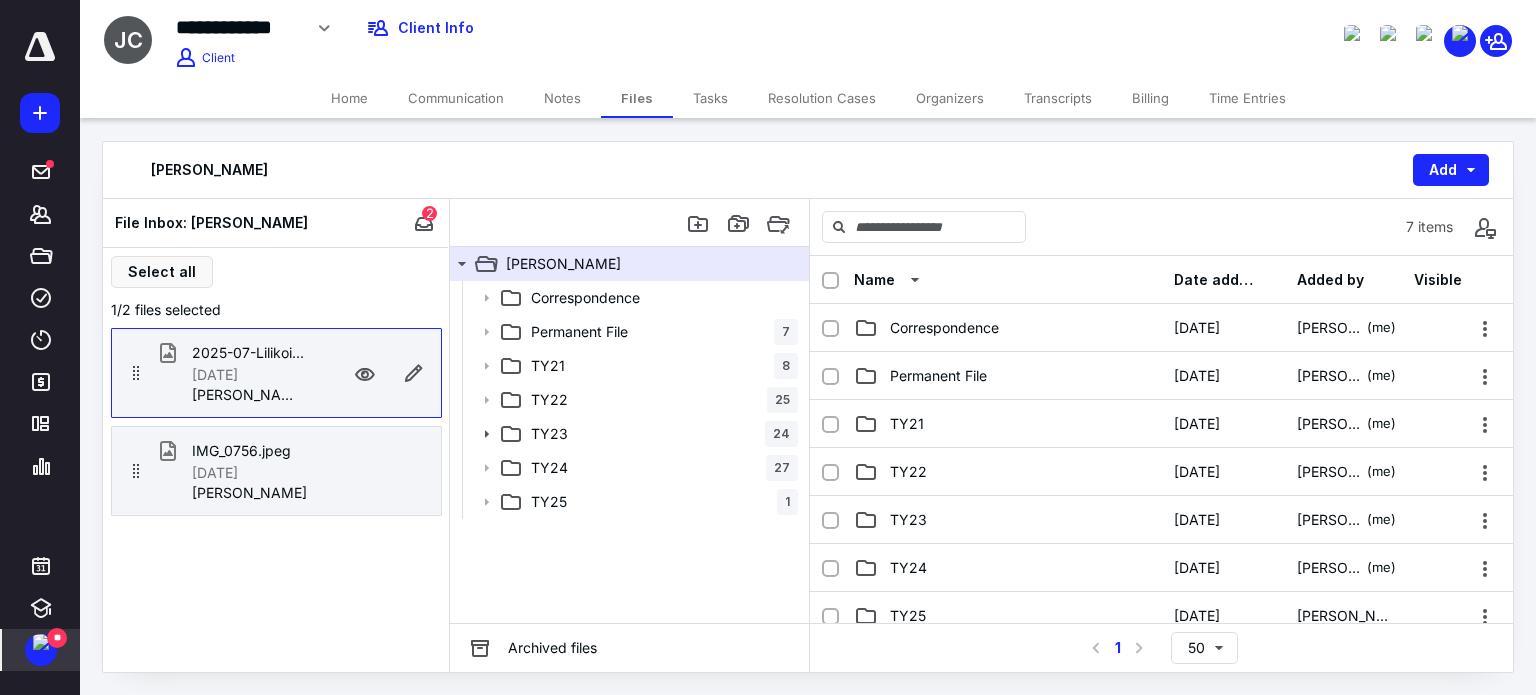 click at bounding box center (41, 642) 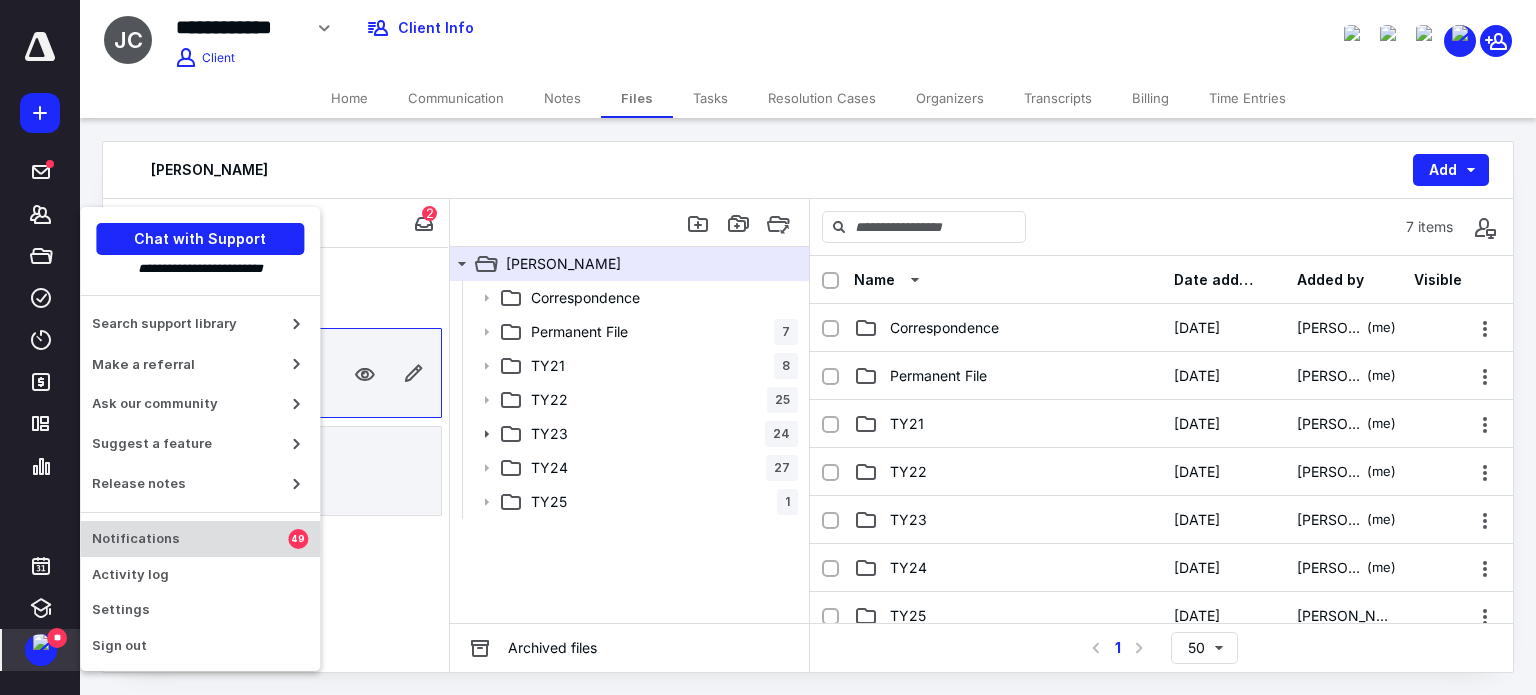 click on "Notifications" at bounding box center (190, 539) 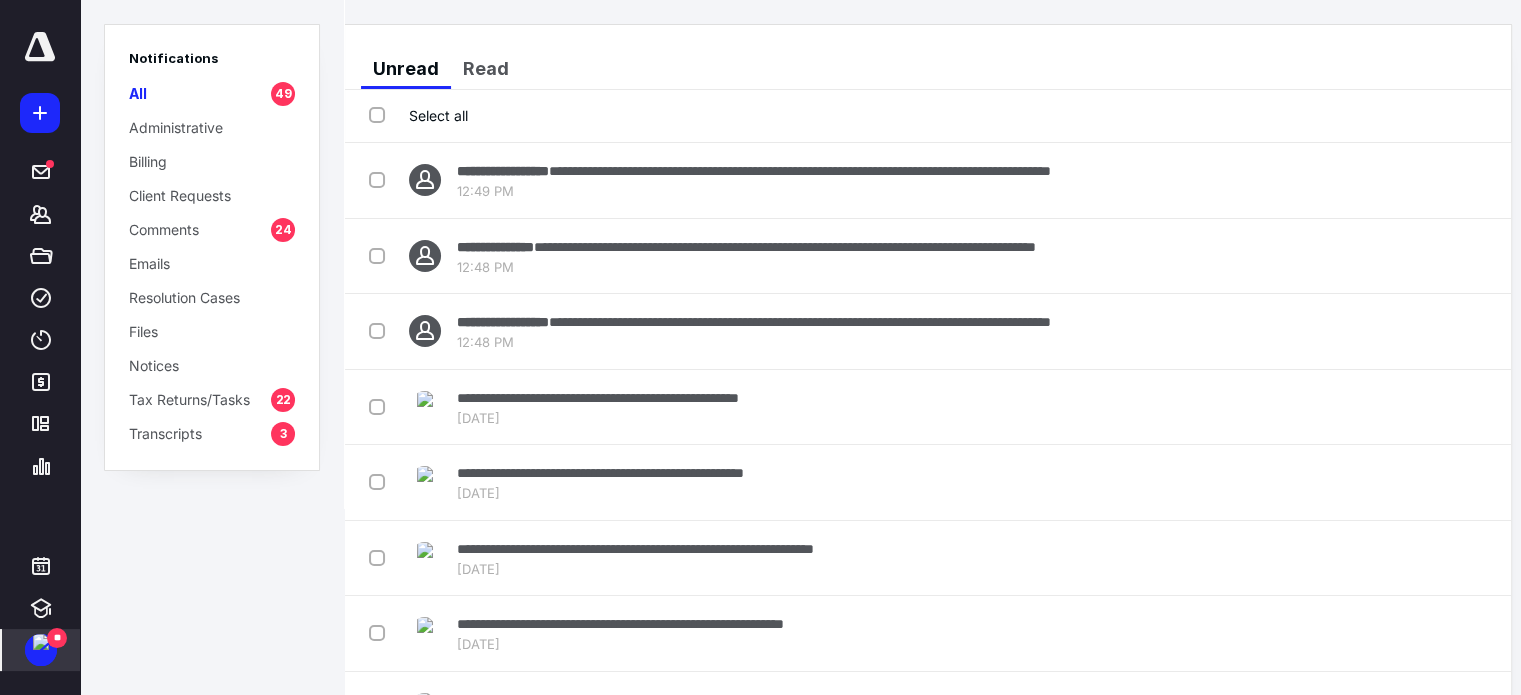 click on "Transcripts" at bounding box center [165, 433] 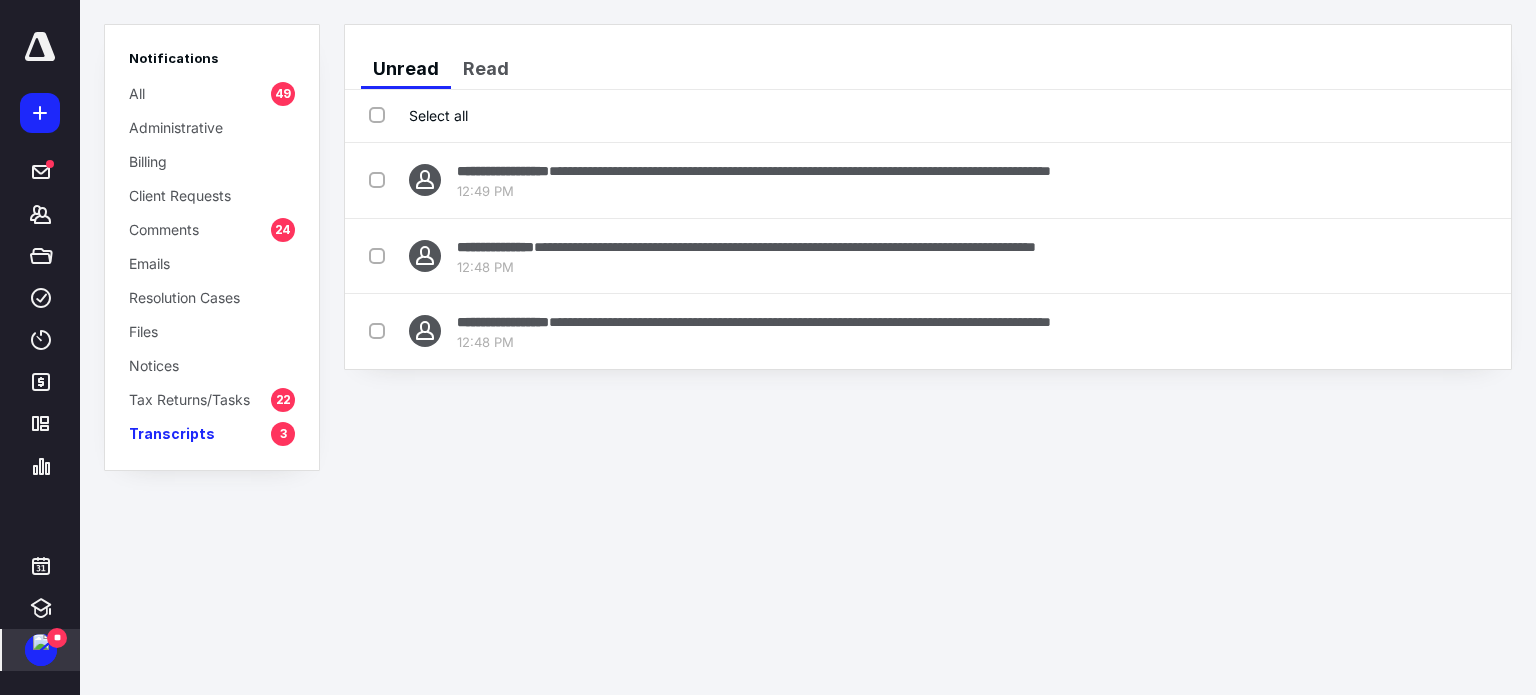 click on "Select all" at bounding box center (418, 115) 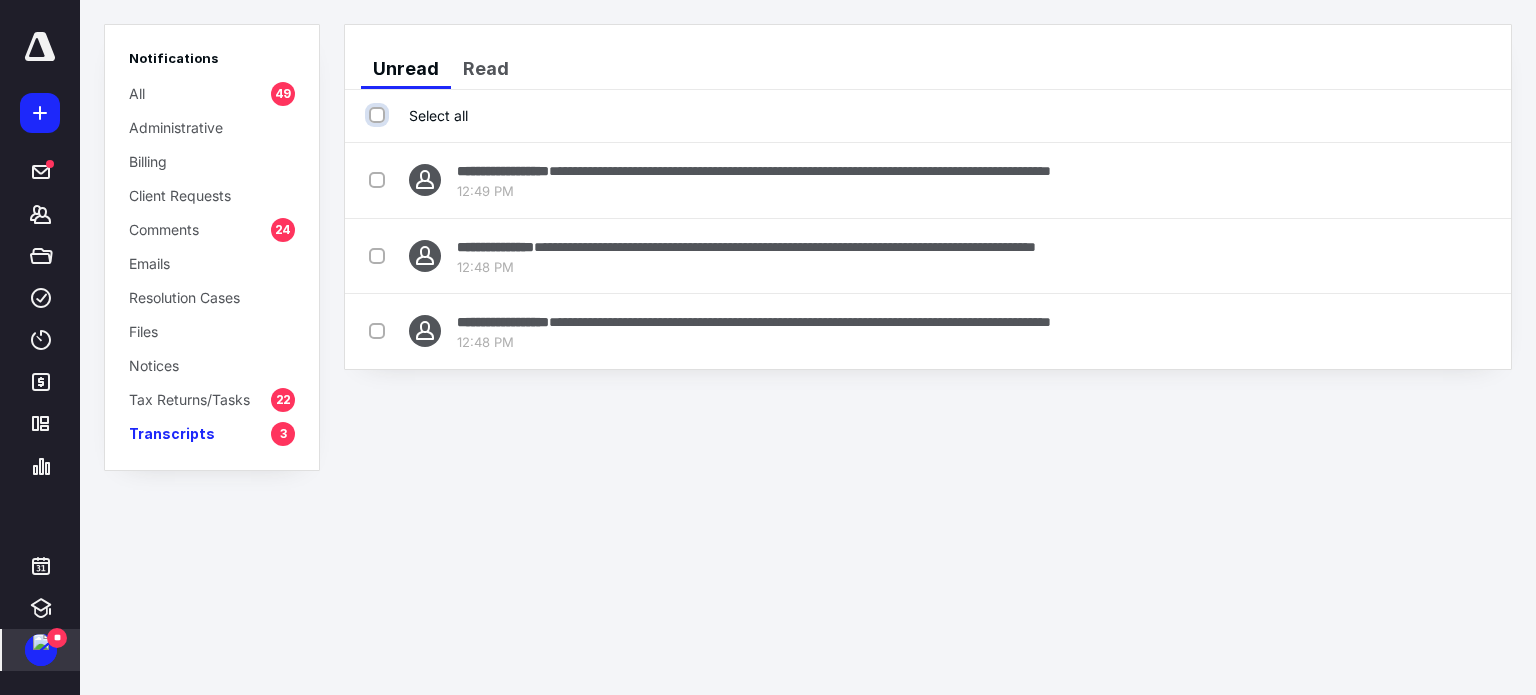 click on "Select all" at bounding box center [379, 115] 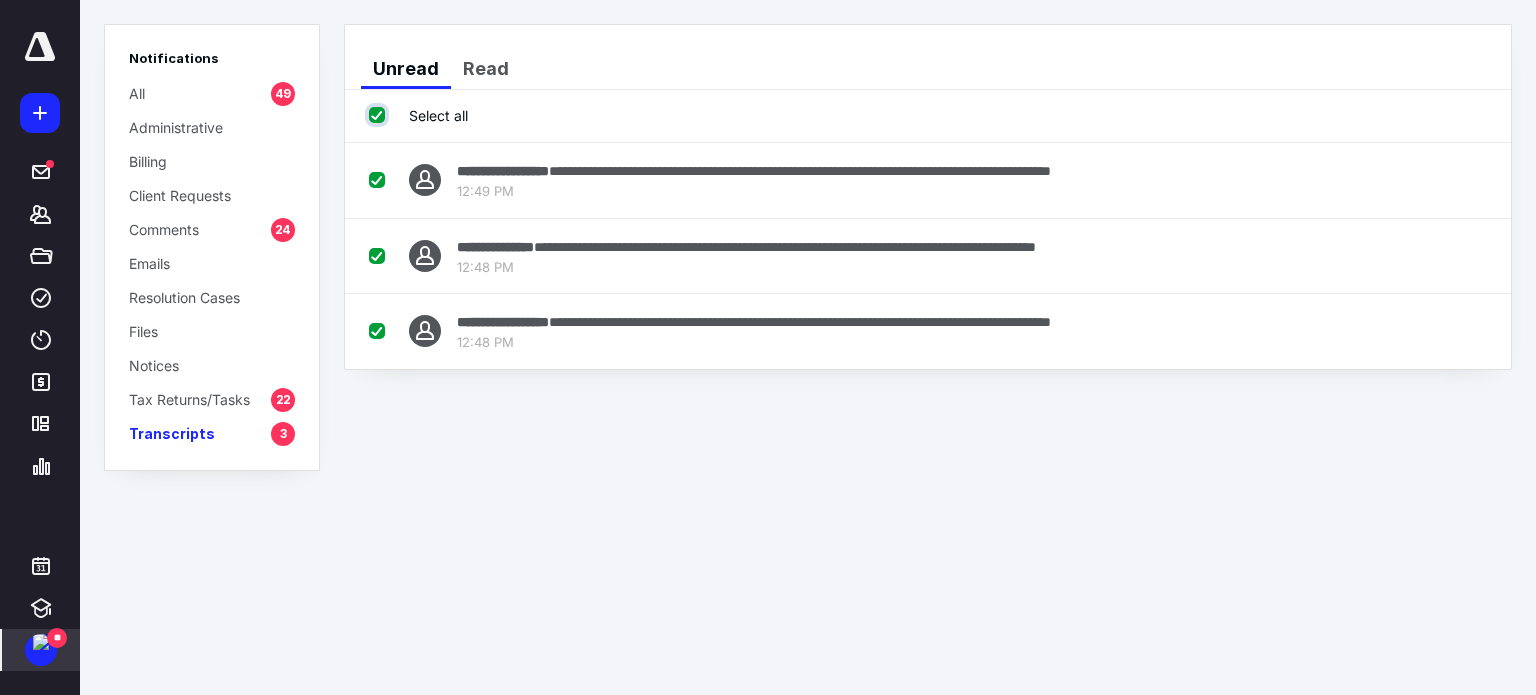checkbox on "true" 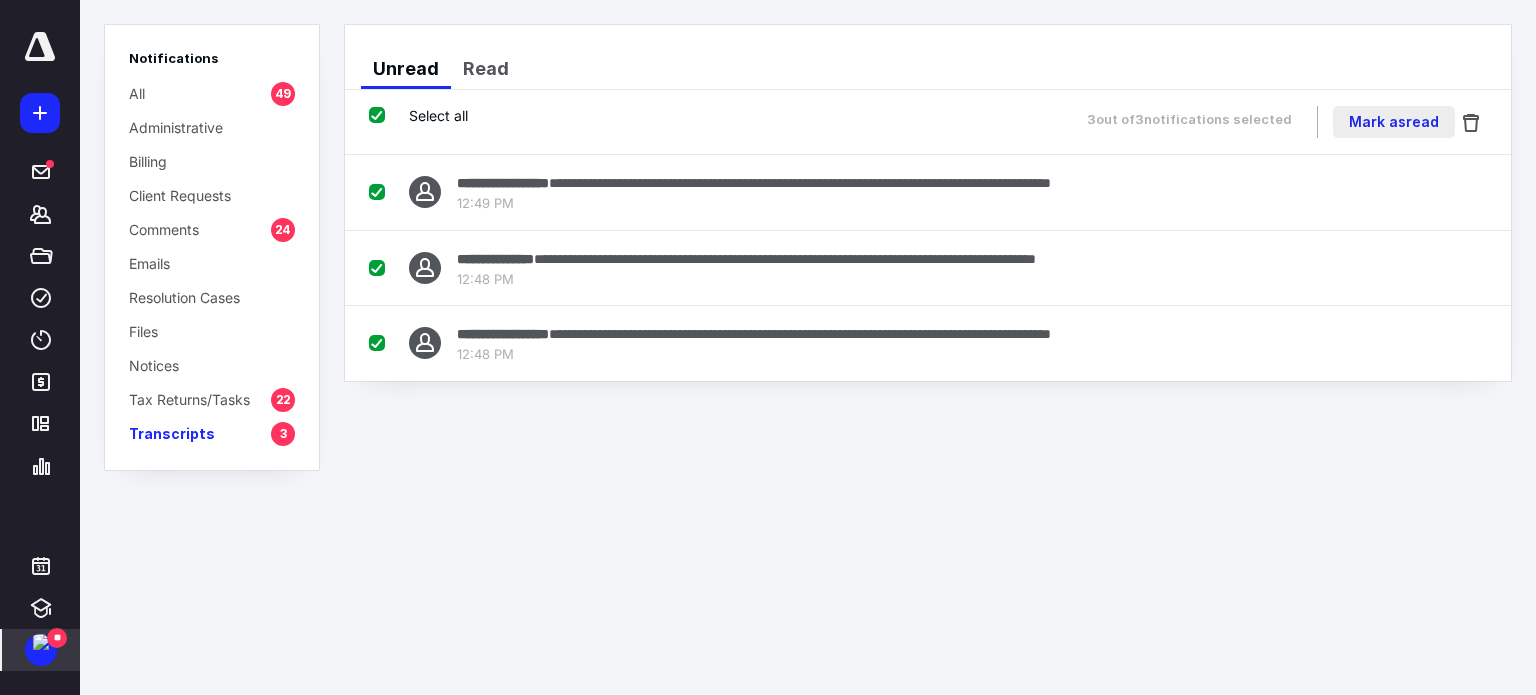 click on "Mark as  read" at bounding box center (1394, 122) 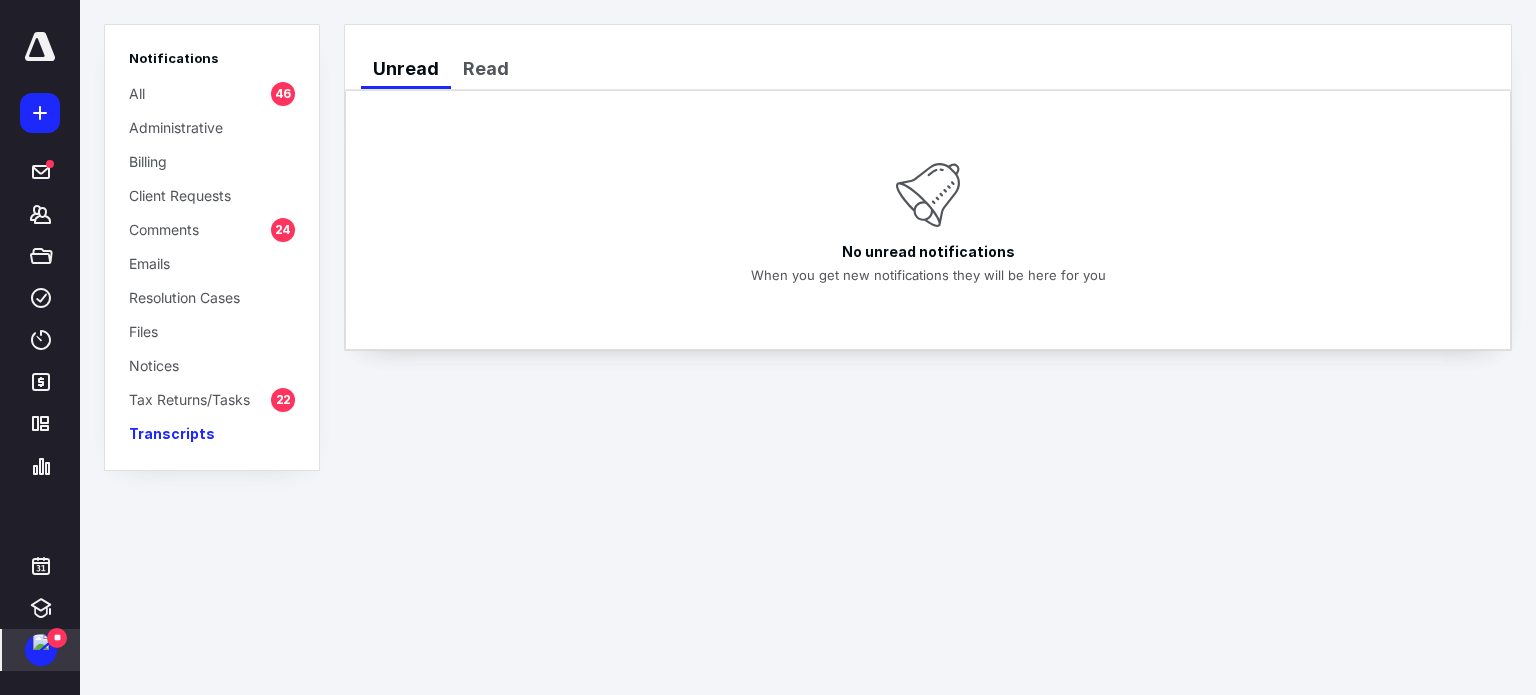 click at bounding box center (41, 642) 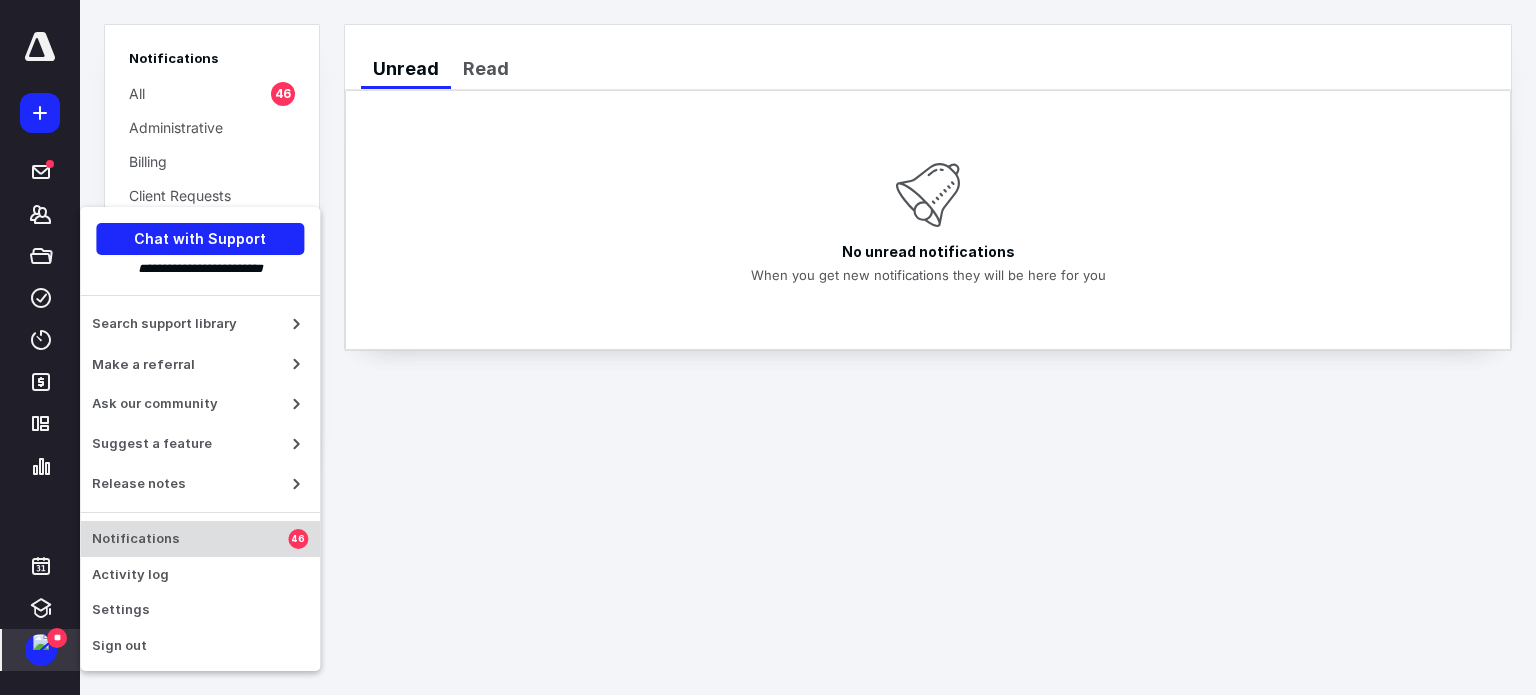 click on "Notifications" at bounding box center [190, 539] 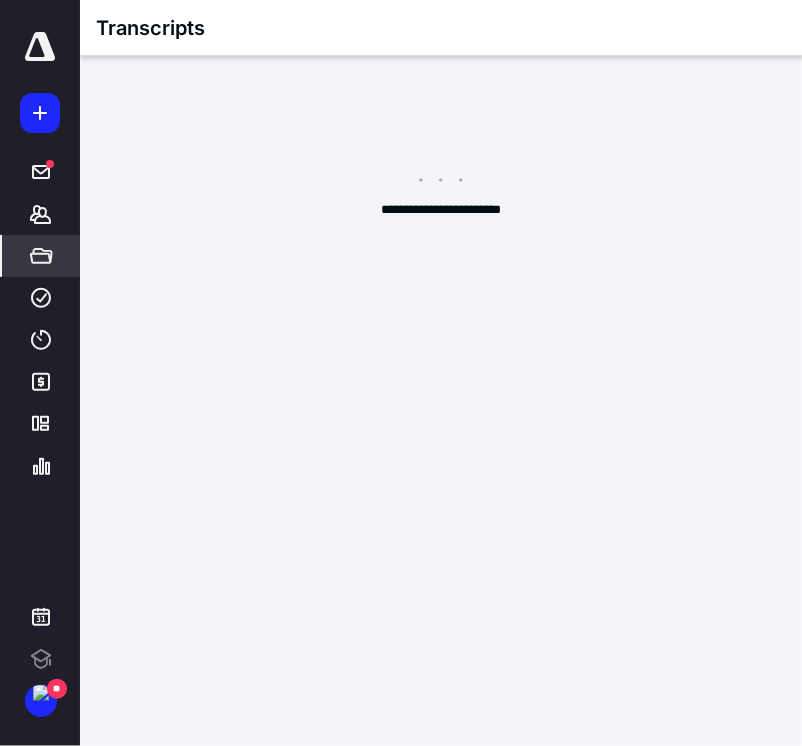 scroll, scrollTop: 0, scrollLeft: 0, axis: both 